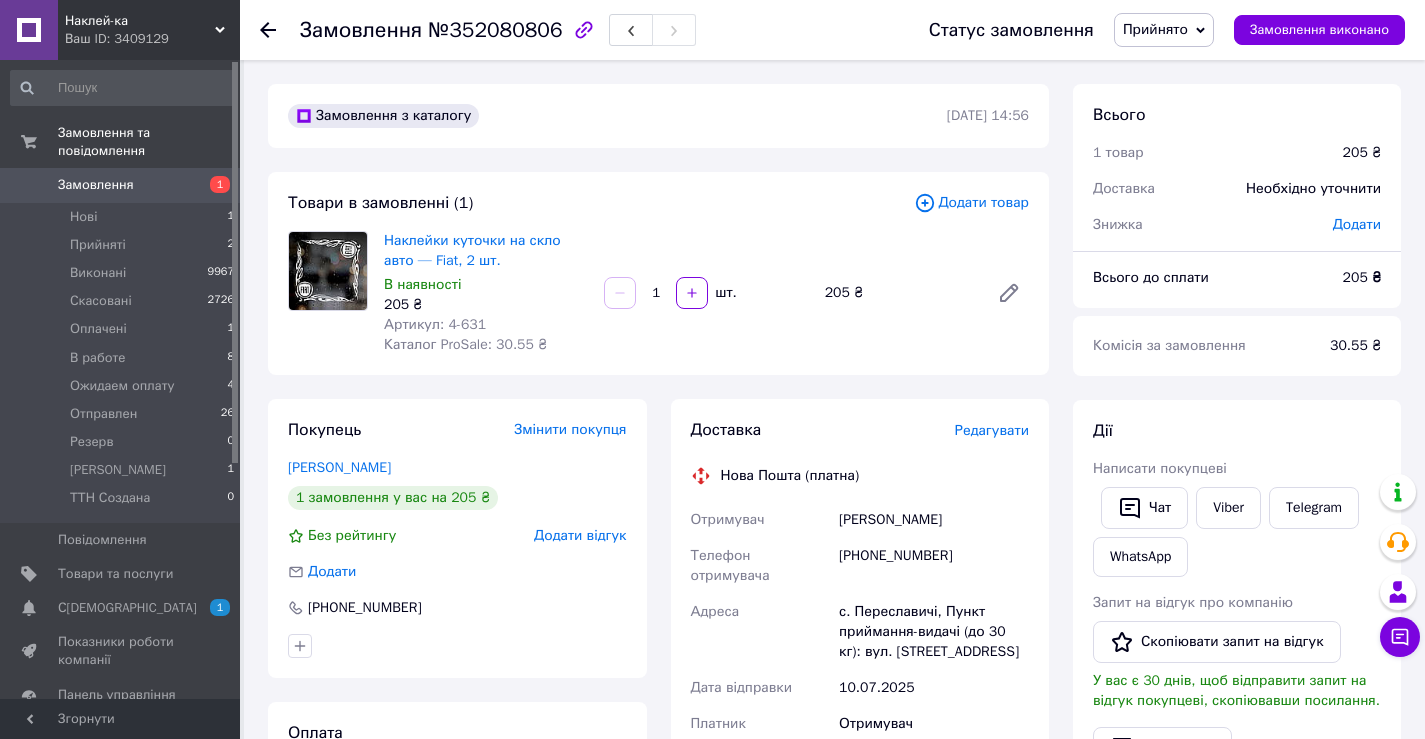 scroll, scrollTop: 0, scrollLeft: 0, axis: both 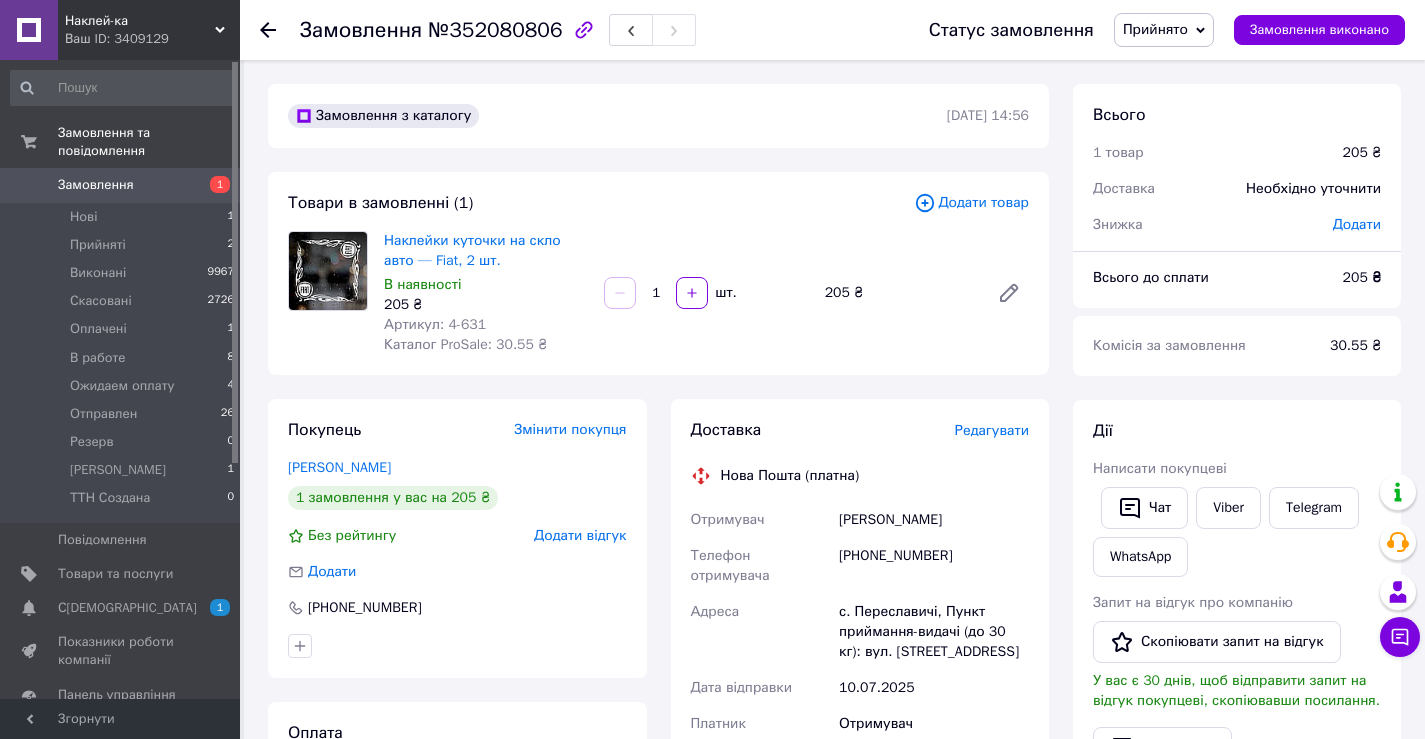 click on "[PERSON_NAME] покупцеві   Чат Viber Telegram WhatsApp Запит на відгук про компанію   Скопіювати запит на відгук У вас є 30 днів, щоб відправити запит на відгук покупцеві, скопіювавши посилання.   Видати чек   Завантажити PDF   Друк PDF   Дублювати замовлення" at bounding box center [1237, 673] 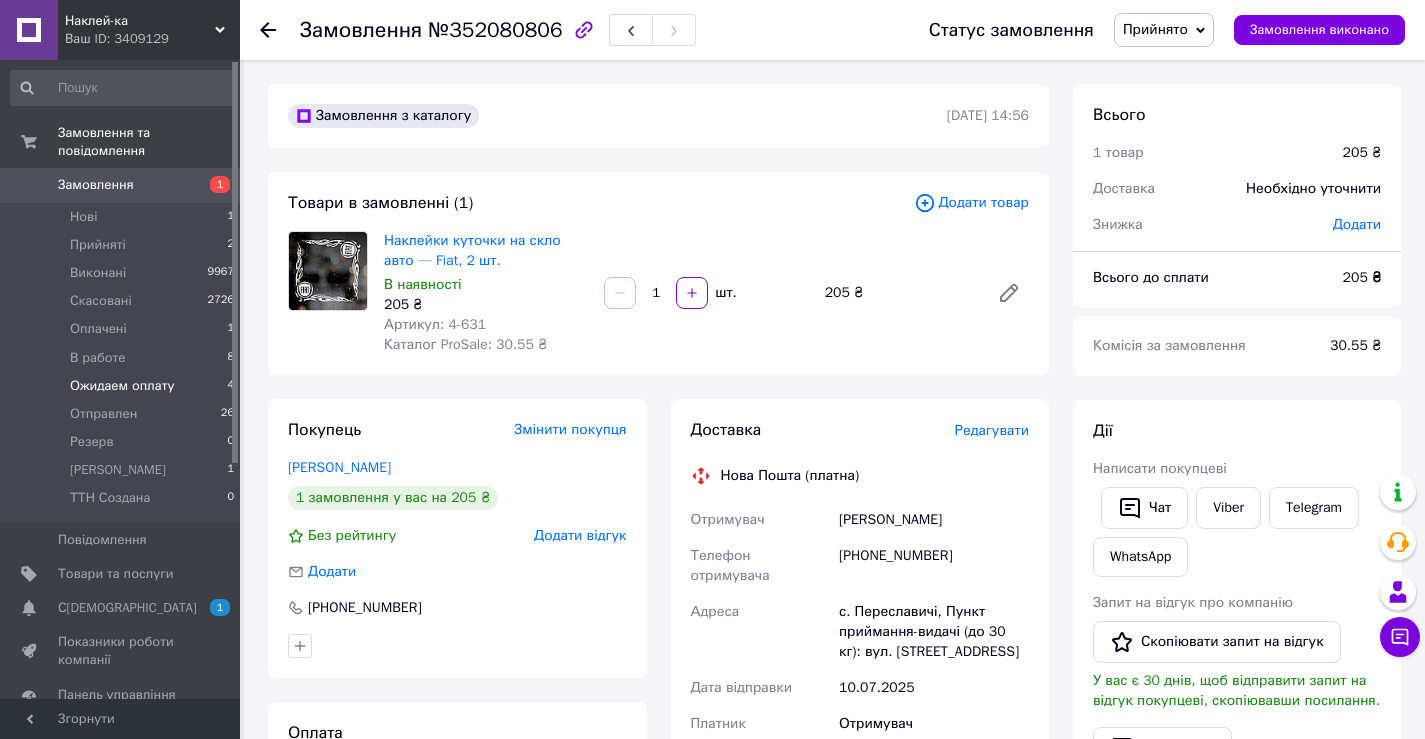 click on "Ожидаем оплату" at bounding box center (122, 386) 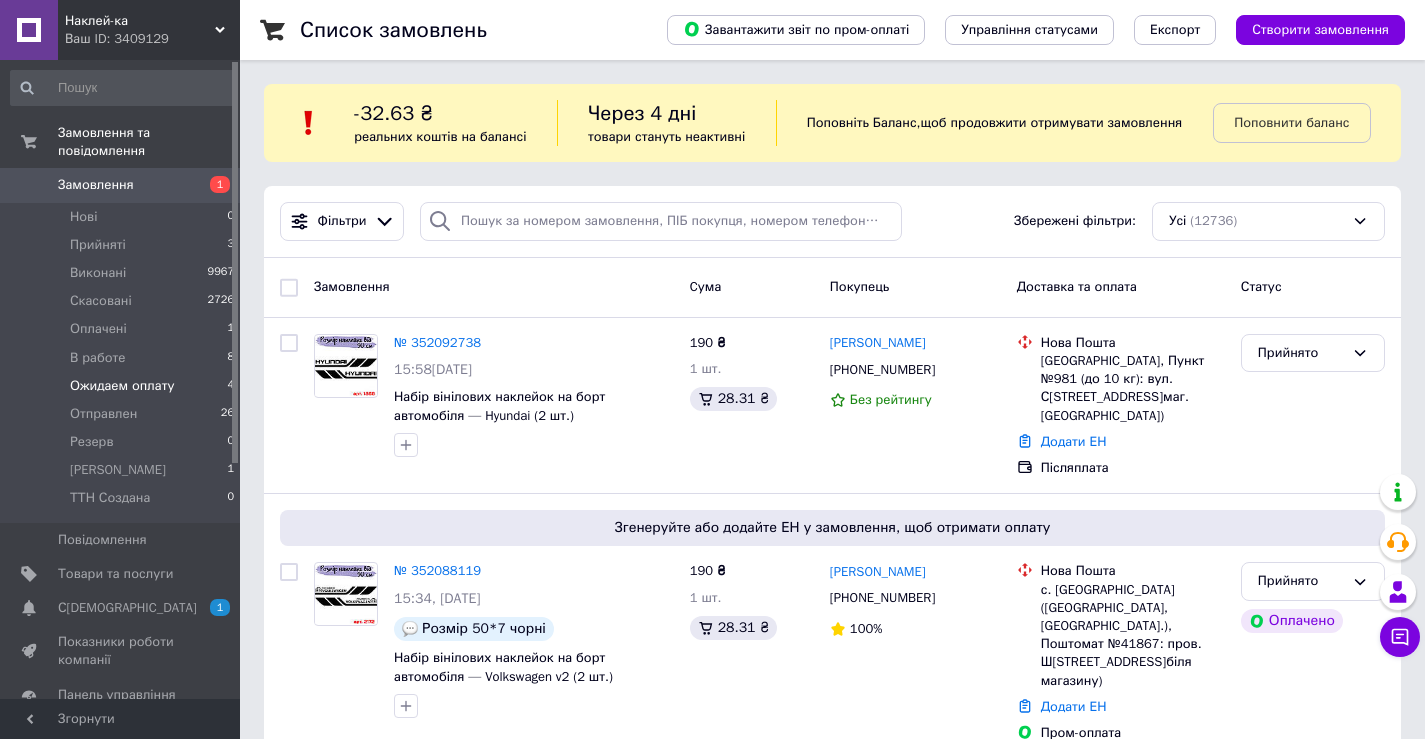 click on "Ожидаем оплату" at bounding box center [122, 386] 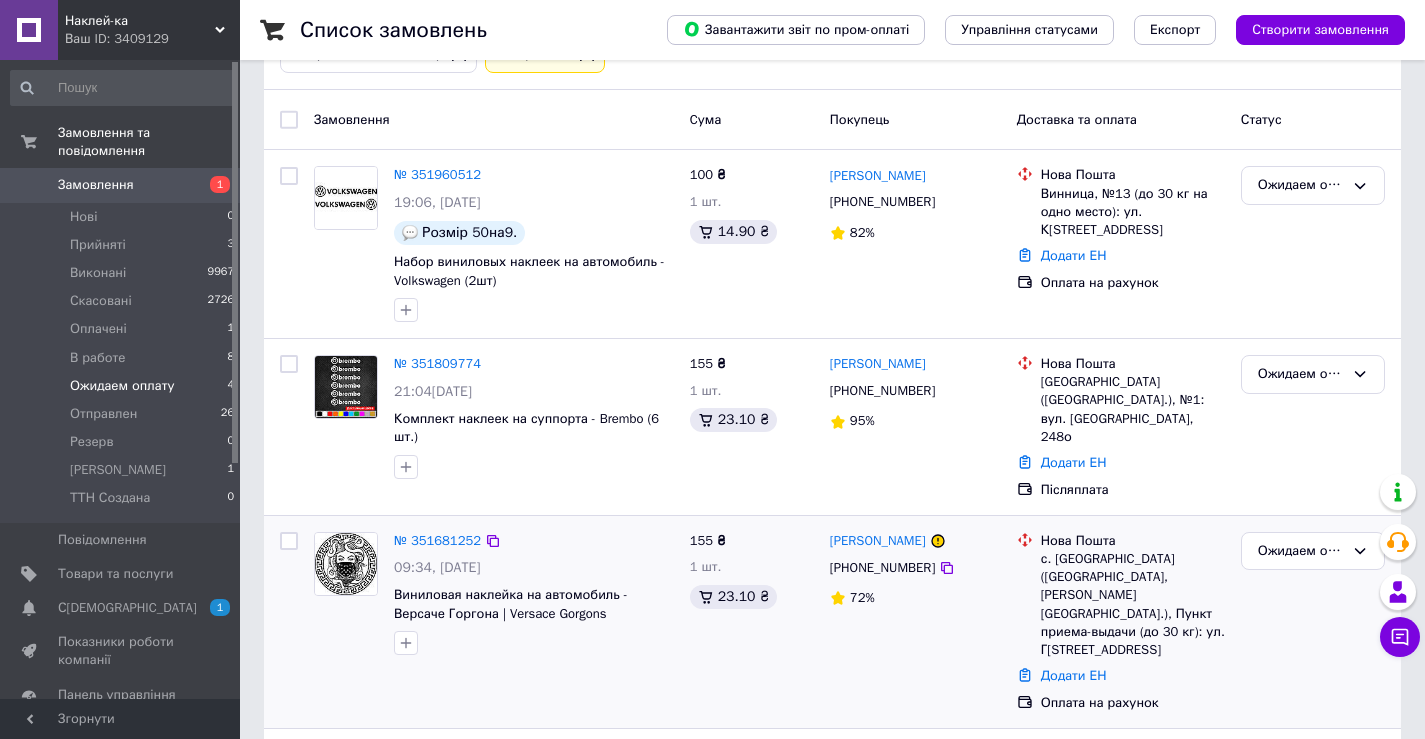scroll, scrollTop: 390, scrollLeft: 0, axis: vertical 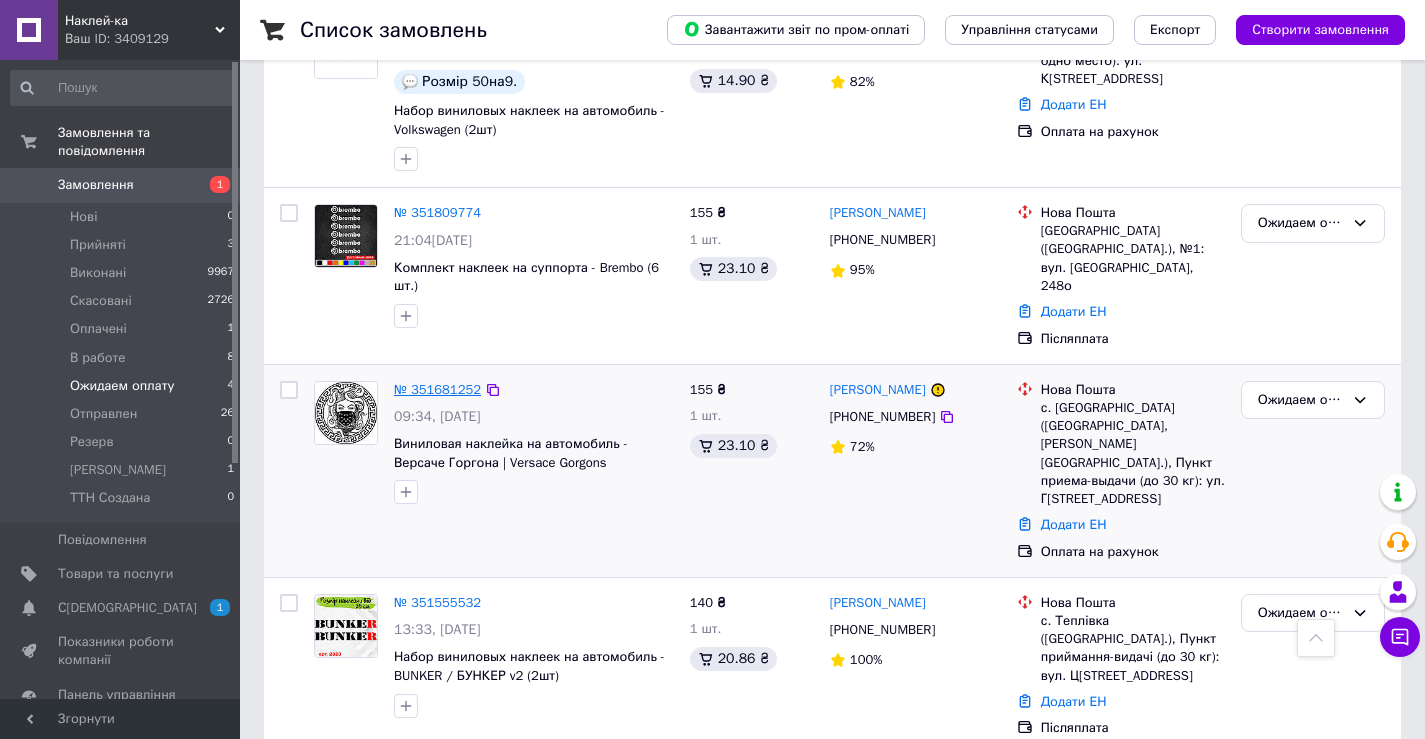 click on "№ 351681252" at bounding box center (437, 389) 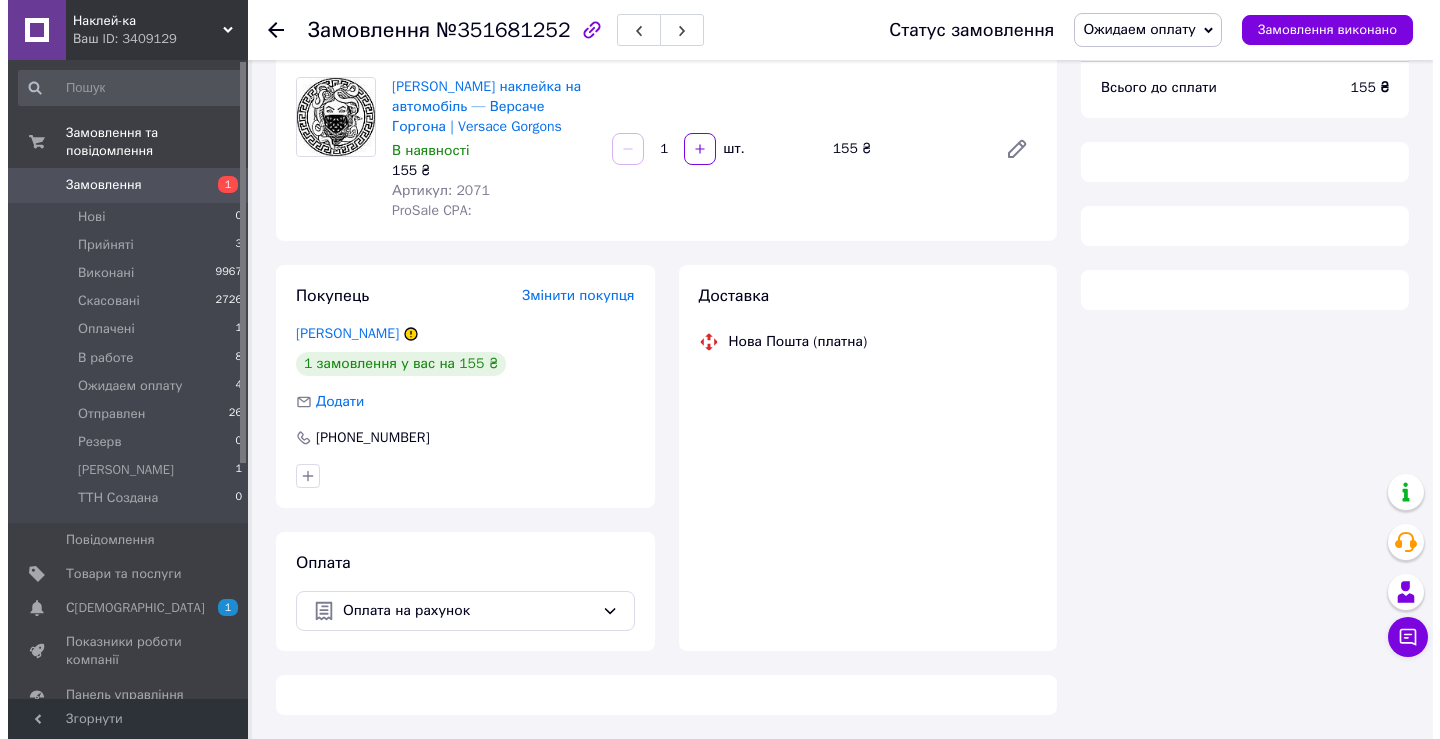 scroll, scrollTop: 390, scrollLeft: 0, axis: vertical 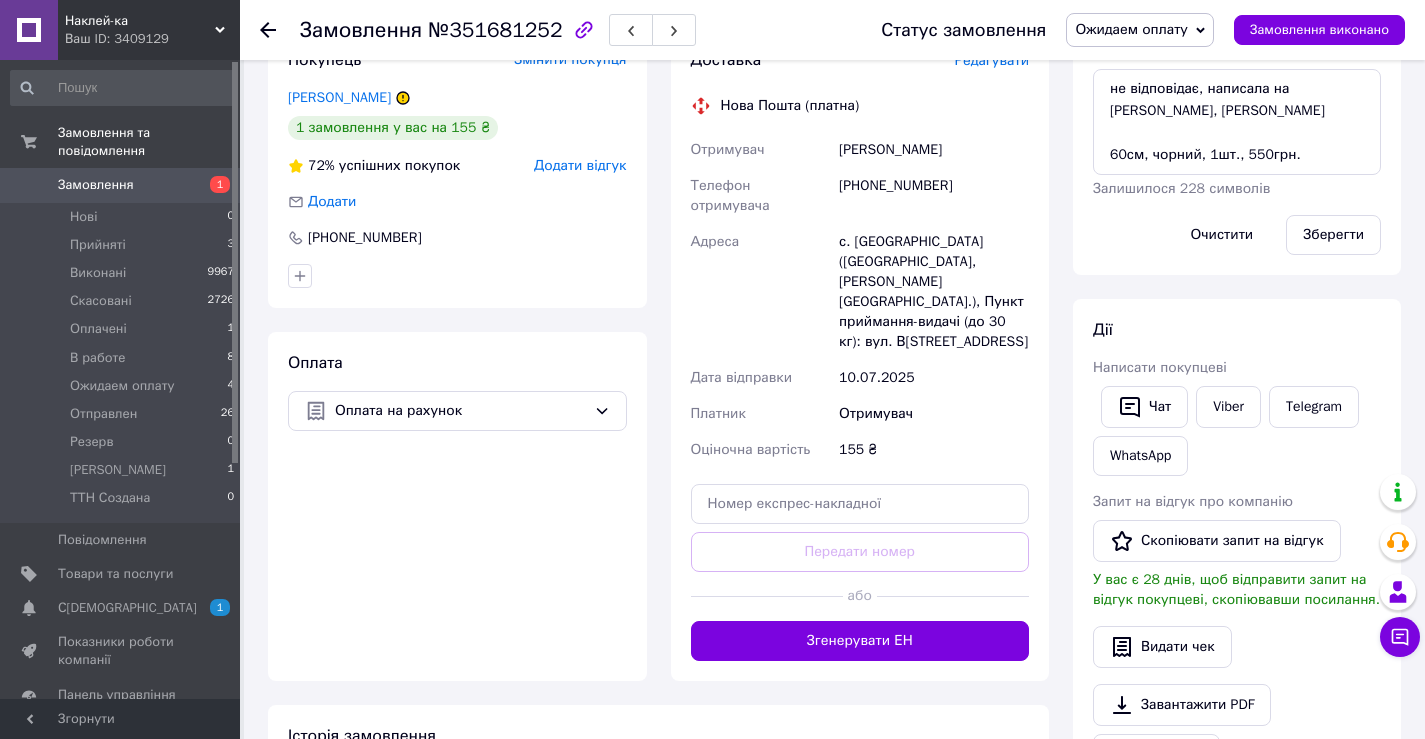 click on "Додати відгук" at bounding box center (580, 165) 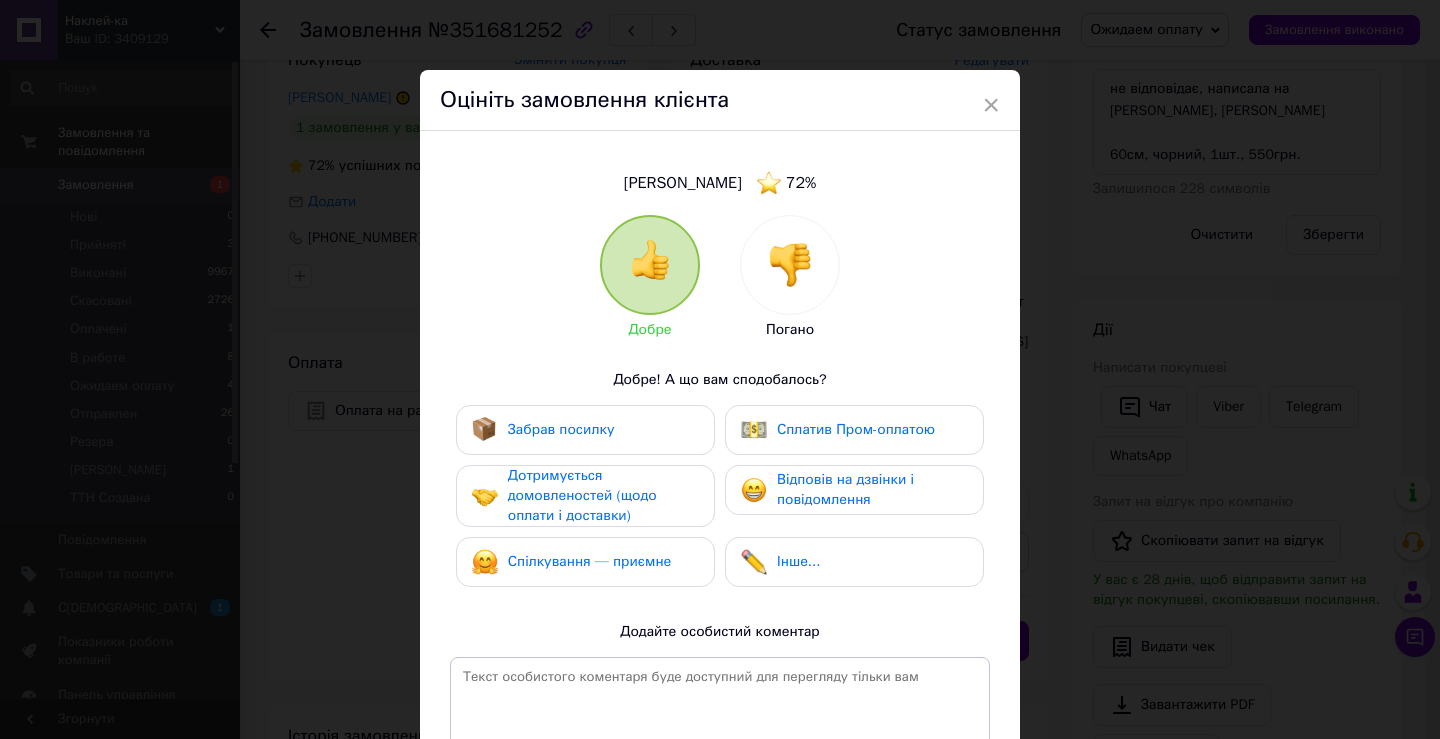 click at bounding box center (790, 265) 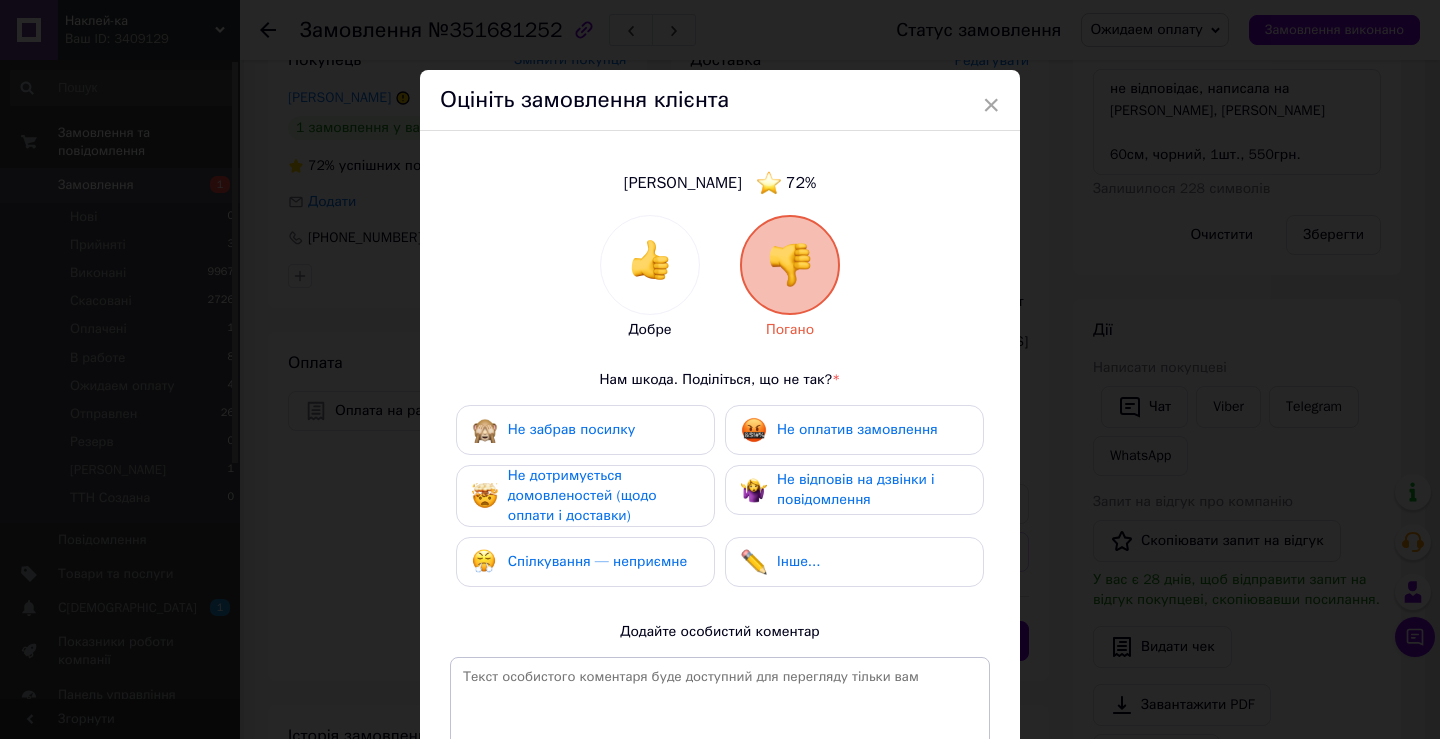 click on "Не оплатив замовлення" at bounding box center (857, 429) 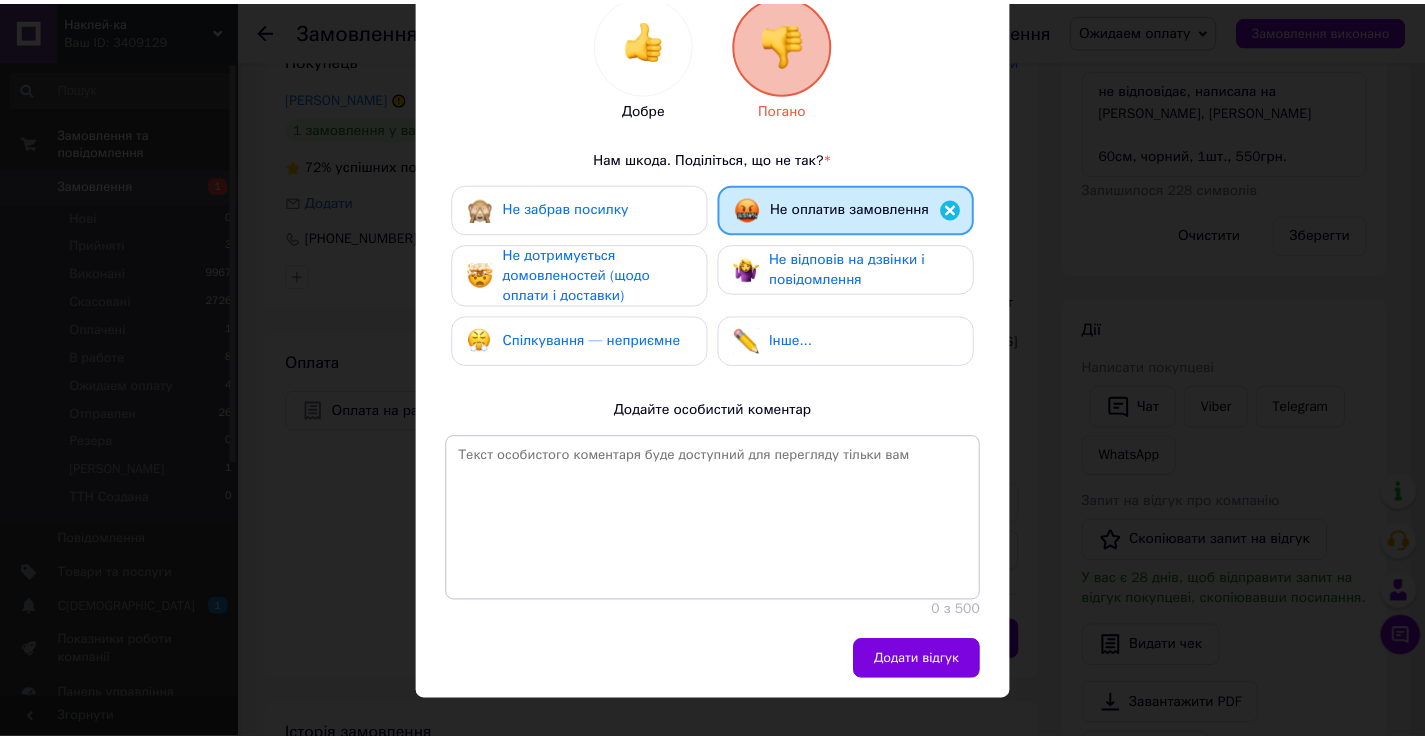 scroll, scrollTop: 245, scrollLeft: 0, axis: vertical 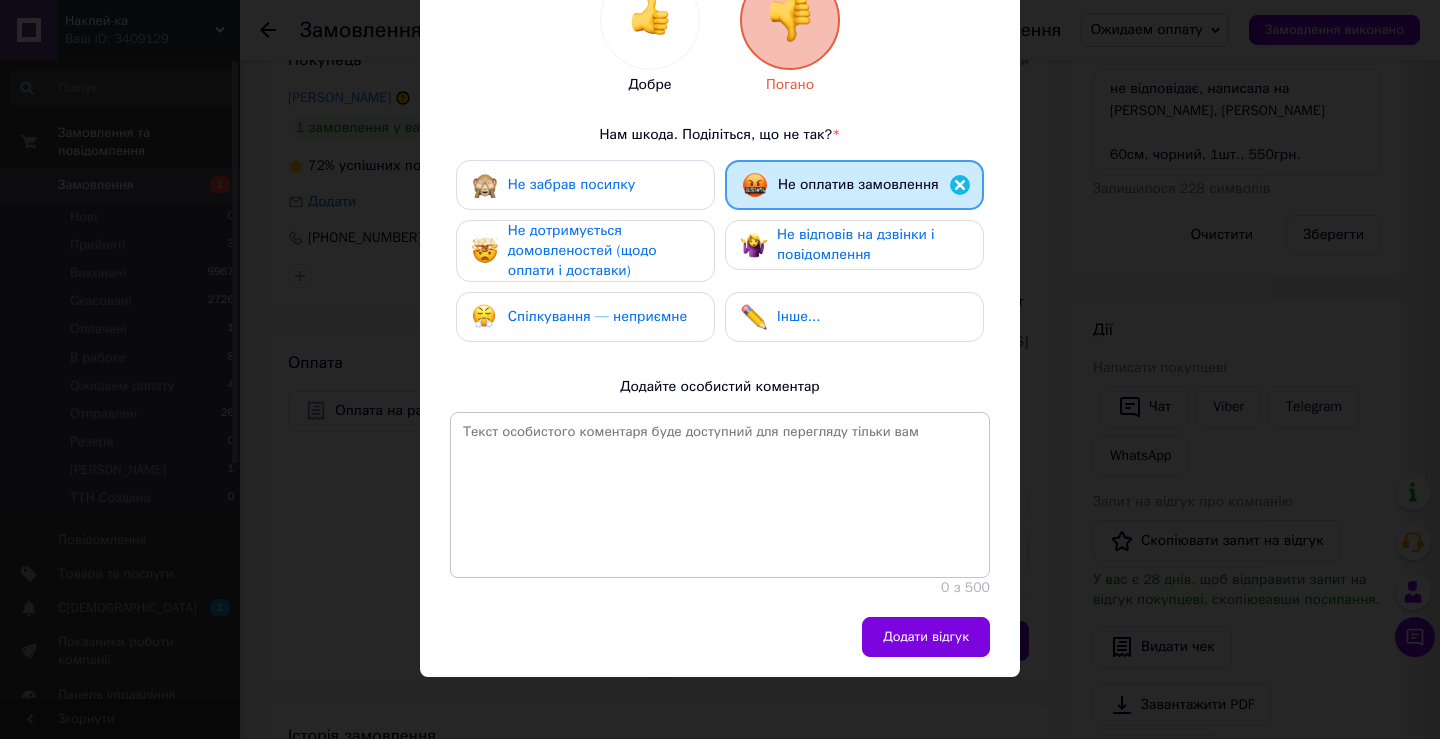 click on "Додати відгук" at bounding box center [926, 637] 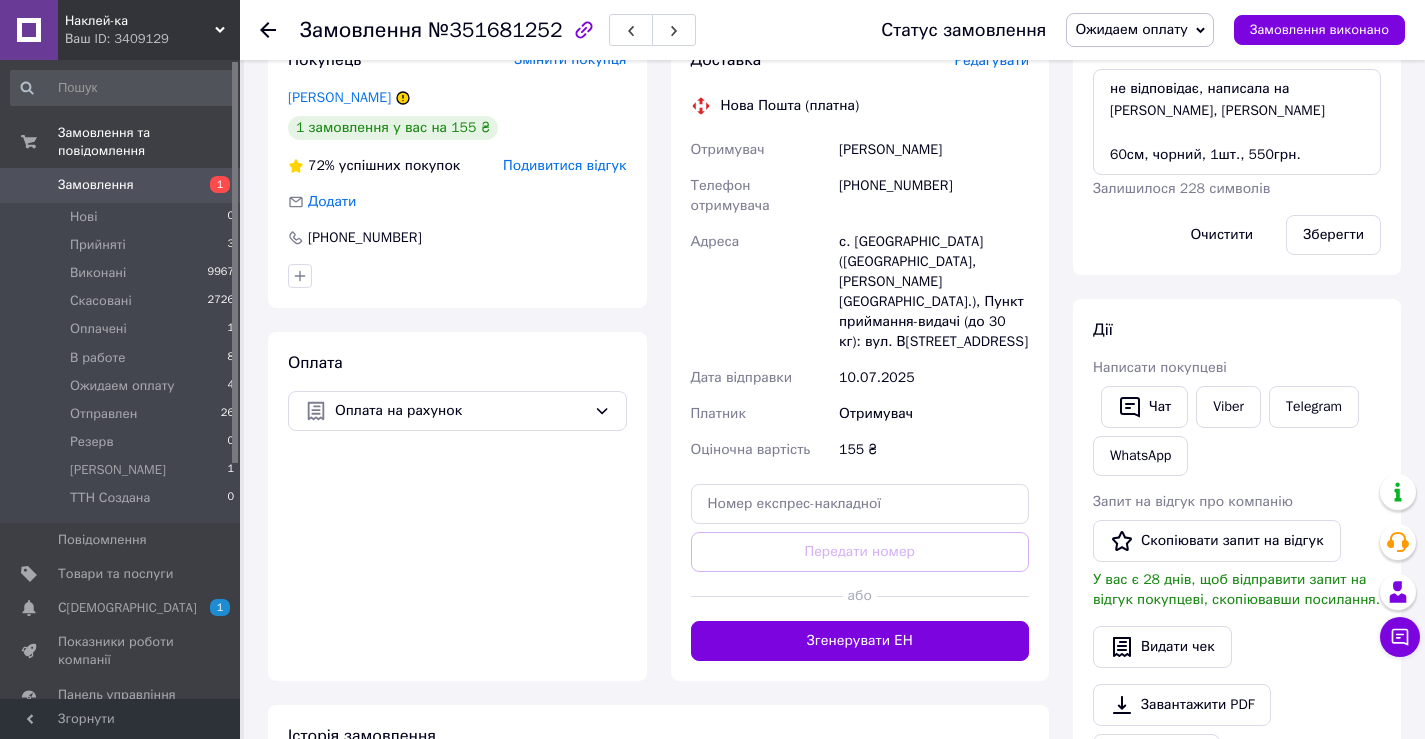 click on "Ожидаем оплату" at bounding box center (1131, 29) 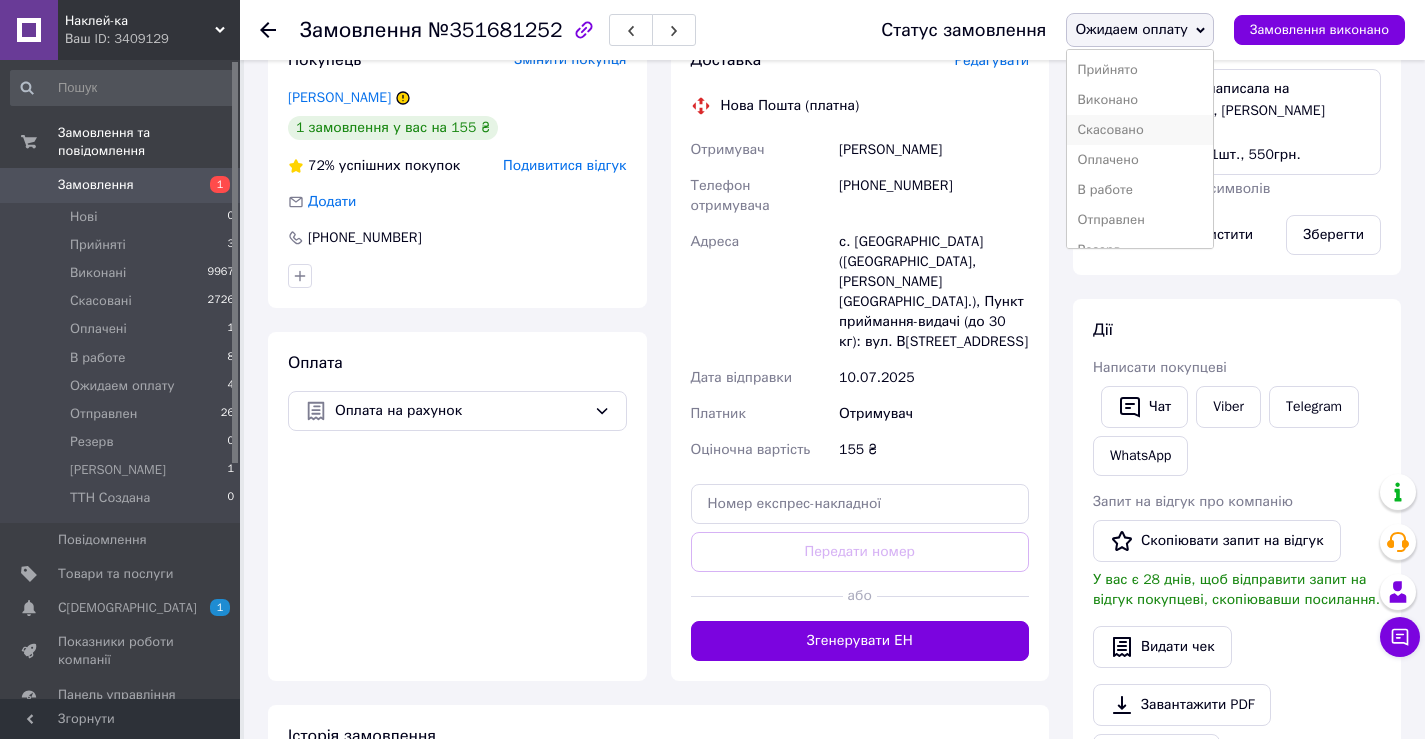 click on "Скасовано" at bounding box center [1140, 130] 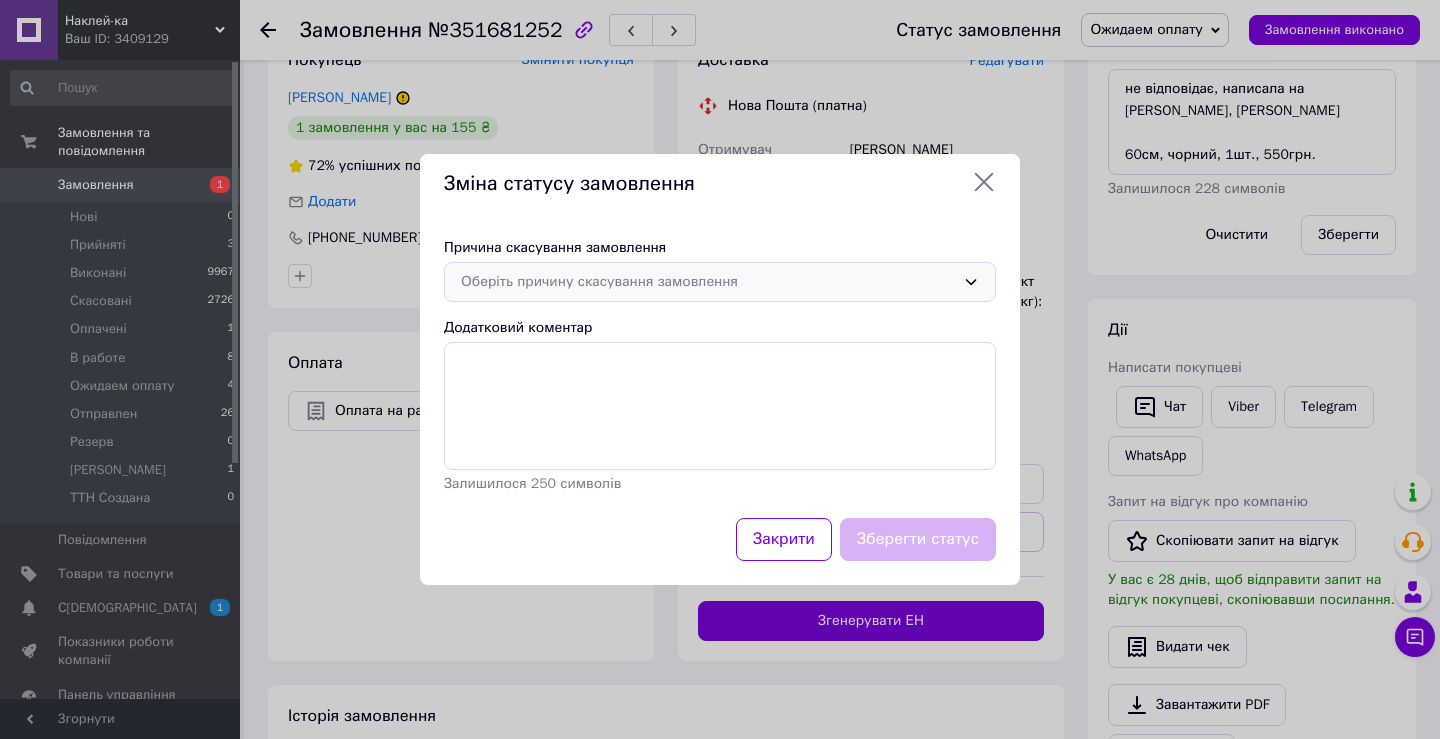 click on "Оберіть причину скасування замовлення" at bounding box center (708, 282) 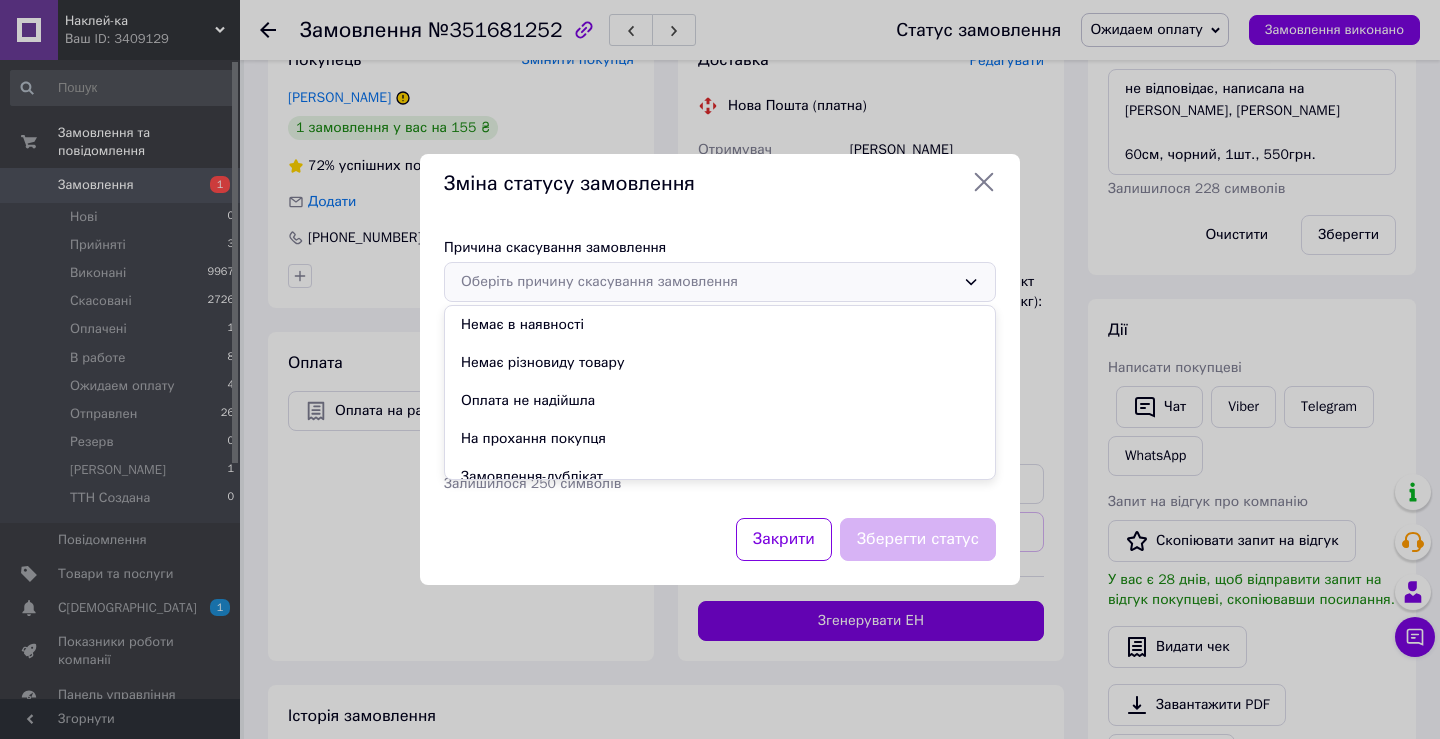 click on "Оплата не надійшла" at bounding box center (720, 401) 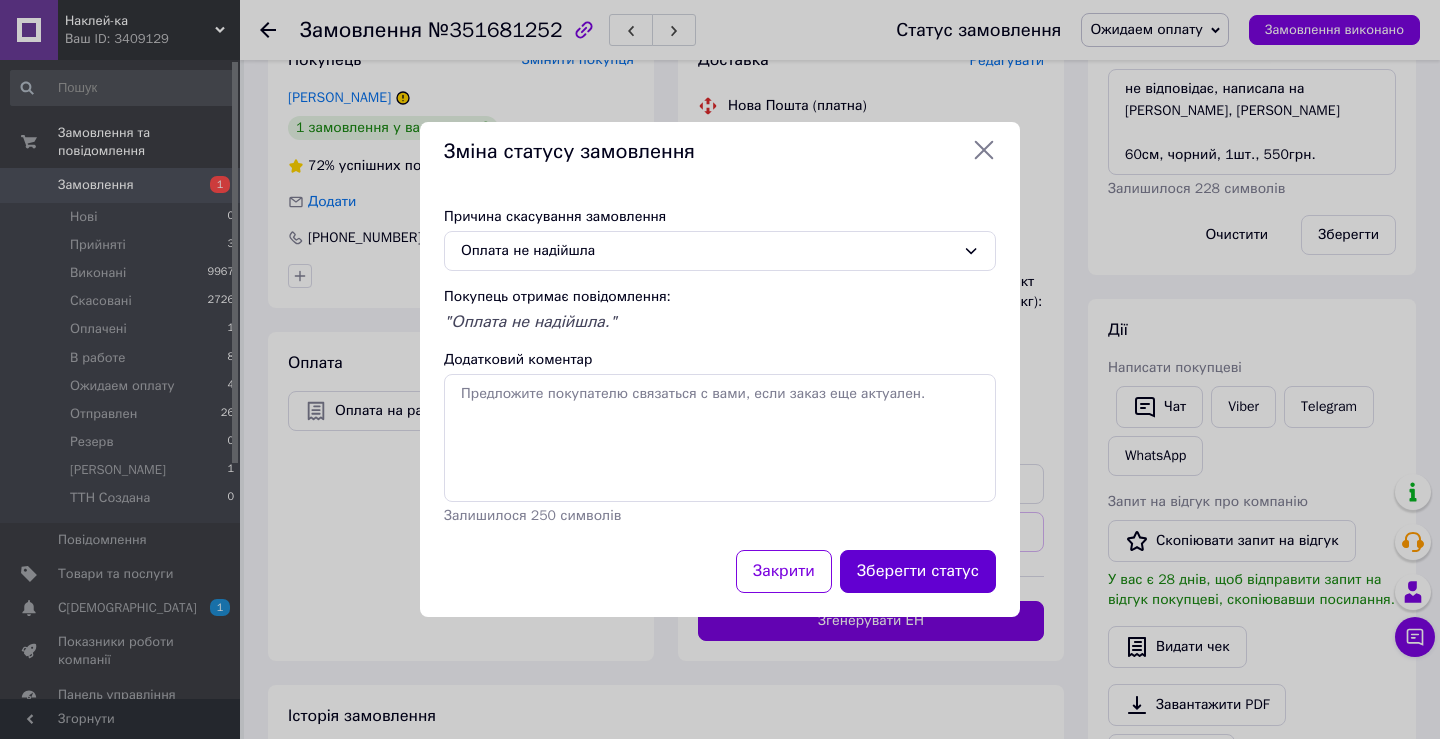 click on "Зберегти статус" at bounding box center (918, 571) 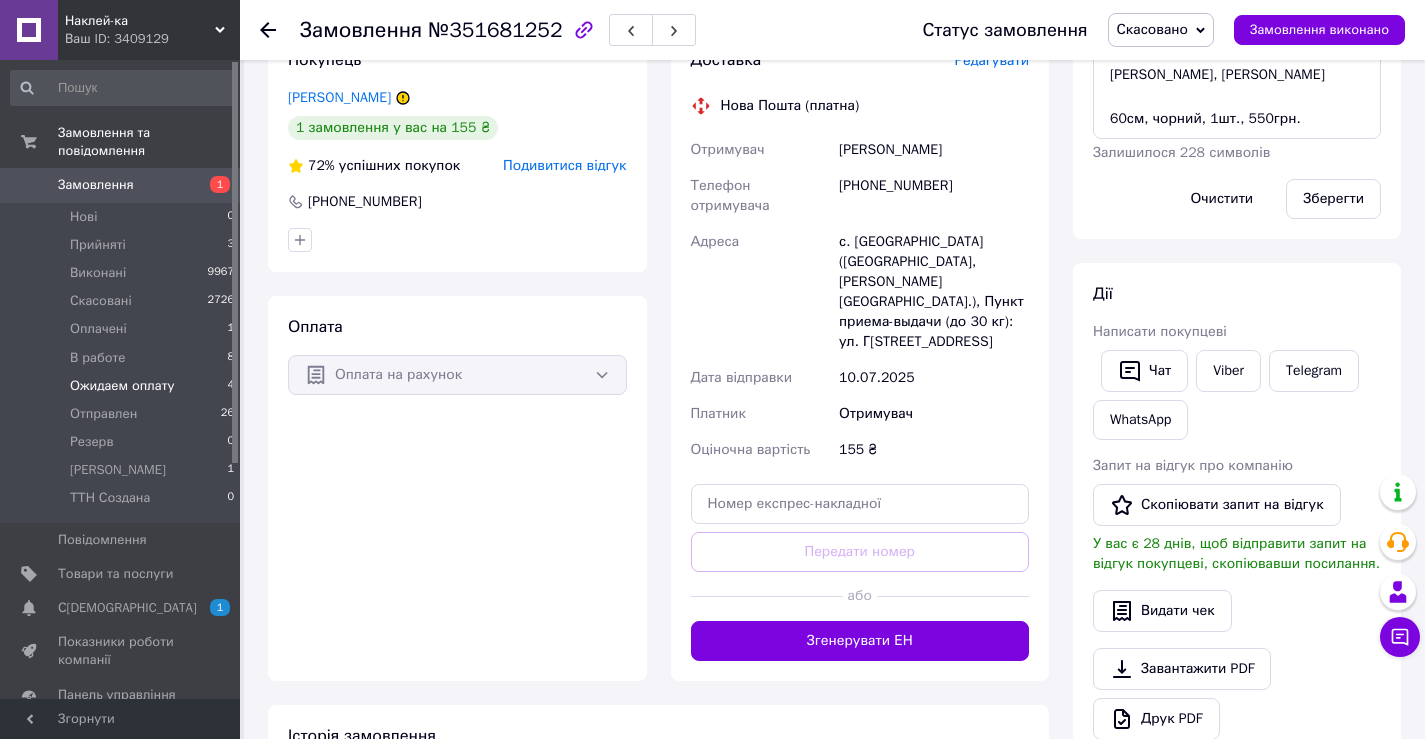 click on "Ожидаем оплату" at bounding box center [122, 386] 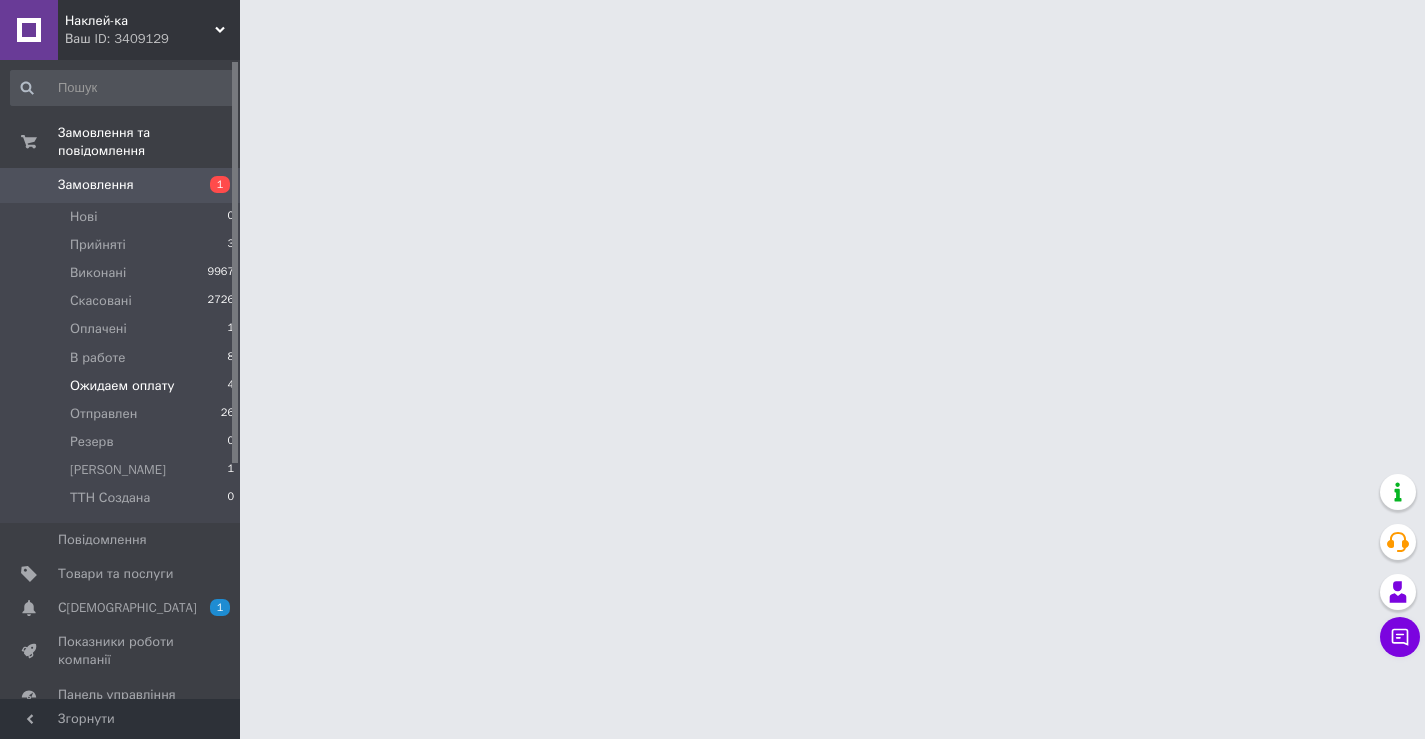 scroll, scrollTop: 0, scrollLeft: 0, axis: both 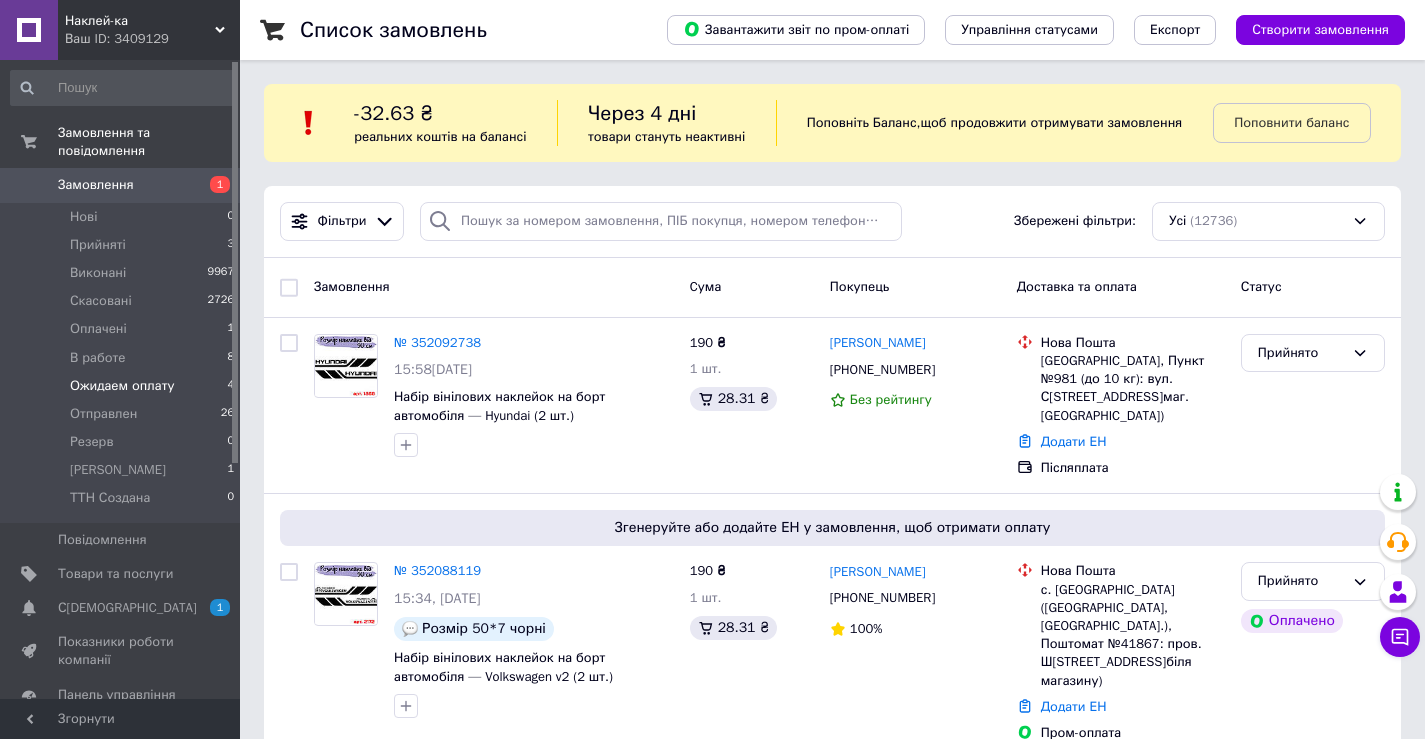 click on "Ожидаем оплату" at bounding box center [122, 386] 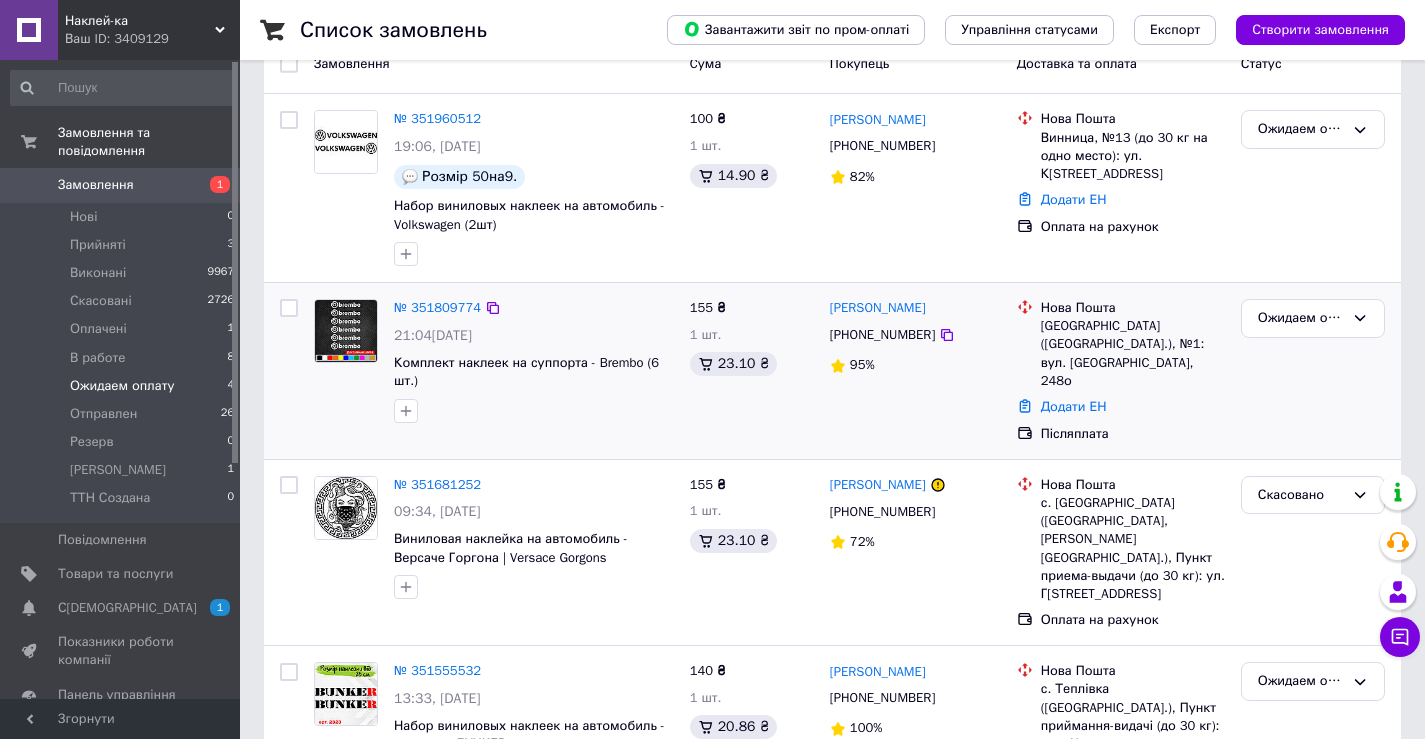 scroll, scrollTop: 364, scrollLeft: 0, axis: vertical 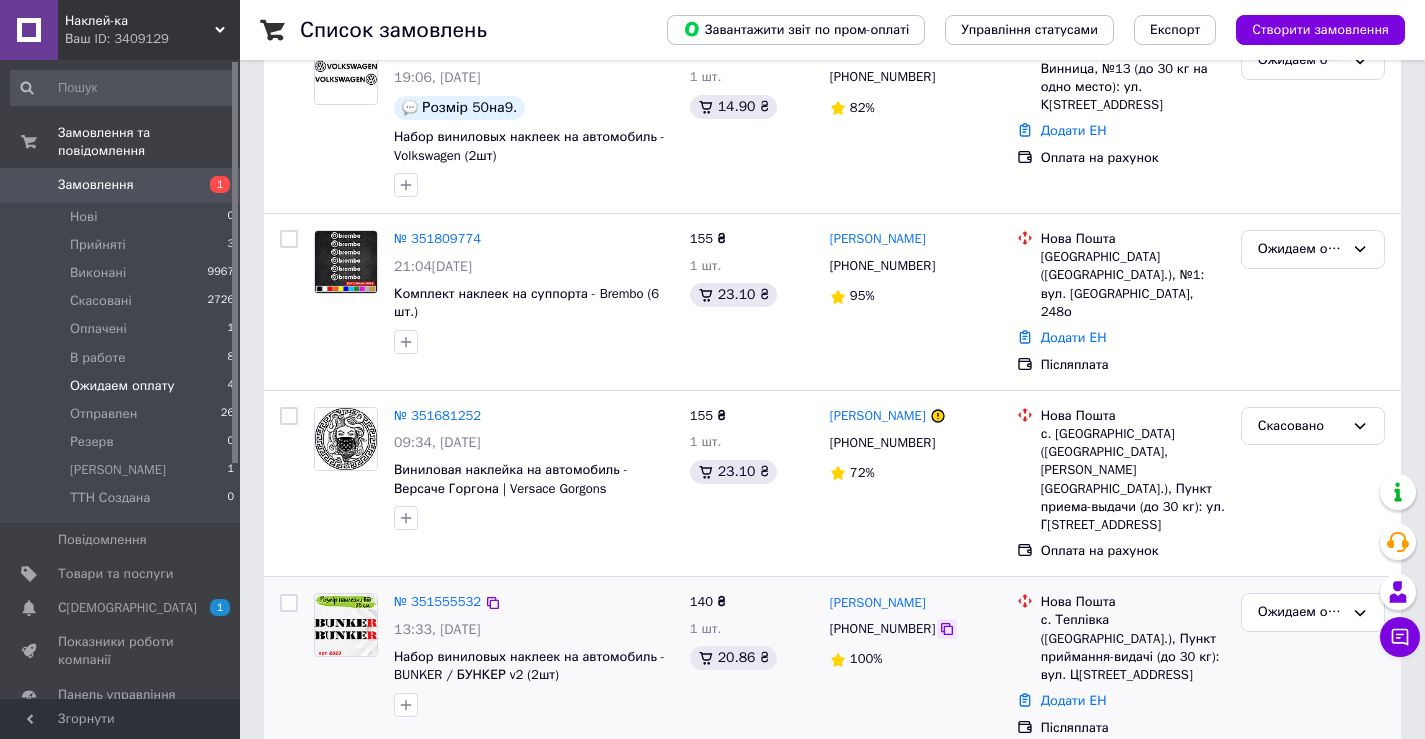 click 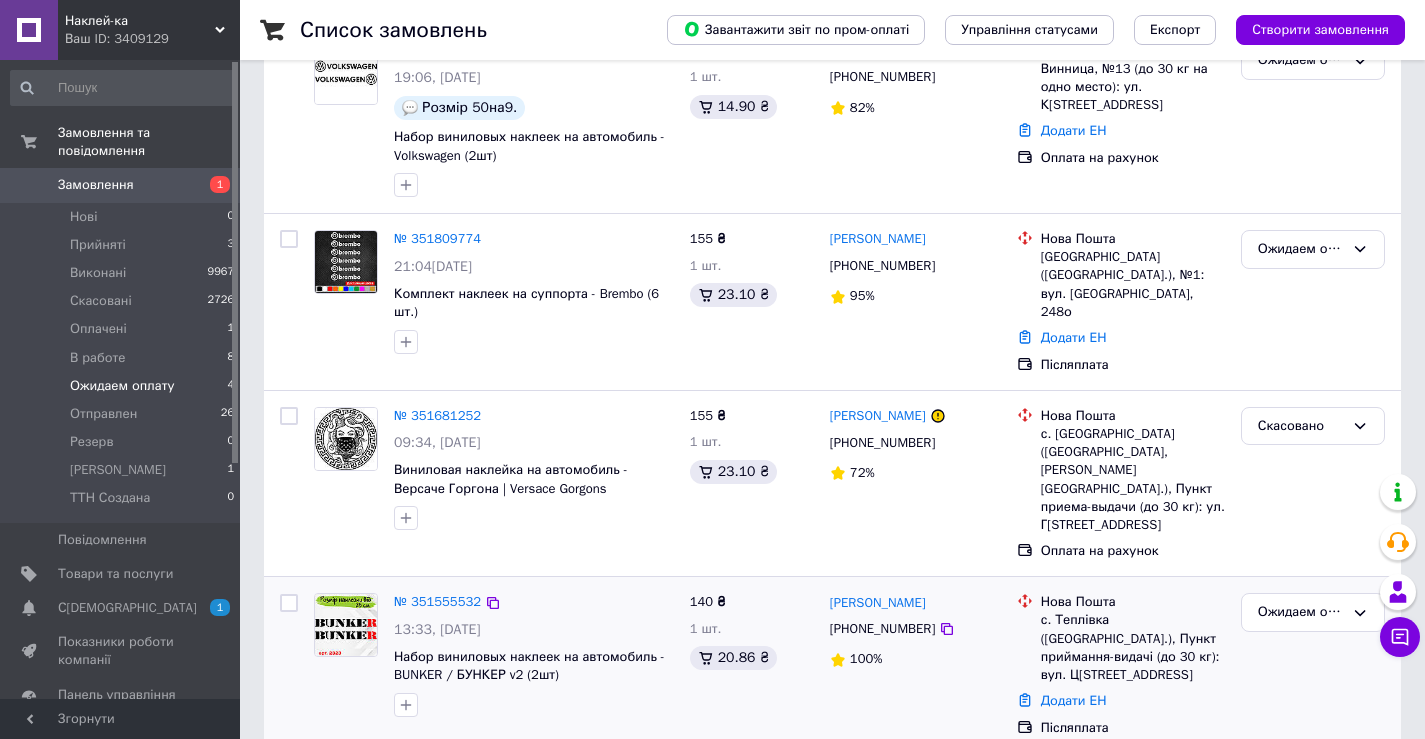 click on "Ожидаем оплату" at bounding box center (1313, 665) 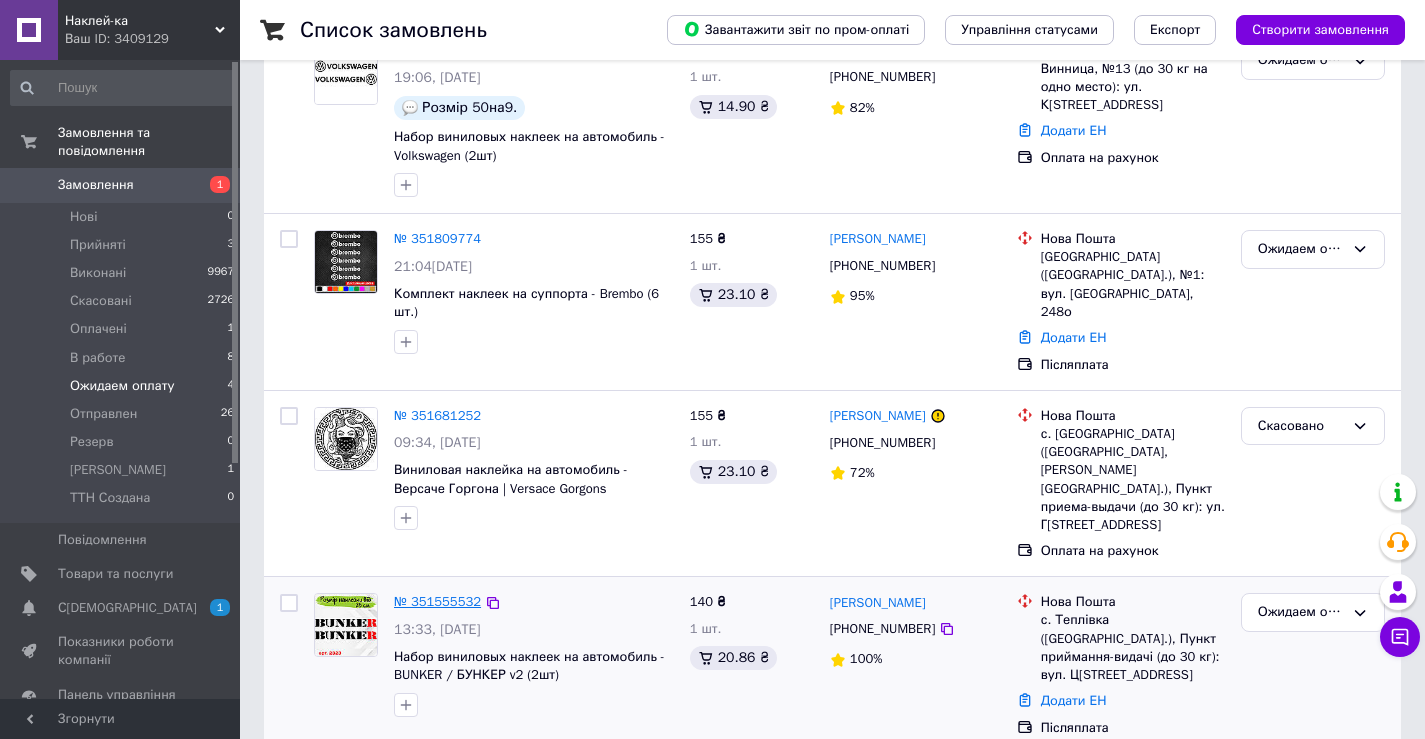 click on "№ 351555532" at bounding box center [437, 601] 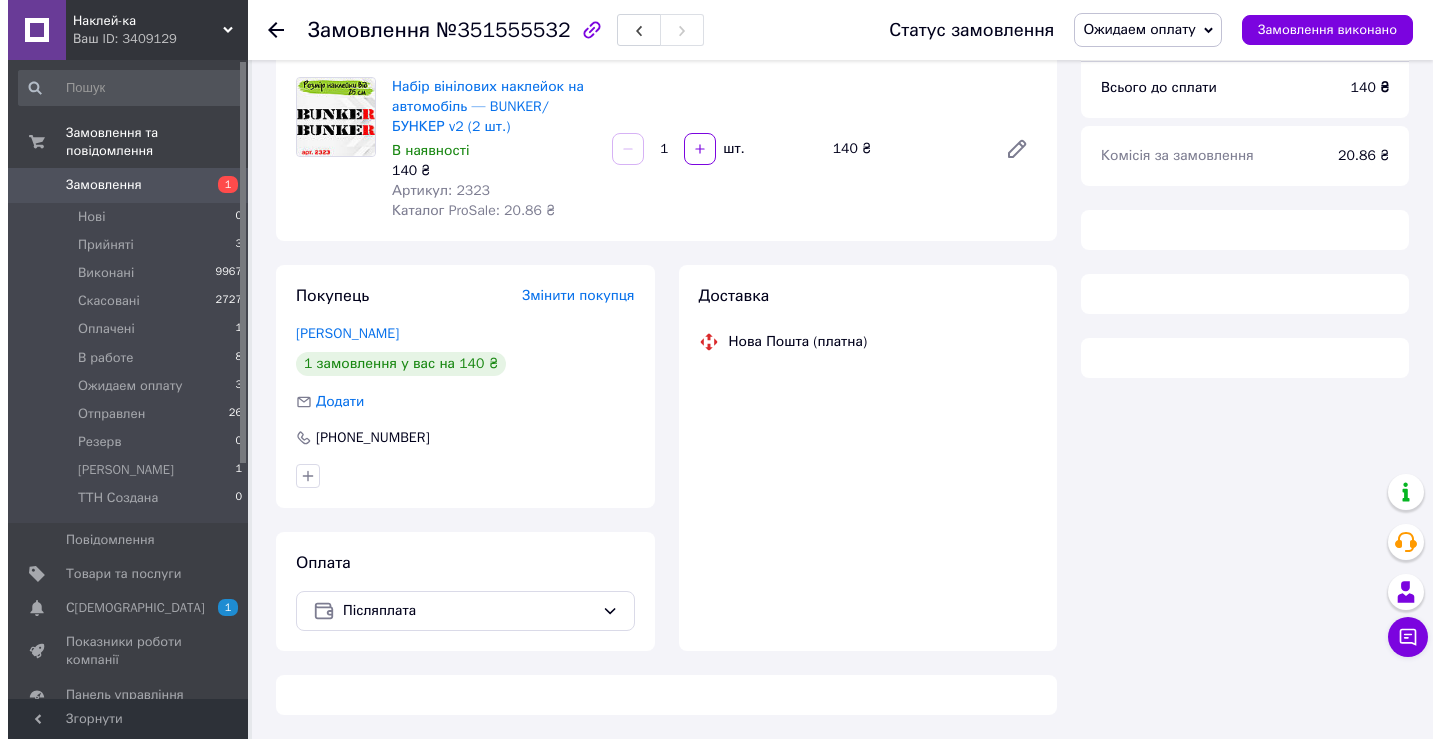 scroll, scrollTop: 364, scrollLeft: 0, axis: vertical 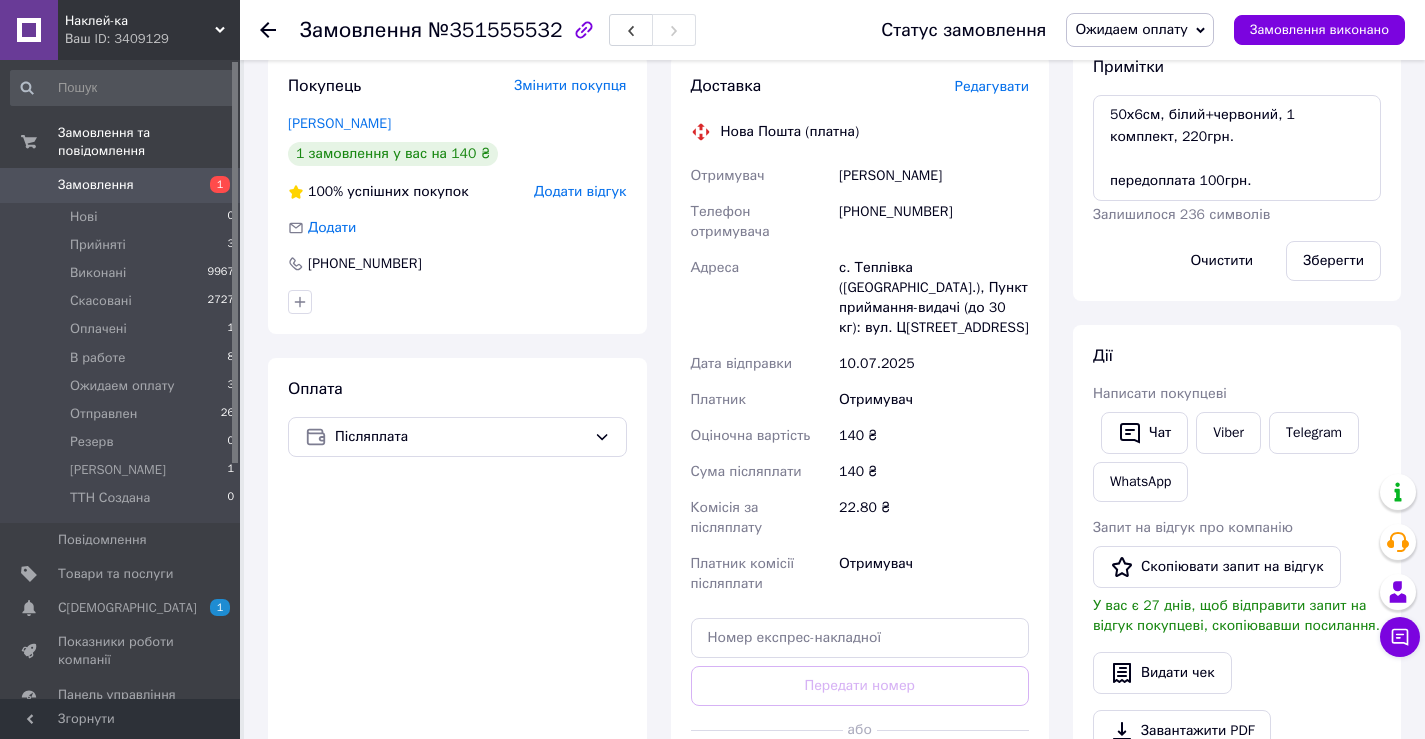 click on "Ожидаем оплату" at bounding box center [1131, 29] 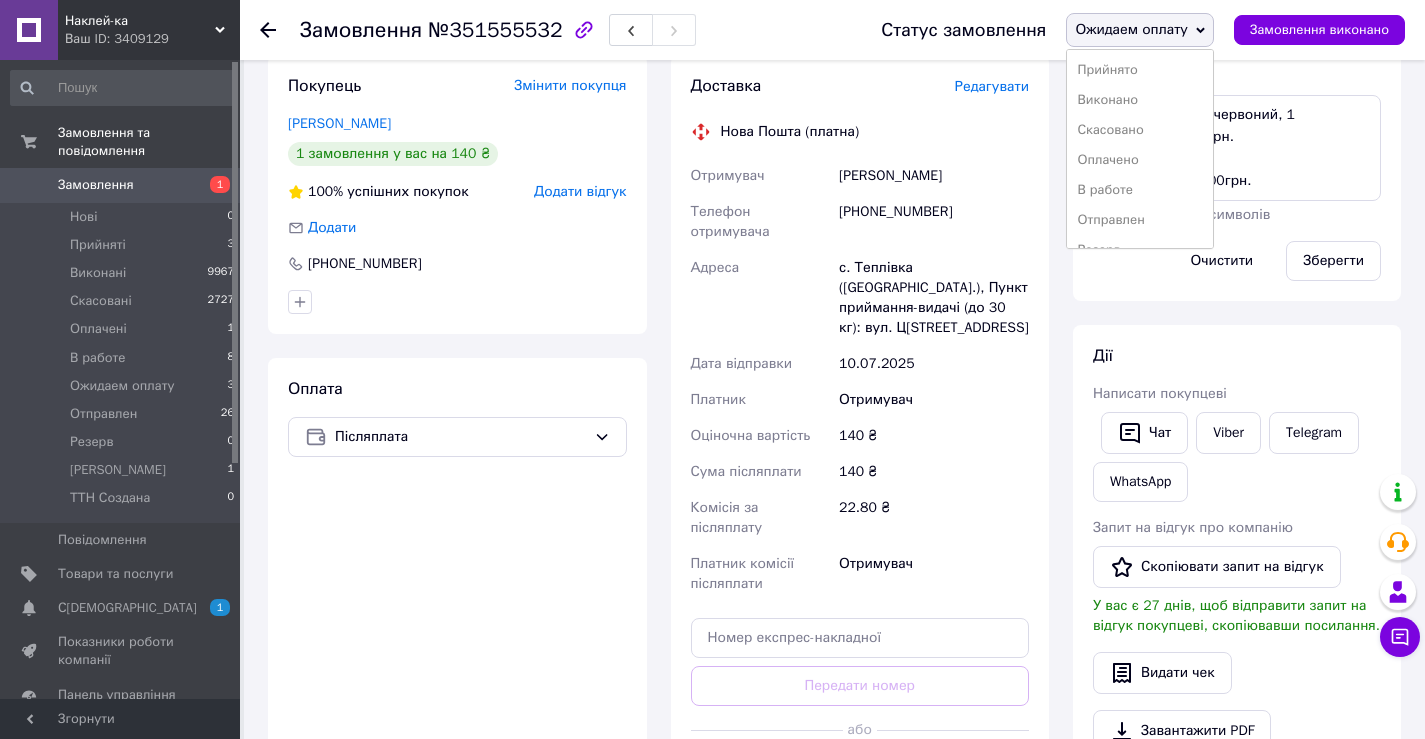 click on "Додати відгук" at bounding box center (580, 191) 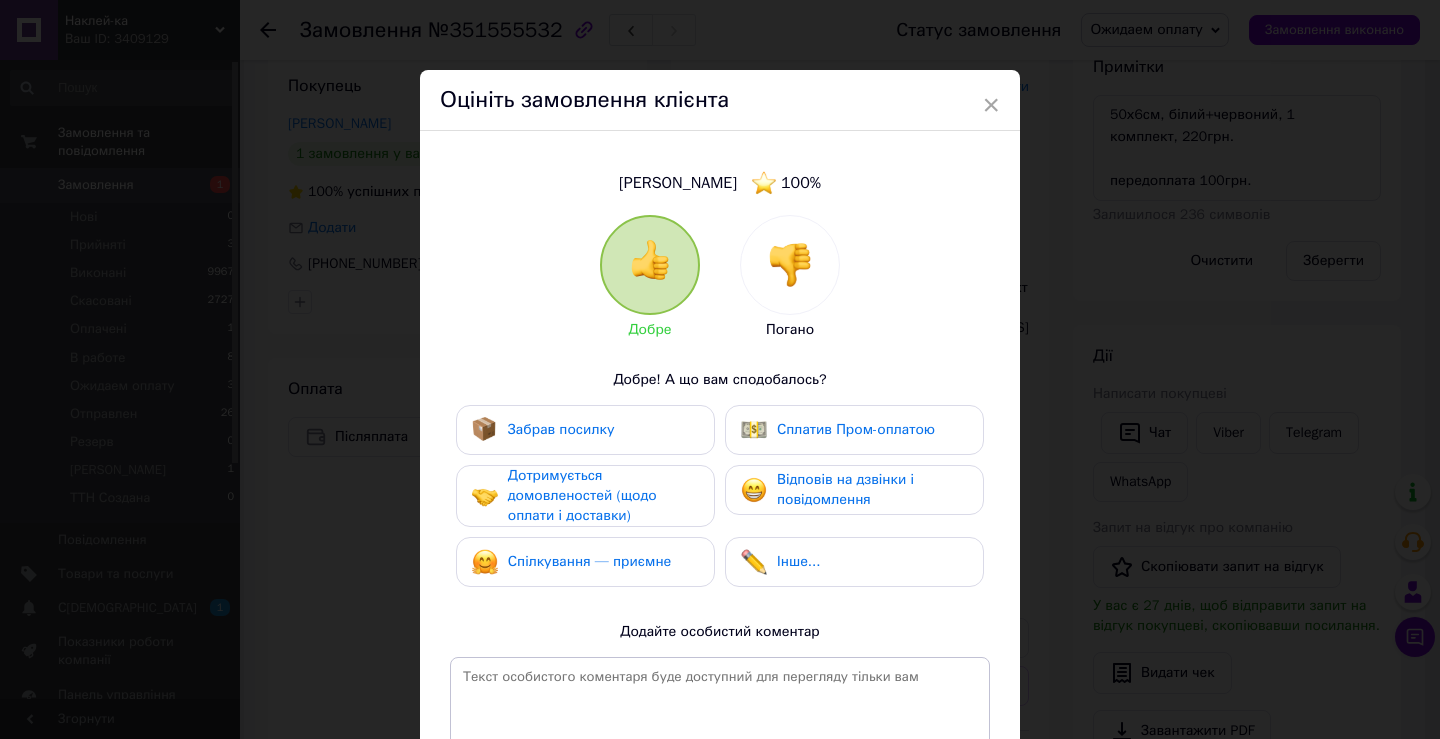 click at bounding box center [790, 265] 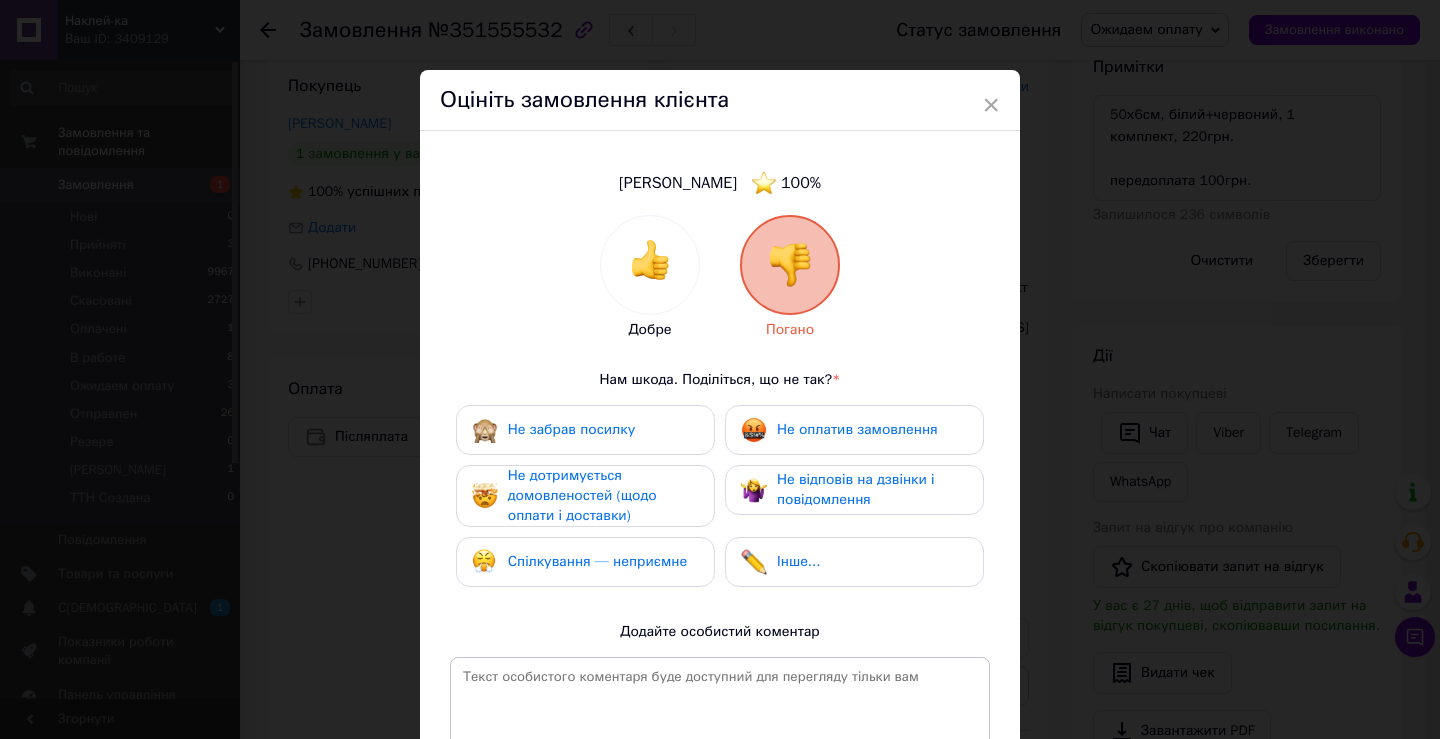 click on "Не оплатив замовлення" at bounding box center (857, 429) 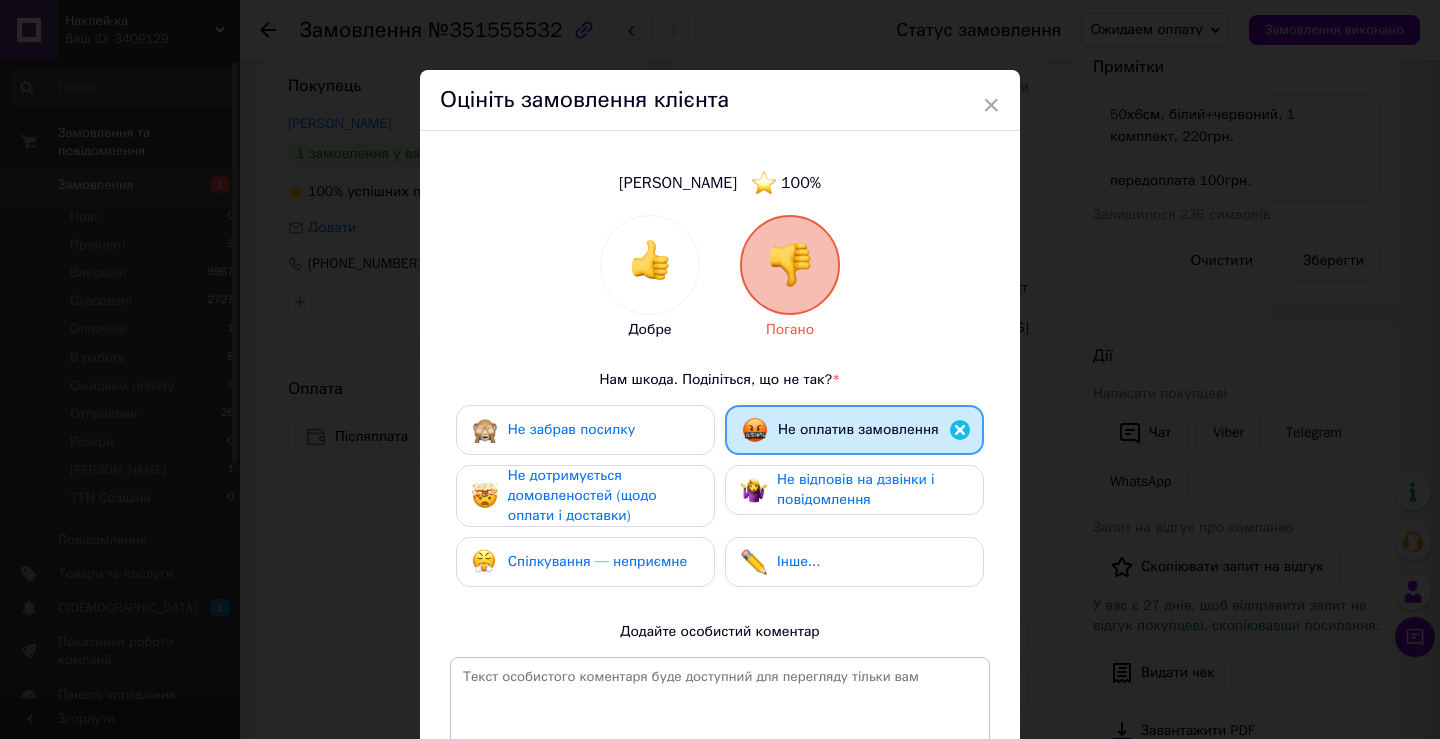 click on "Не дотримується домовленостей (щодо оплати і доставки)" at bounding box center [582, 495] 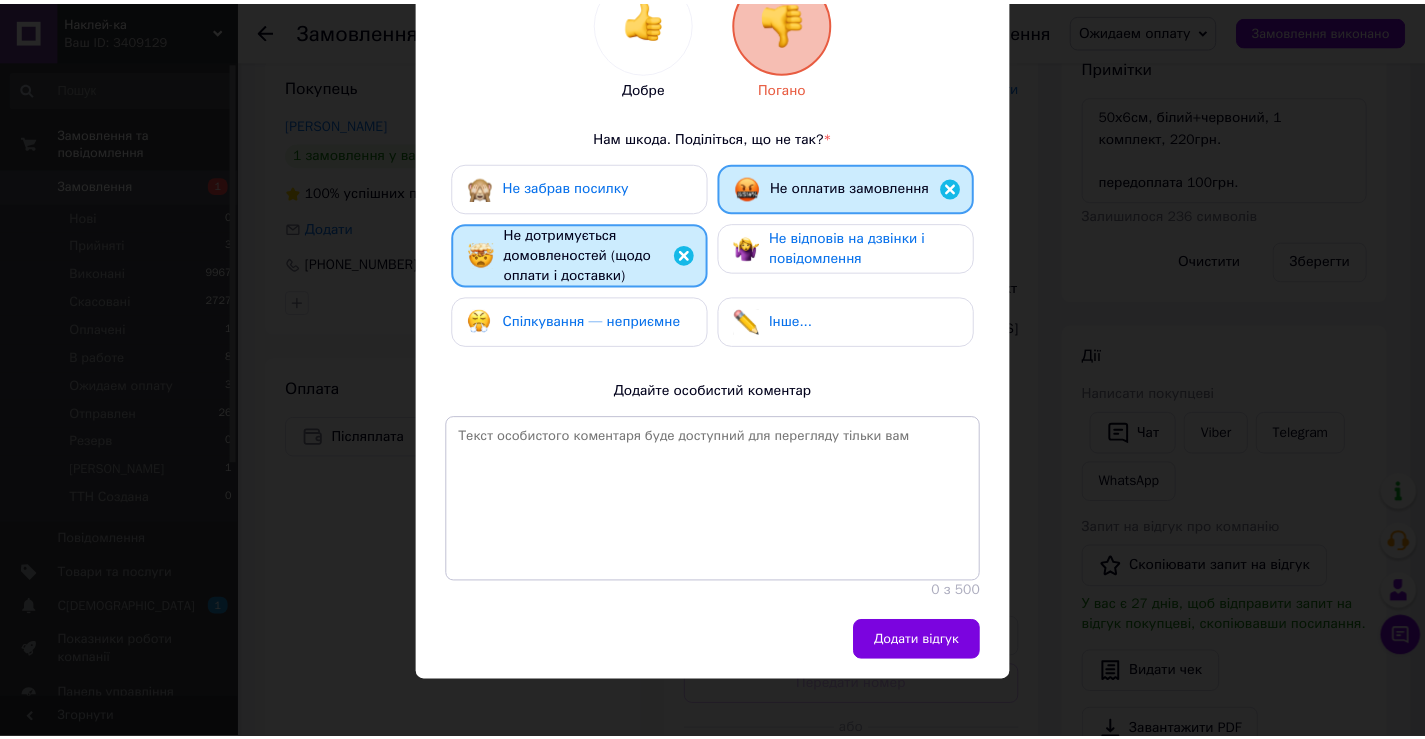 scroll, scrollTop: 247, scrollLeft: 0, axis: vertical 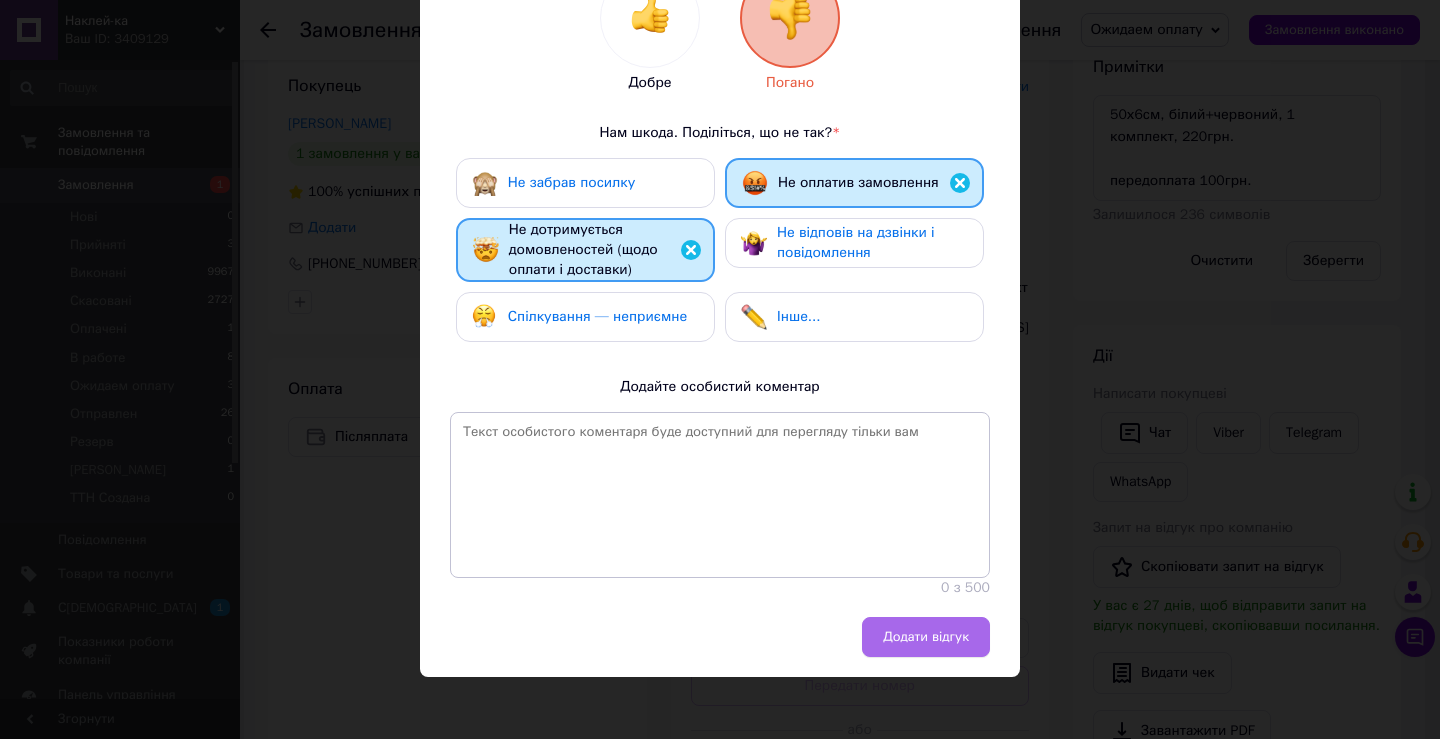 click on "Додати відгук" at bounding box center [926, 637] 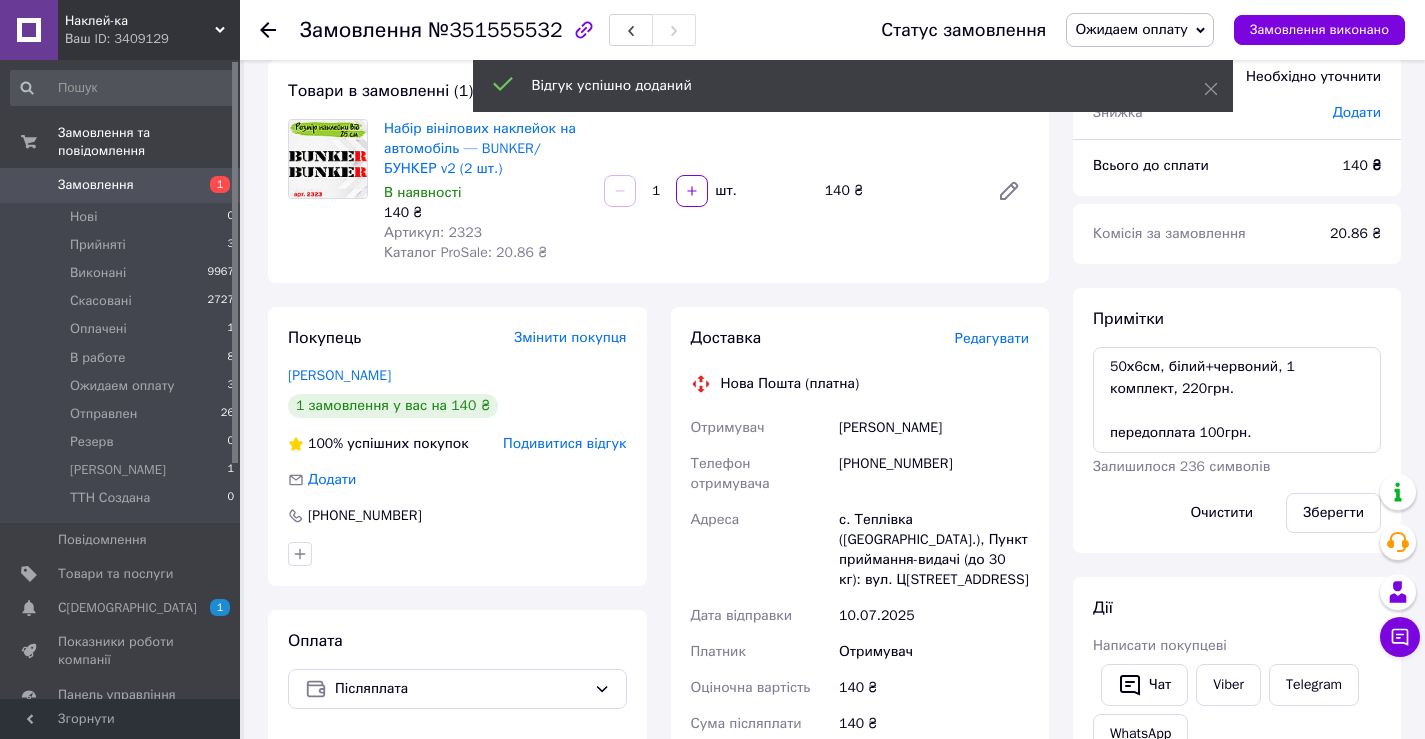 scroll, scrollTop: 64, scrollLeft: 0, axis: vertical 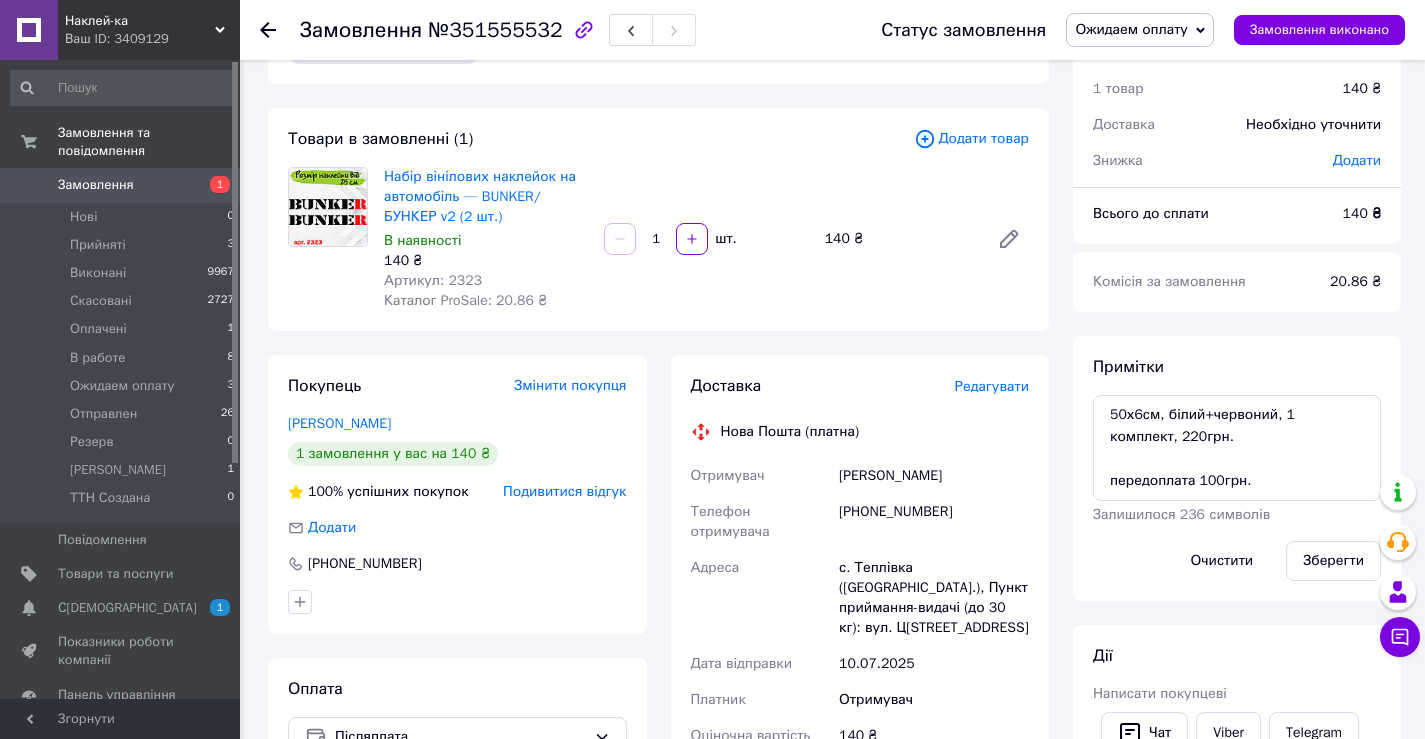 click on "Ожидаем оплату" at bounding box center (1131, 29) 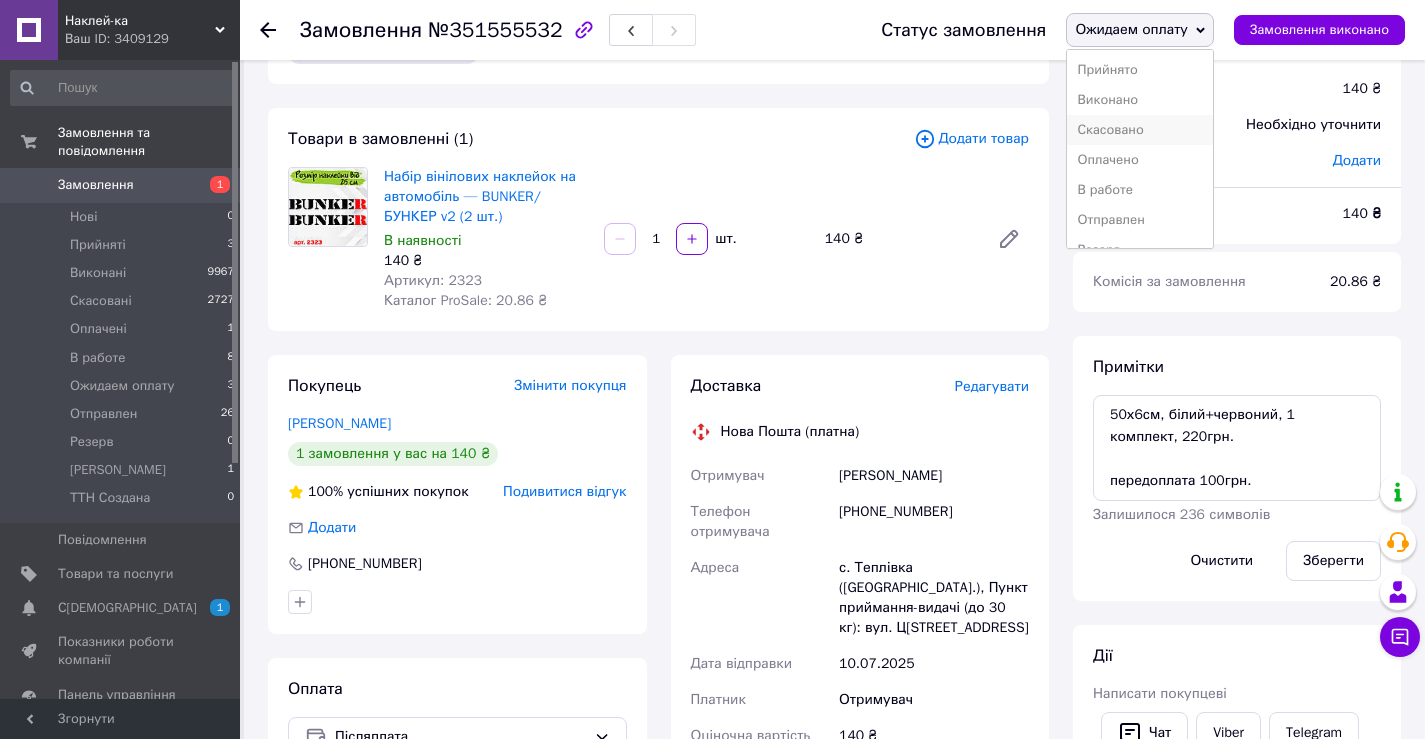 click on "Скасовано" at bounding box center (1140, 130) 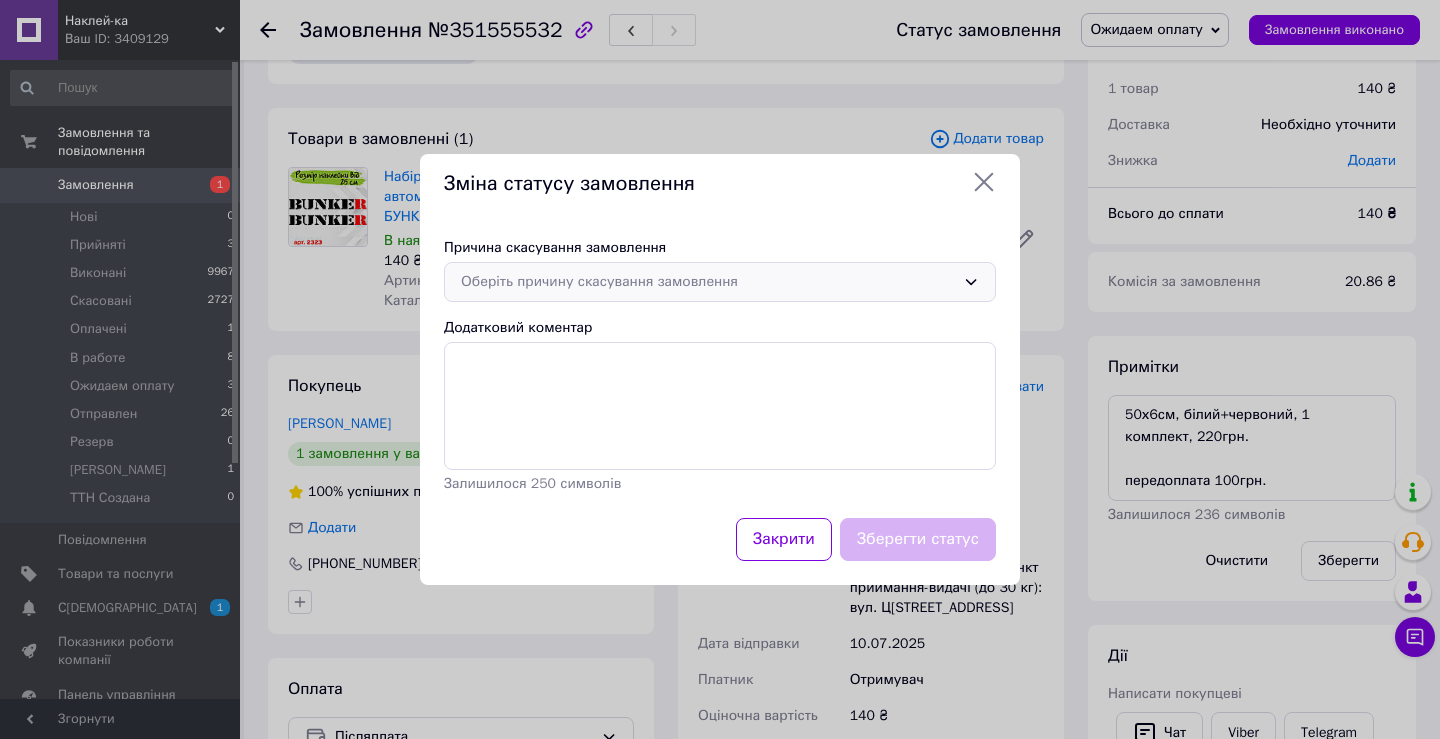 click on "Оберіть причину скасування замовлення" at bounding box center [708, 282] 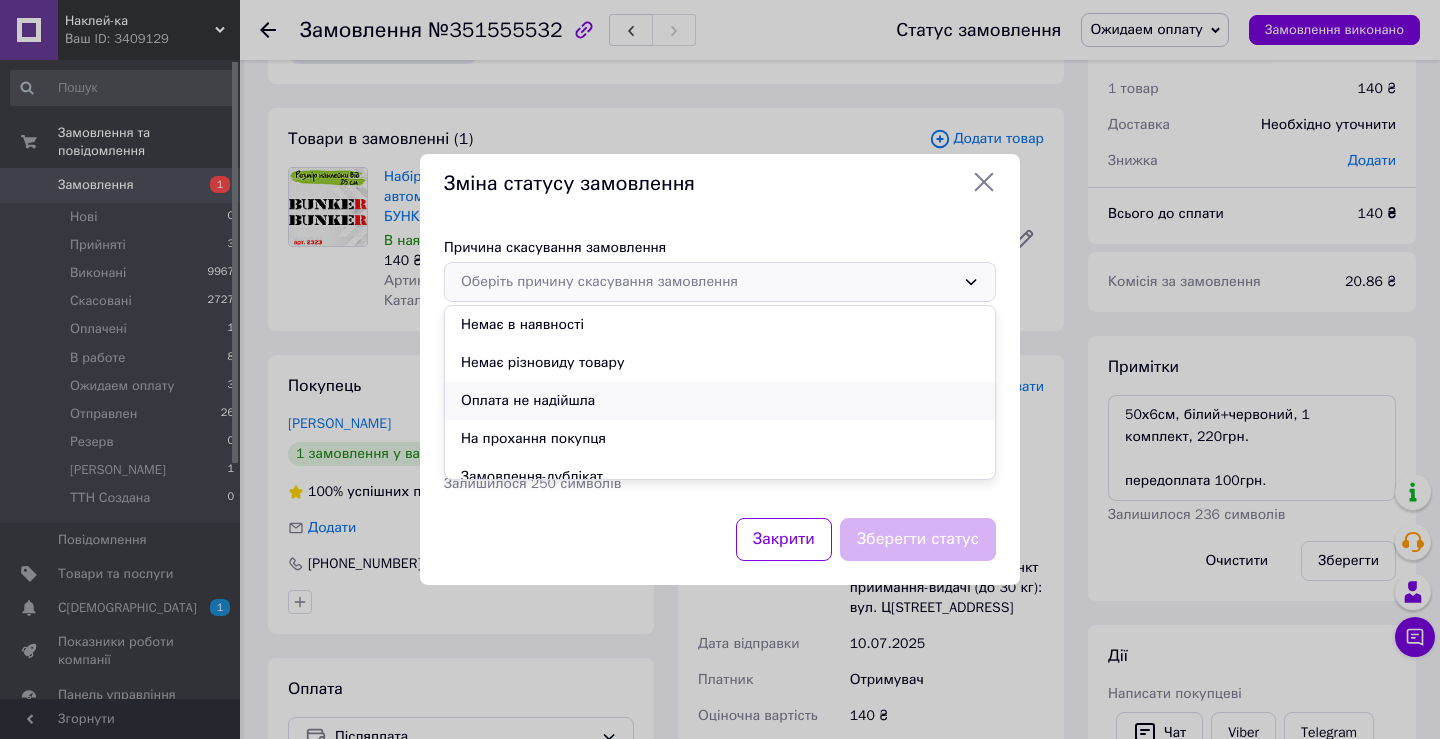 click on "Оплата не надійшла" at bounding box center [720, 401] 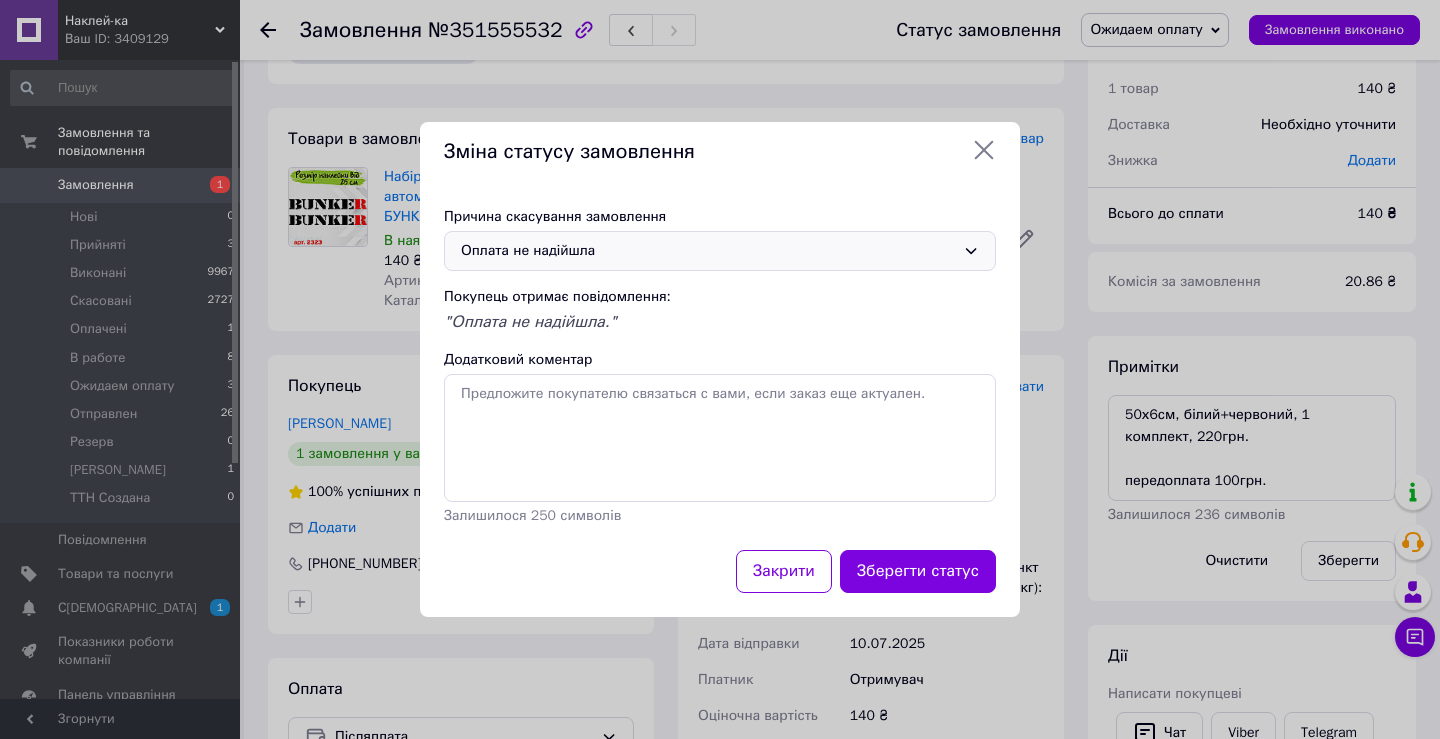 click on "Зберегти статус" at bounding box center (918, 571) 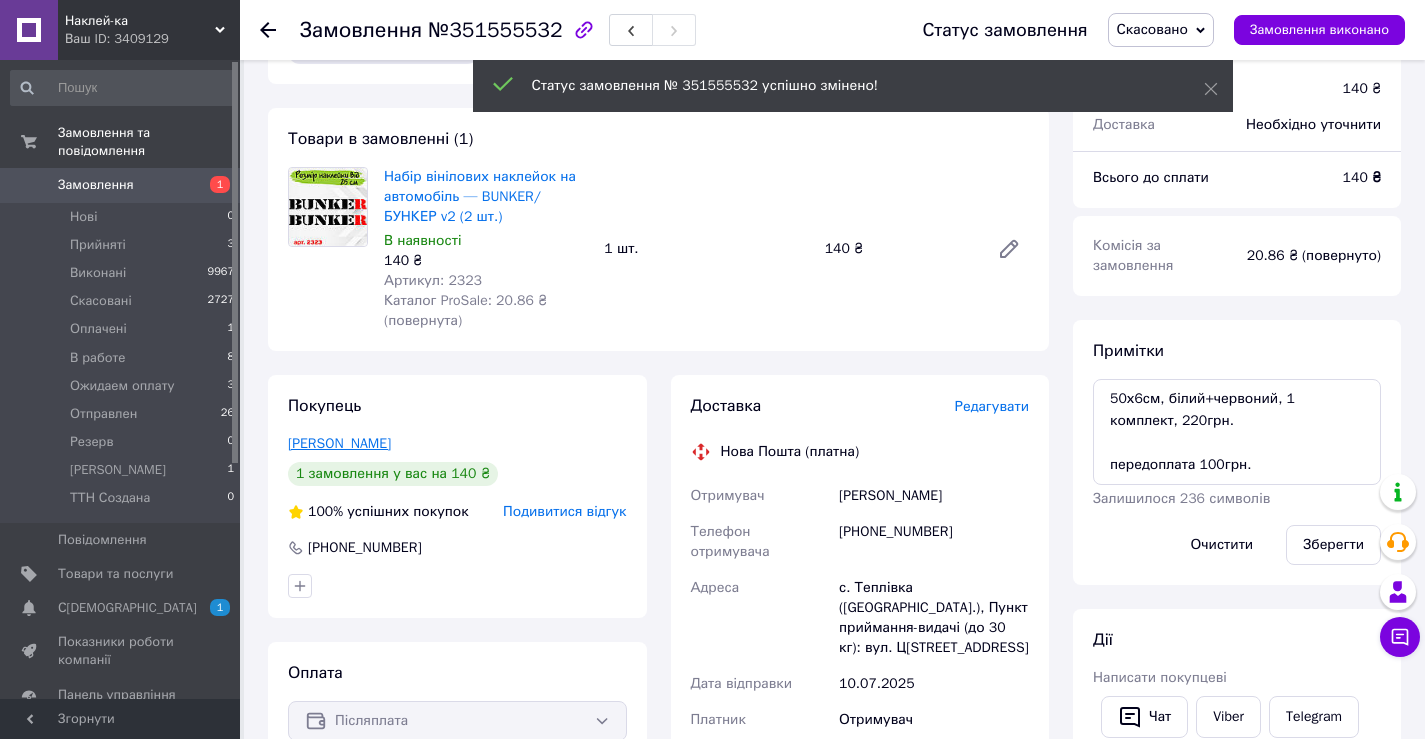 click on "[PERSON_NAME]" at bounding box center (339, 443) 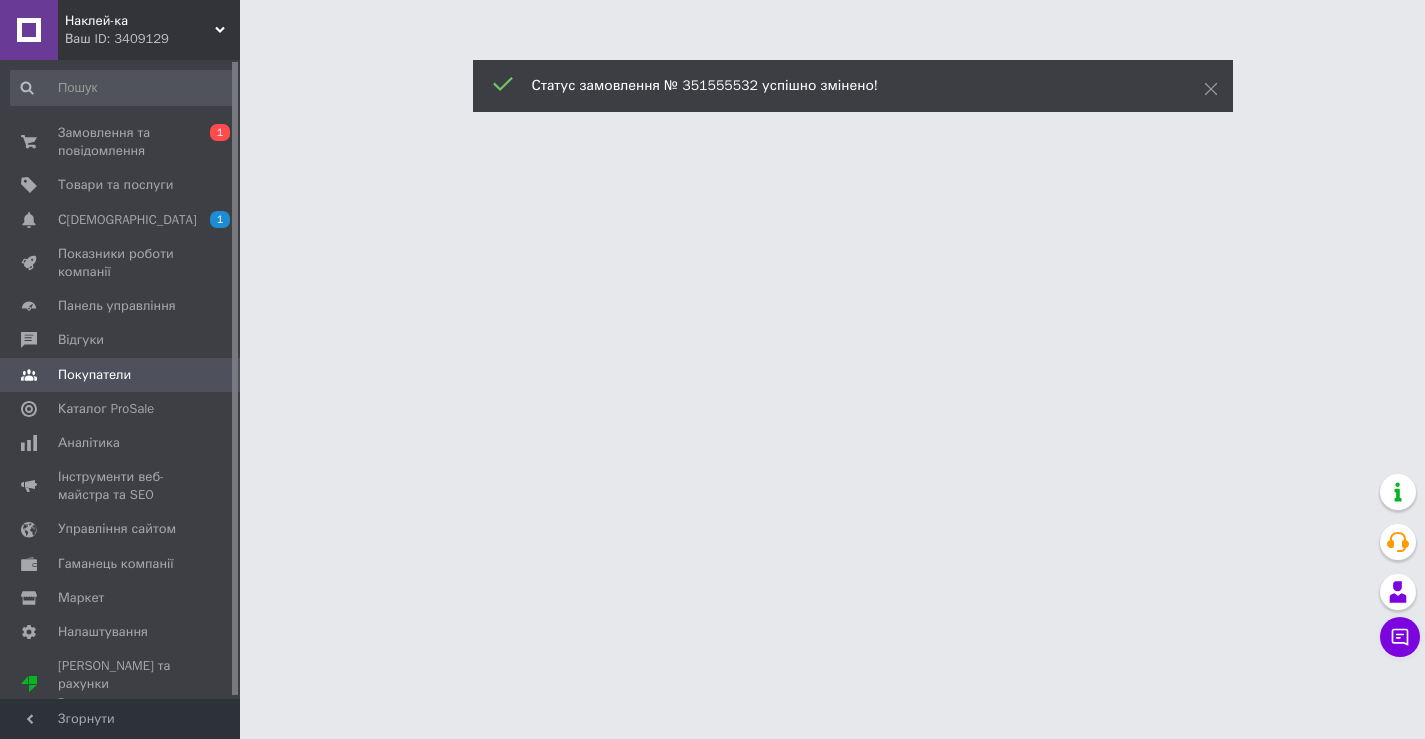 scroll, scrollTop: 0, scrollLeft: 0, axis: both 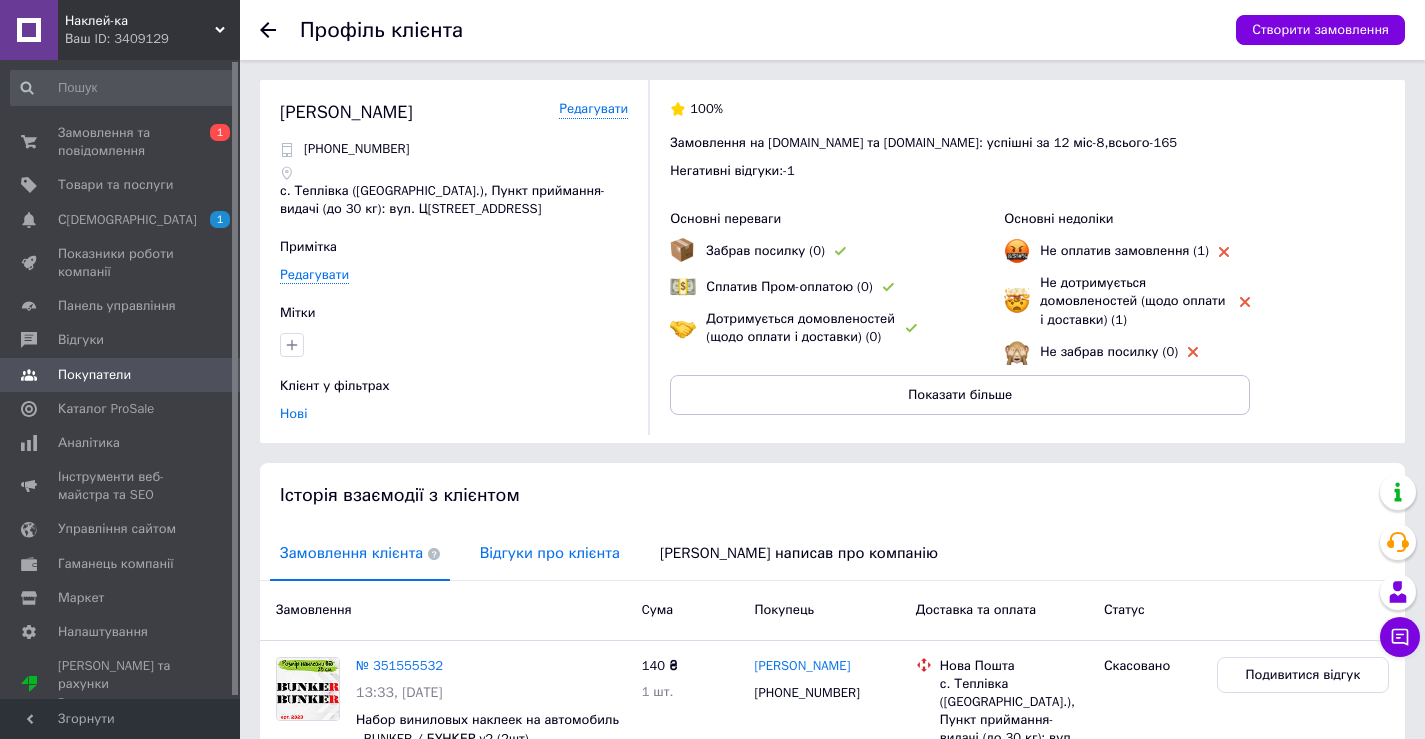 click on "Відгуки про клієнта" at bounding box center (550, 553) 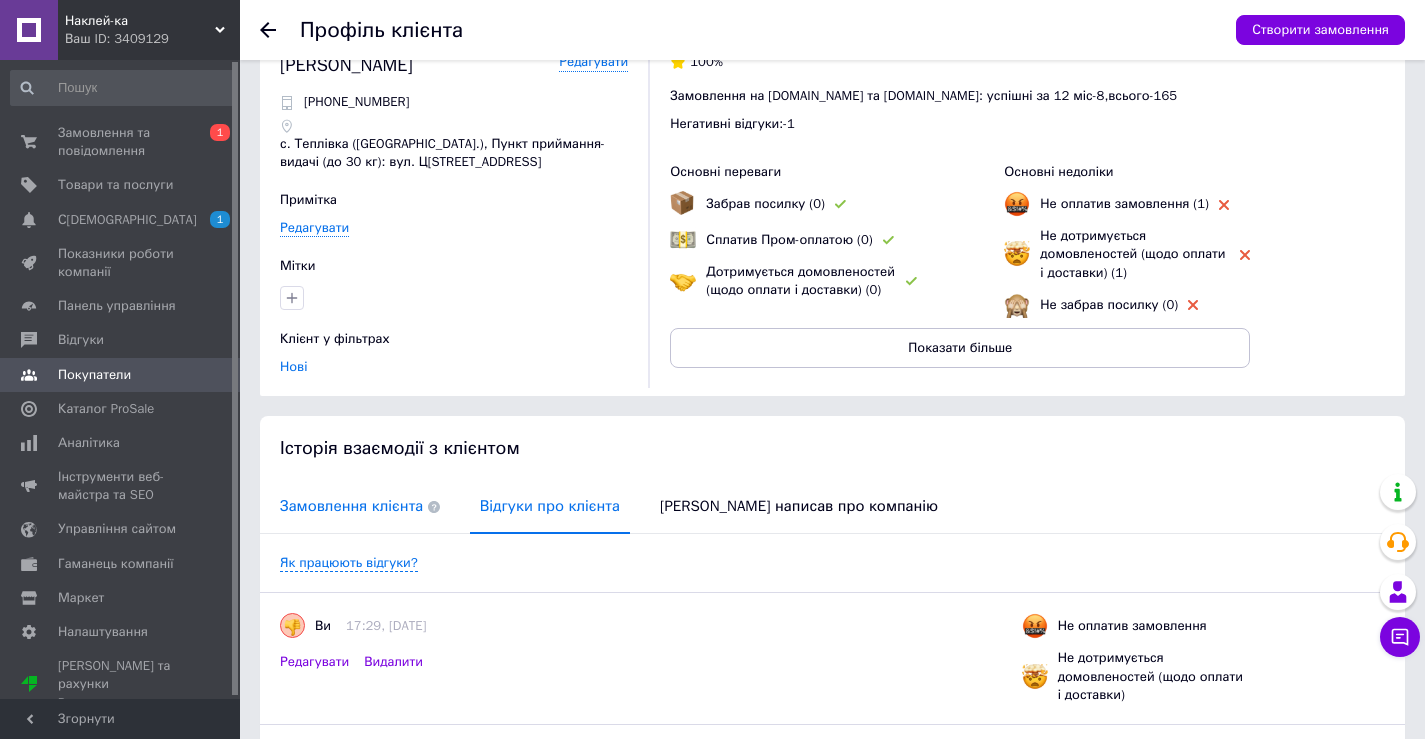 scroll, scrollTop: 0, scrollLeft: 0, axis: both 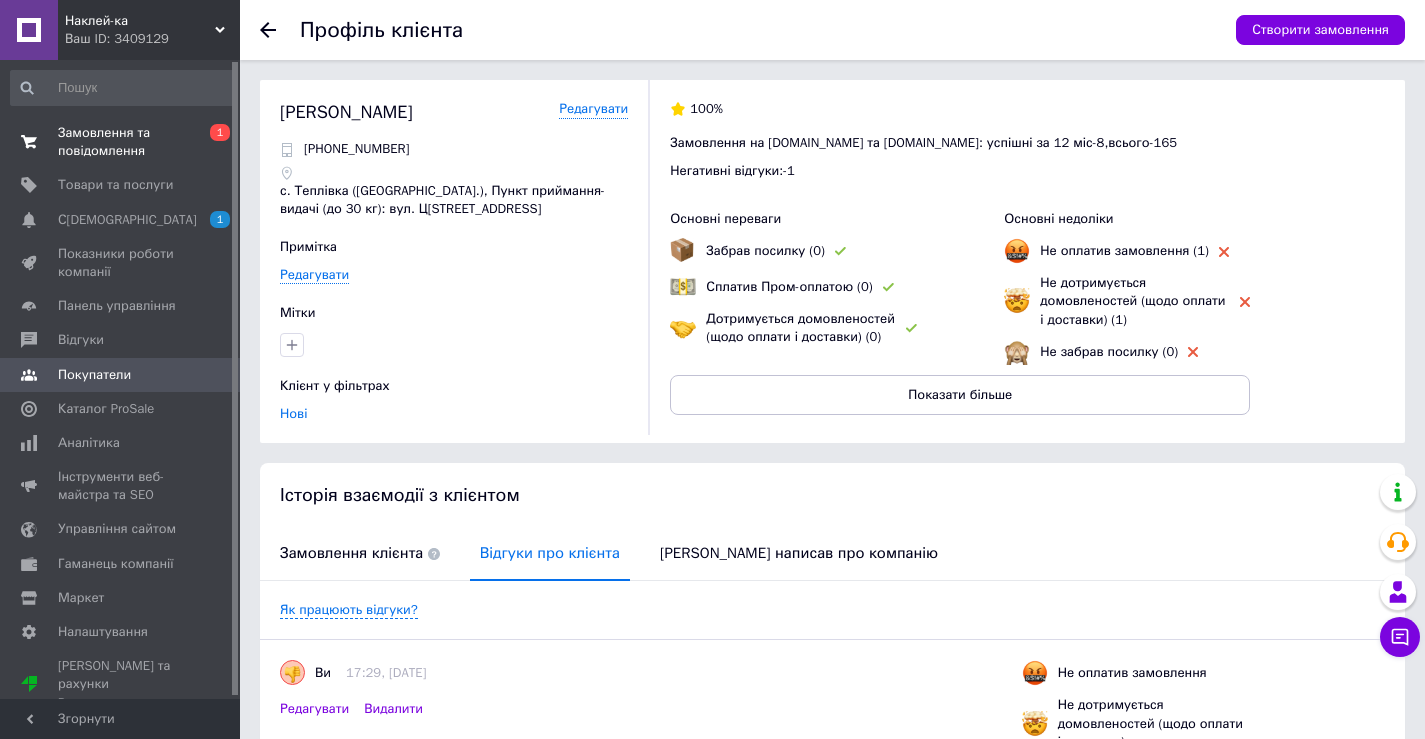 click on "Замовлення та повідомлення" at bounding box center (121, 142) 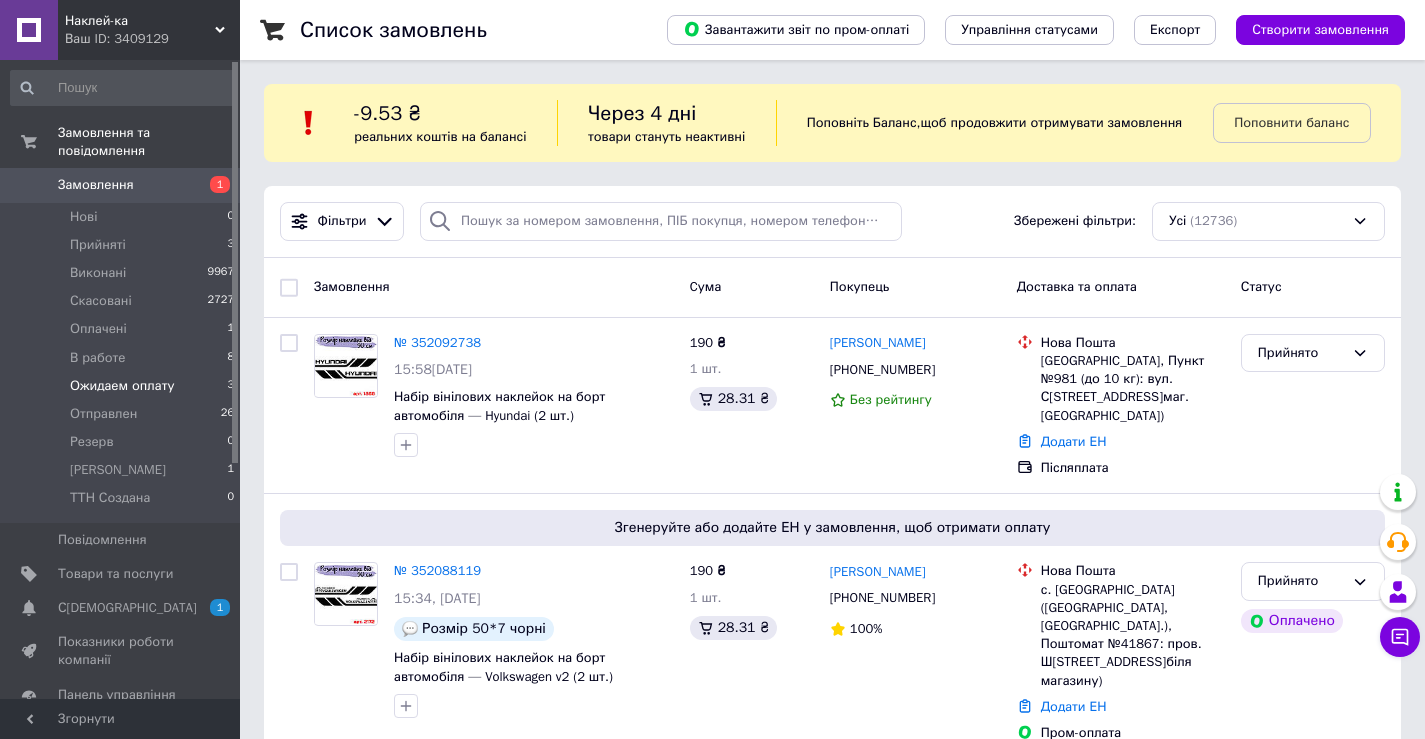 click on "Ожидаем оплату" at bounding box center (122, 386) 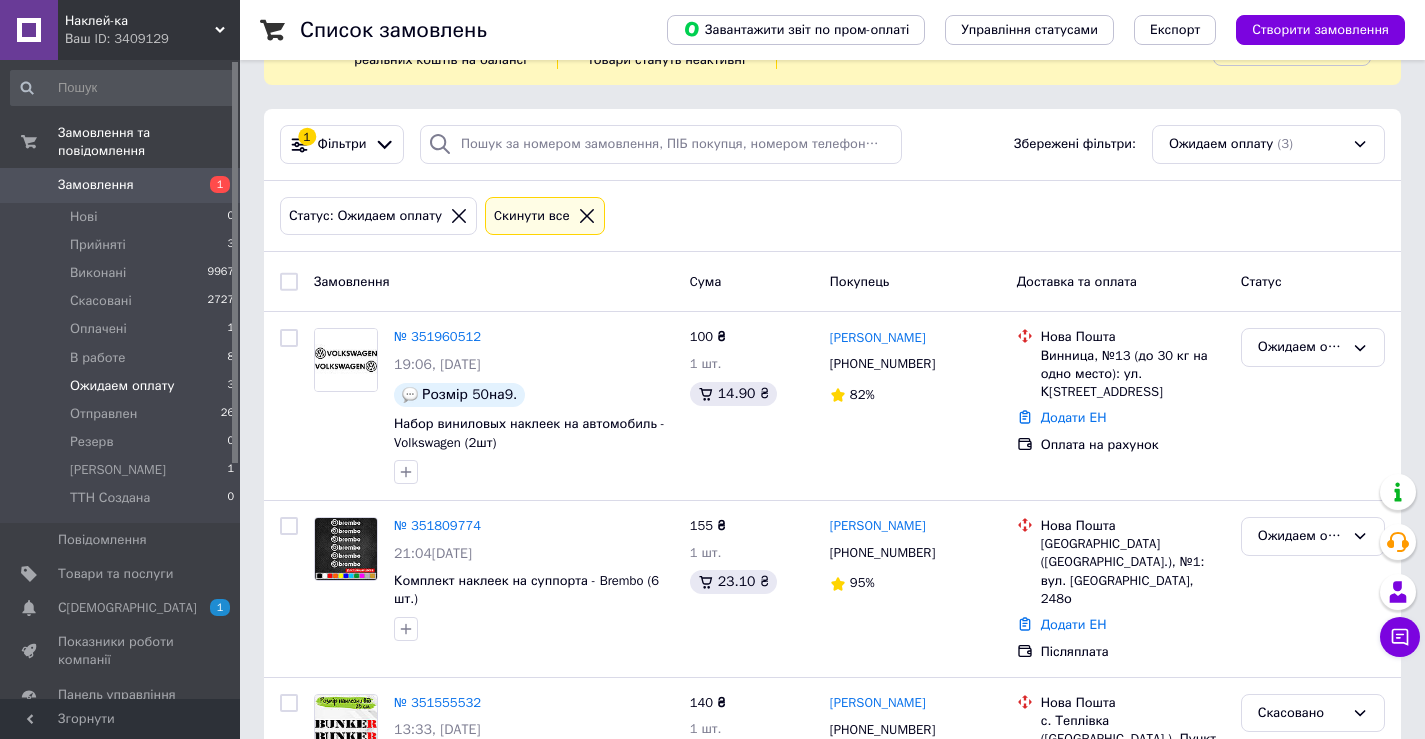 scroll, scrollTop: 194, scrollLeft: 0, axis: vertical 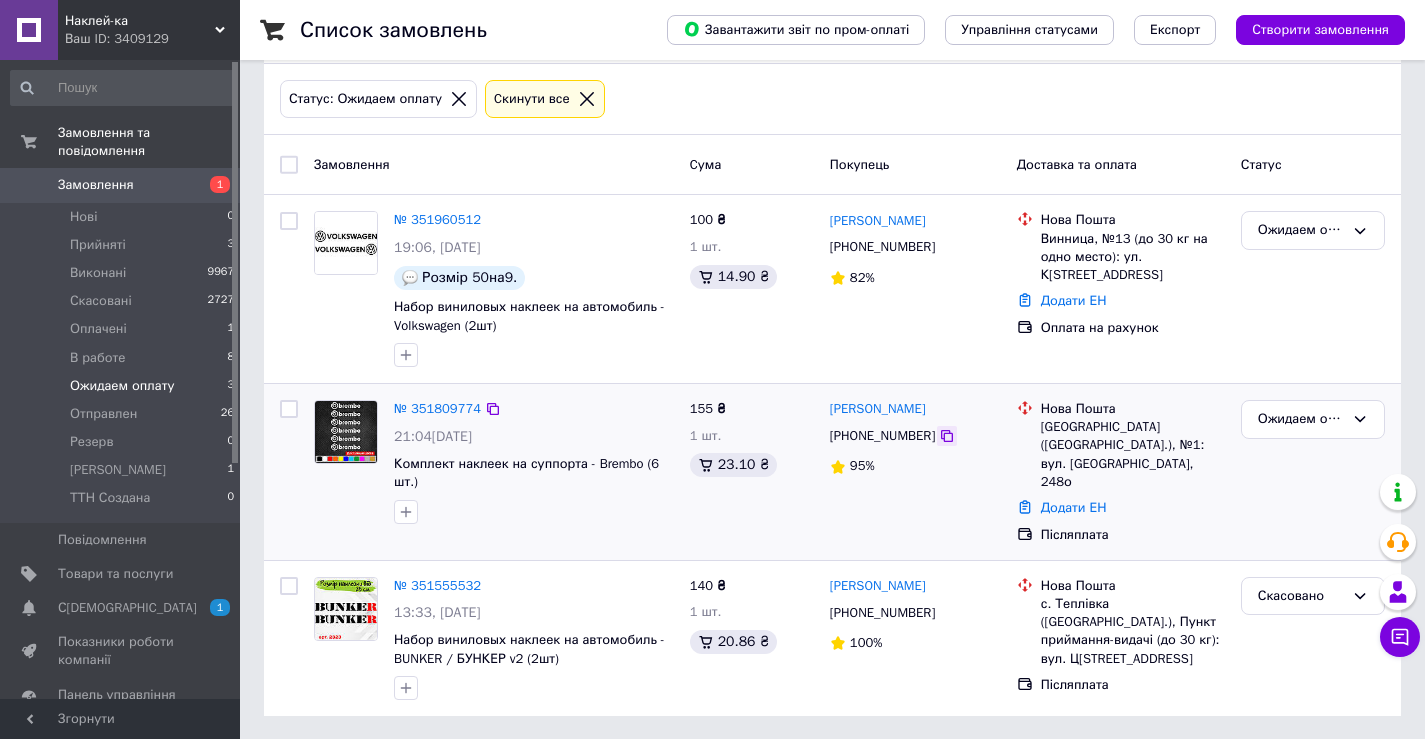 click 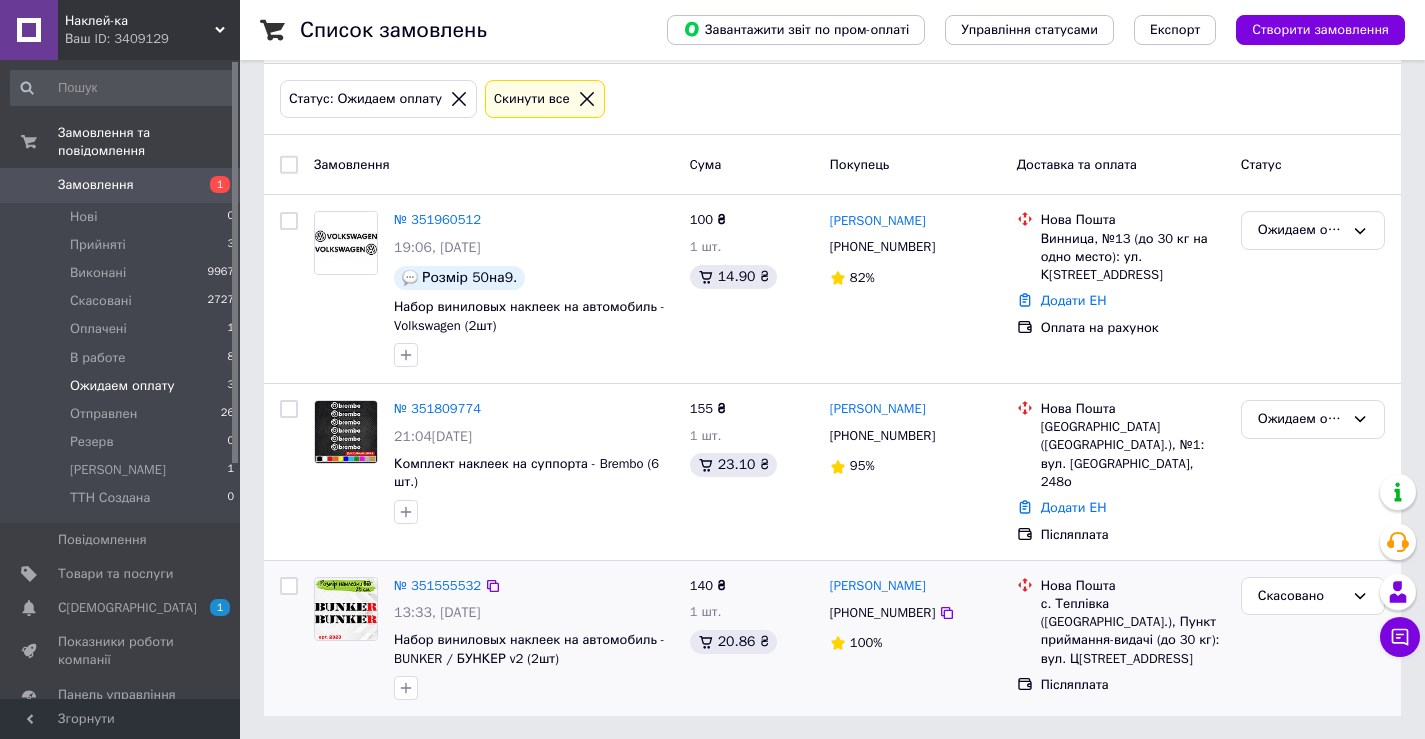 click on "Скасовано" at bounding box center (1313, 639) 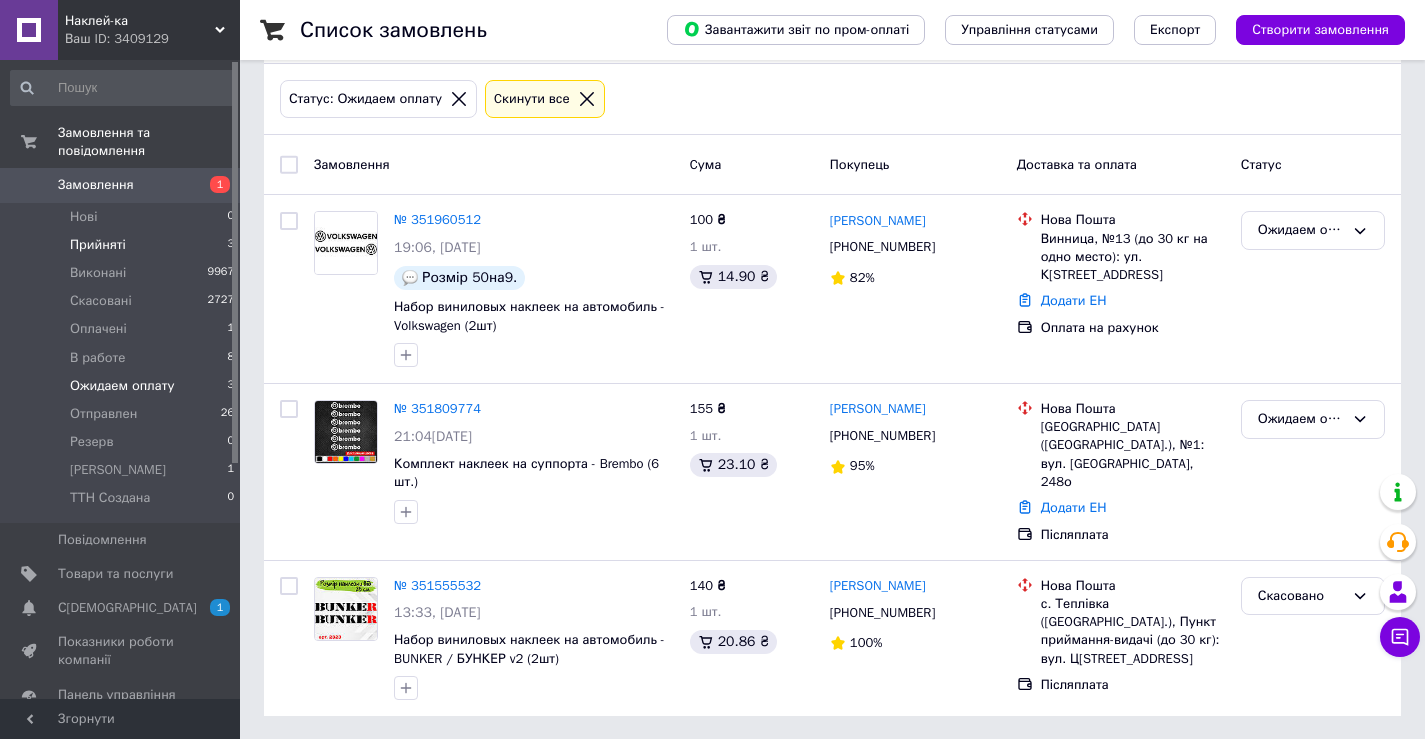 click on "Прийняті" at bounding box center (98, 245) 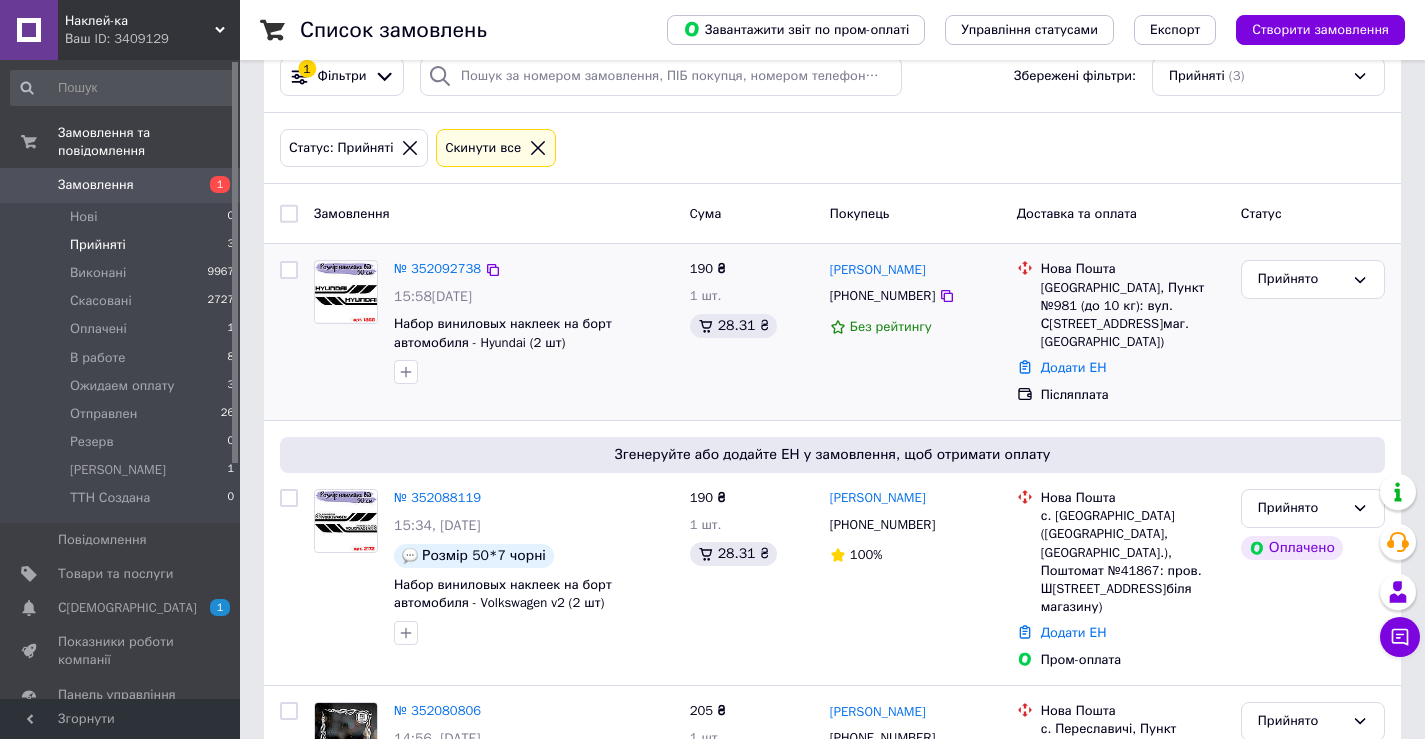 scroll, scrollTop: 249, scrollLeft: 0, axis: vertical 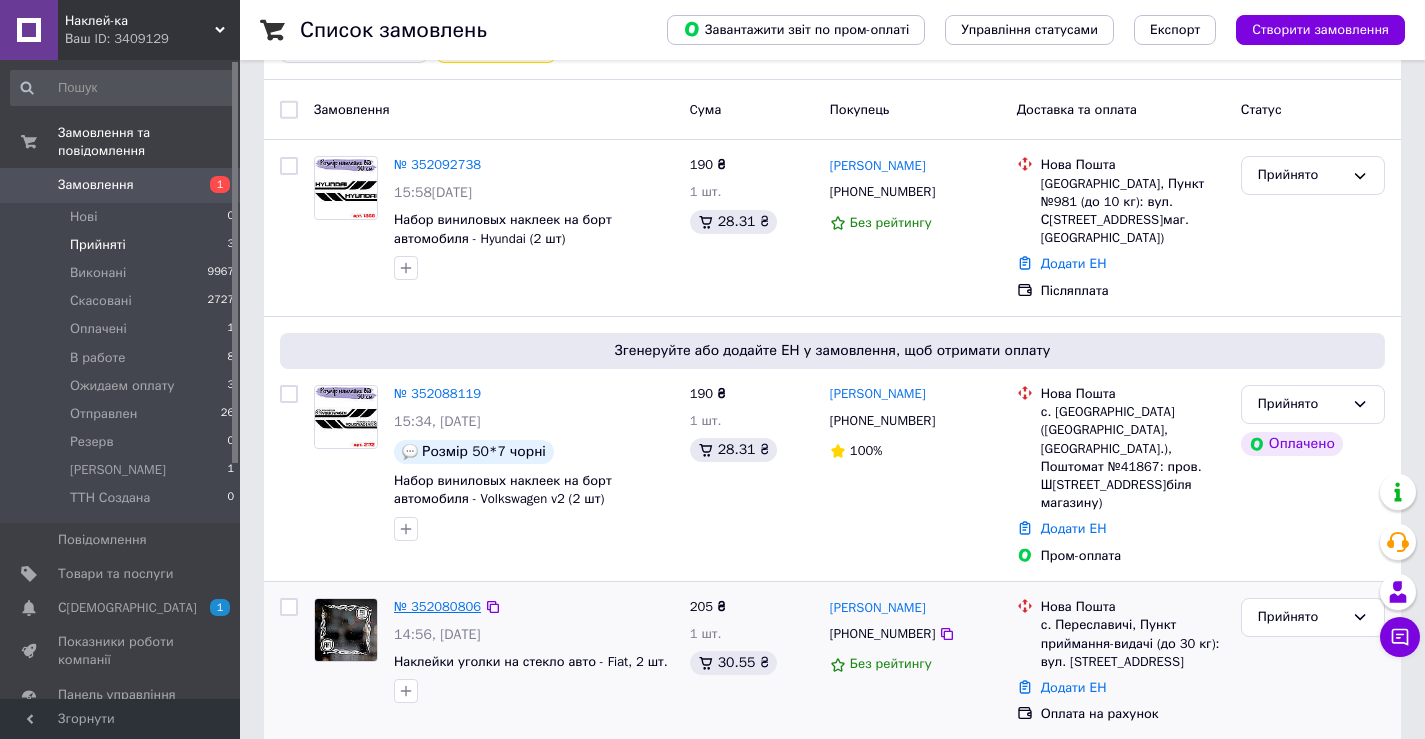 click on "№ 352080806" at bounding box center (437, 606) 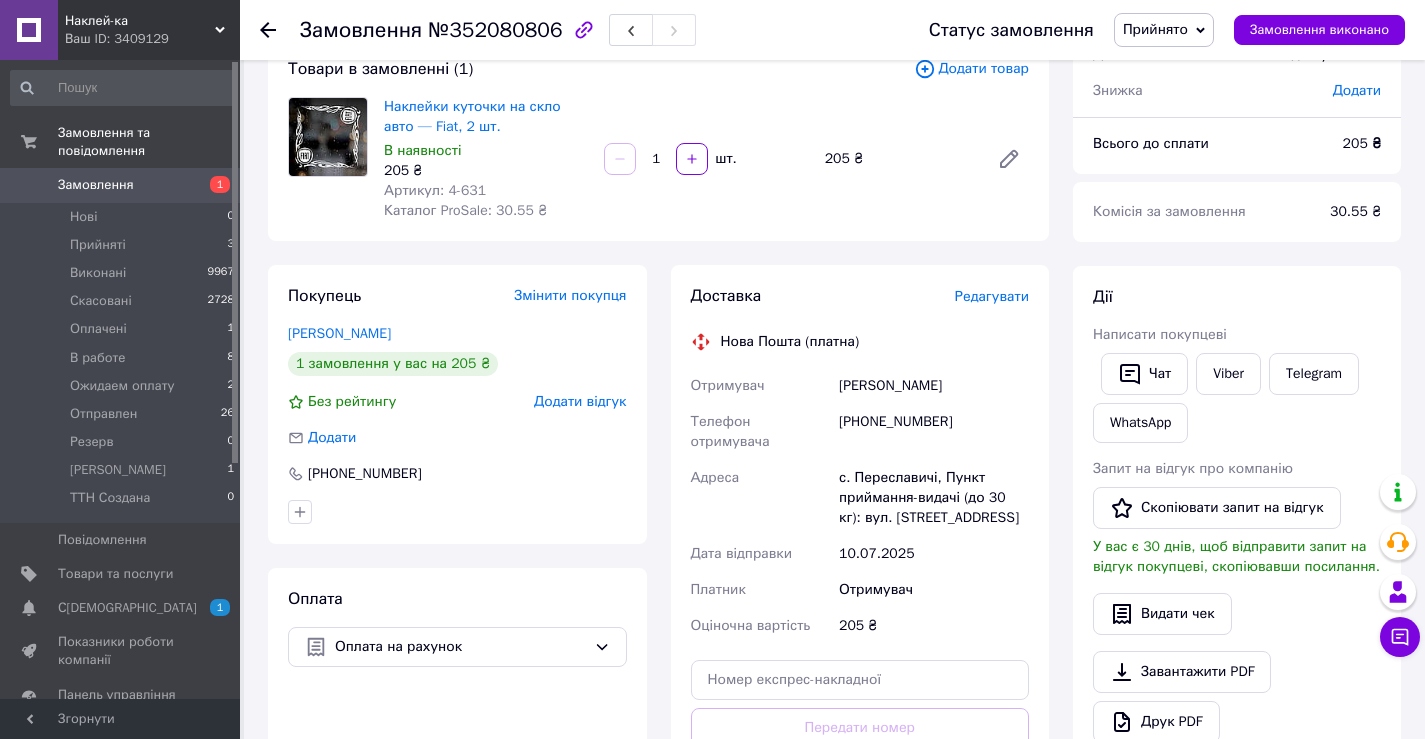 scroll, scrollTop: 249, scrollLeft: 0, axis: vertical 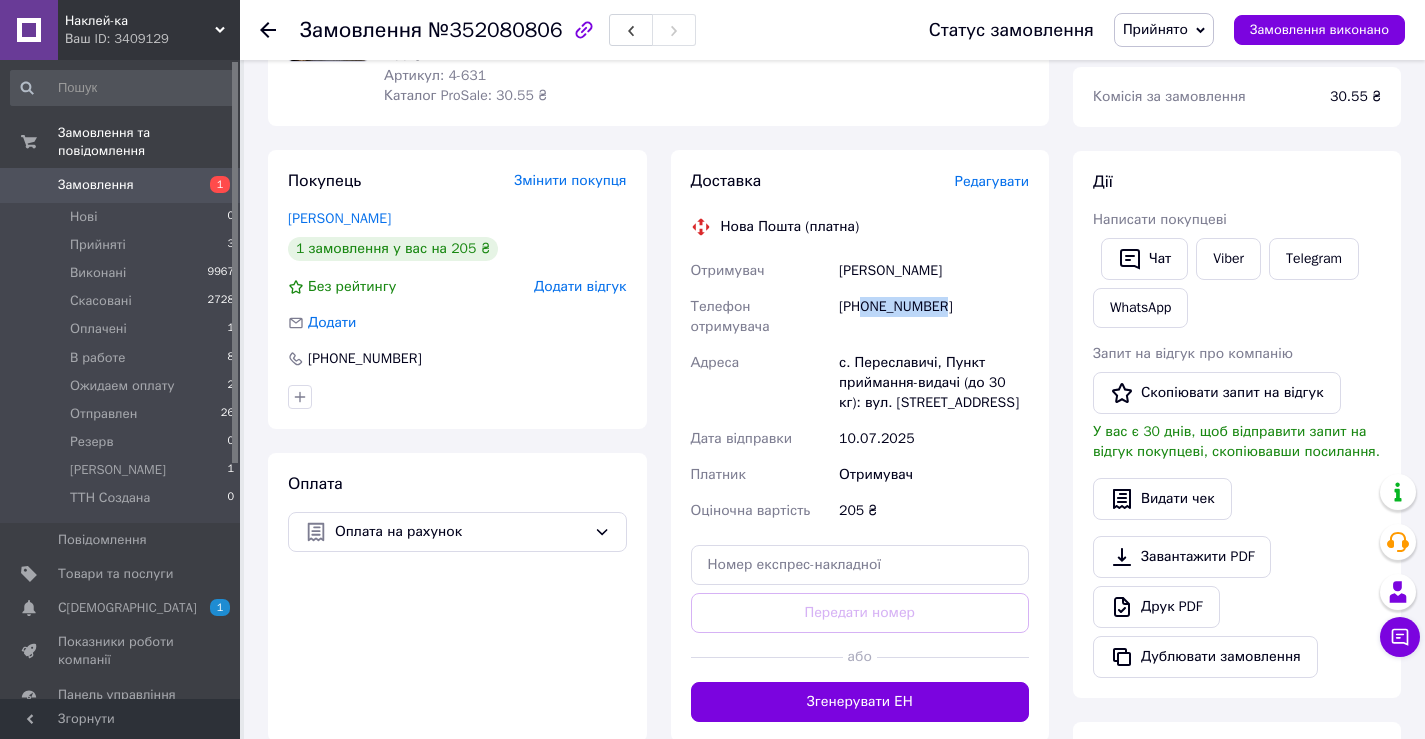 drag, startPoint x: 865, startPoint y: 302, endPoint x: 957, endPoint y: 295, distance: 92.26592 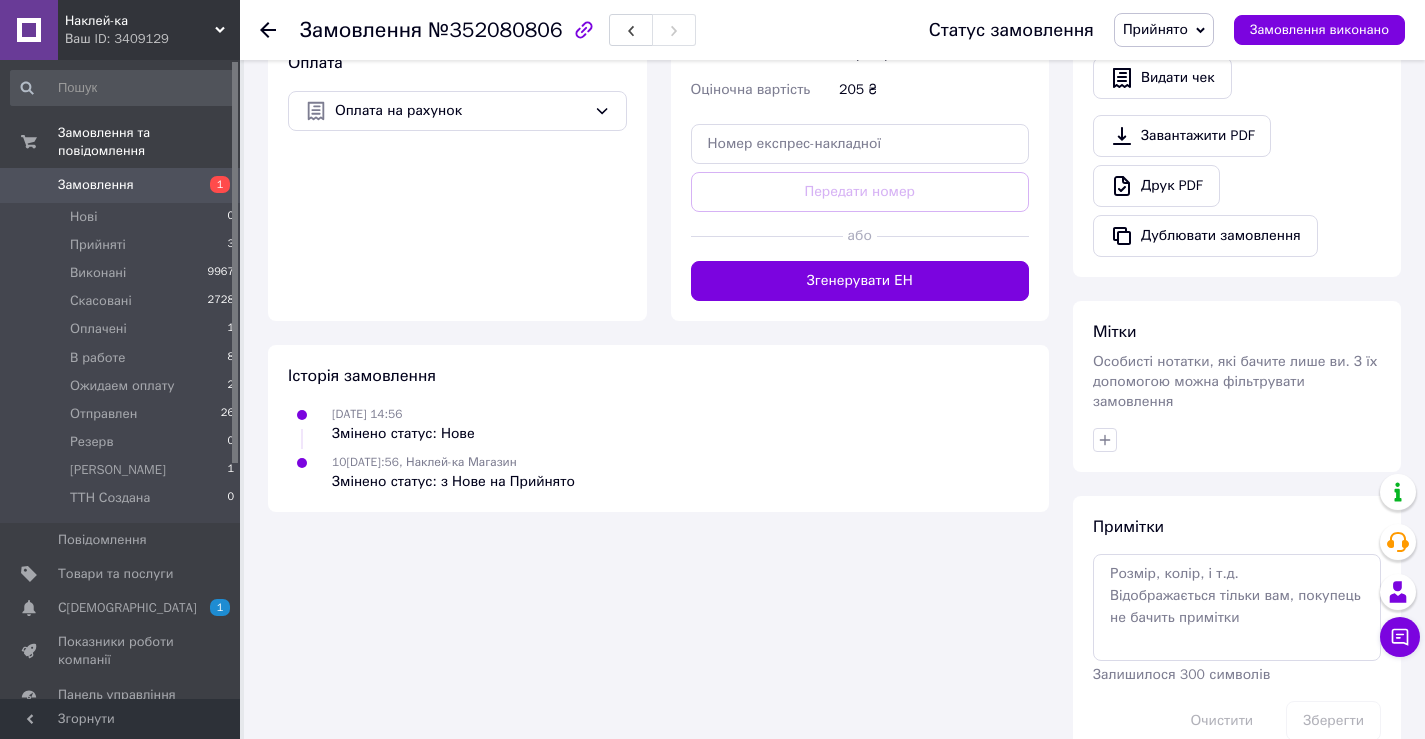 scroll, scrollTop: 696, scrollLeft: 0, axis: vertical 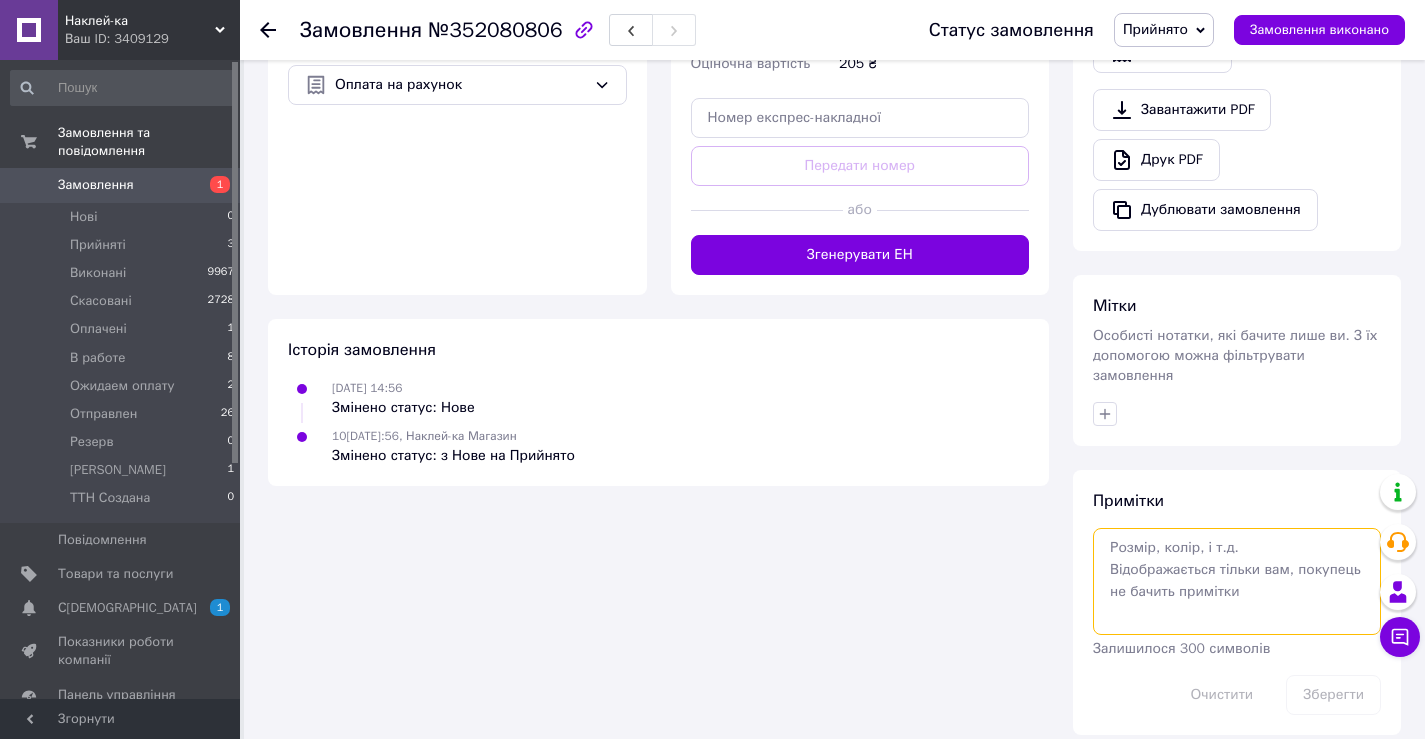 click at bounding box center (1237, 581) 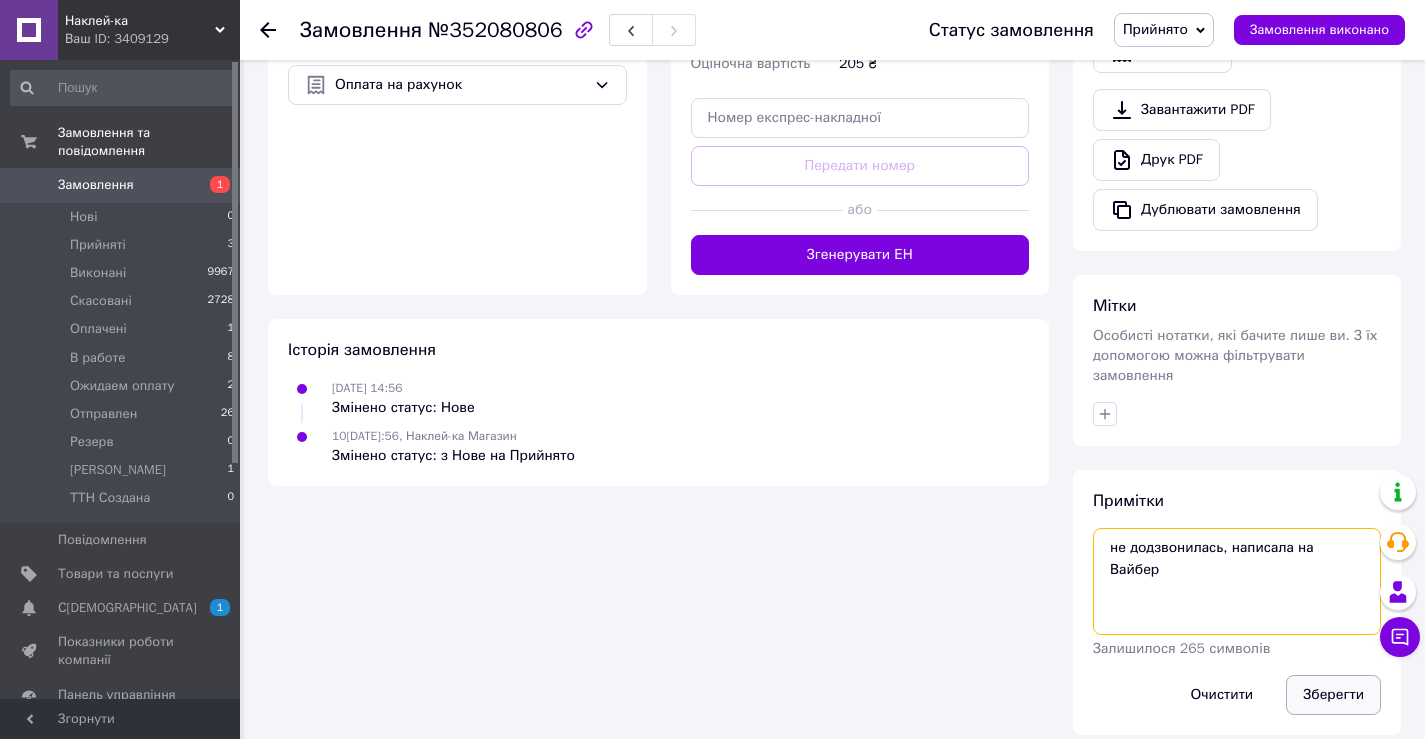 type on "не додзвонилась, написала на Вайбер" 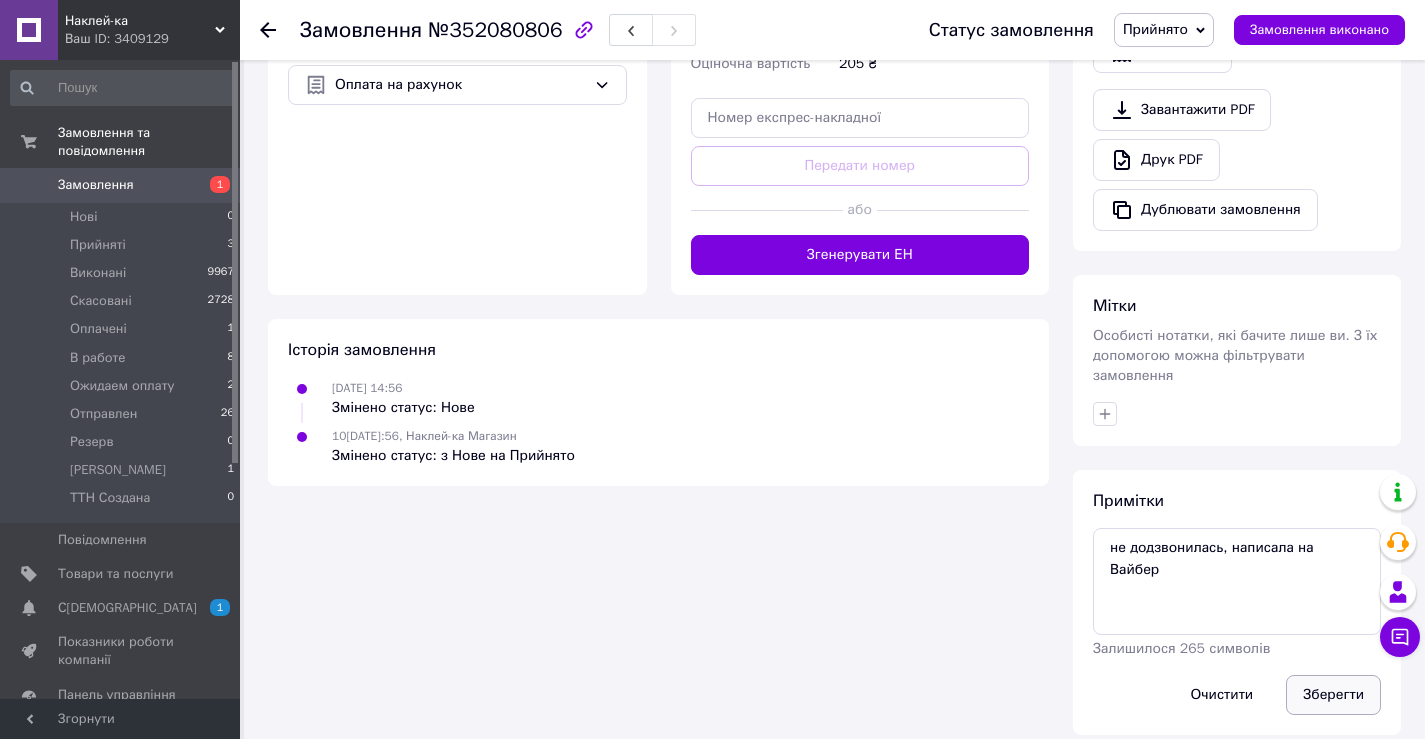 click on "Зберегти" at bounding box center [1333, 695] 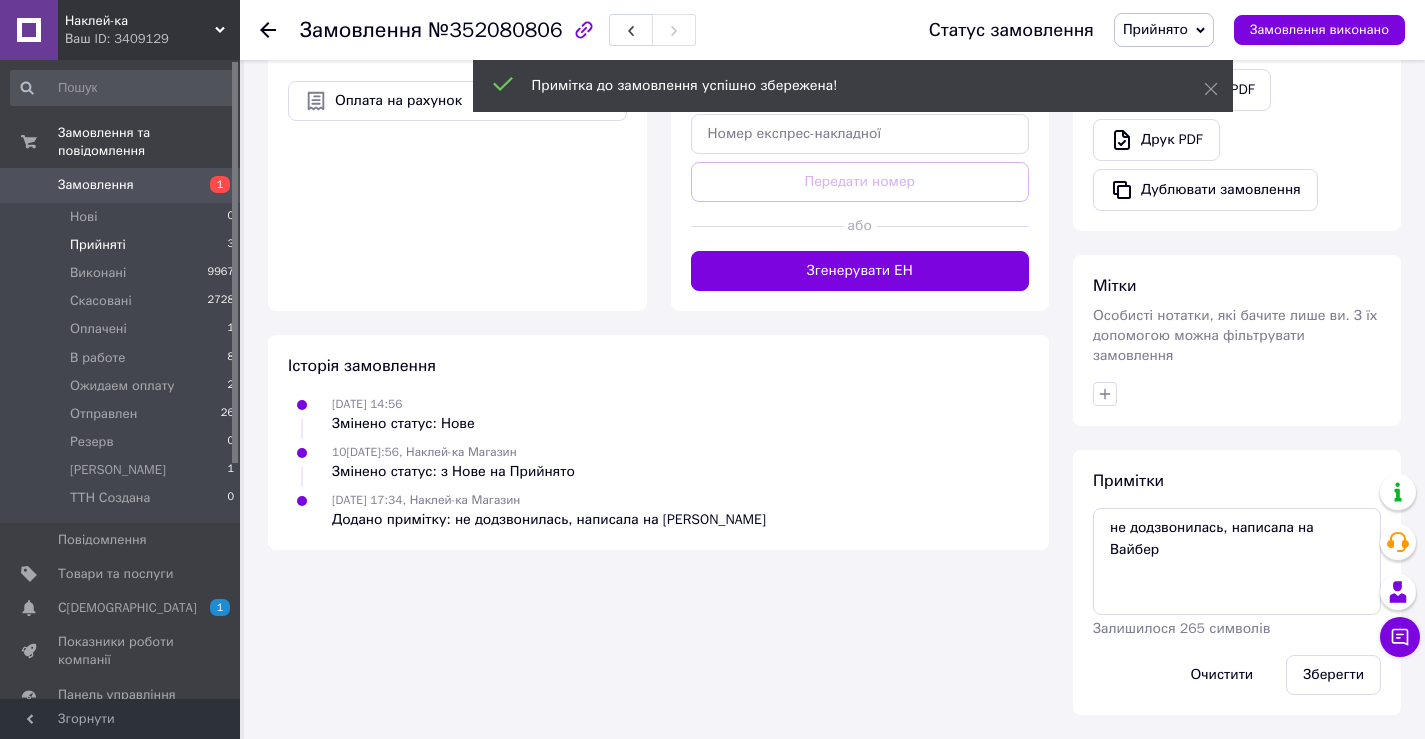 scroll, scrollTop: 660, scrollLeft: 0, axis: vertical 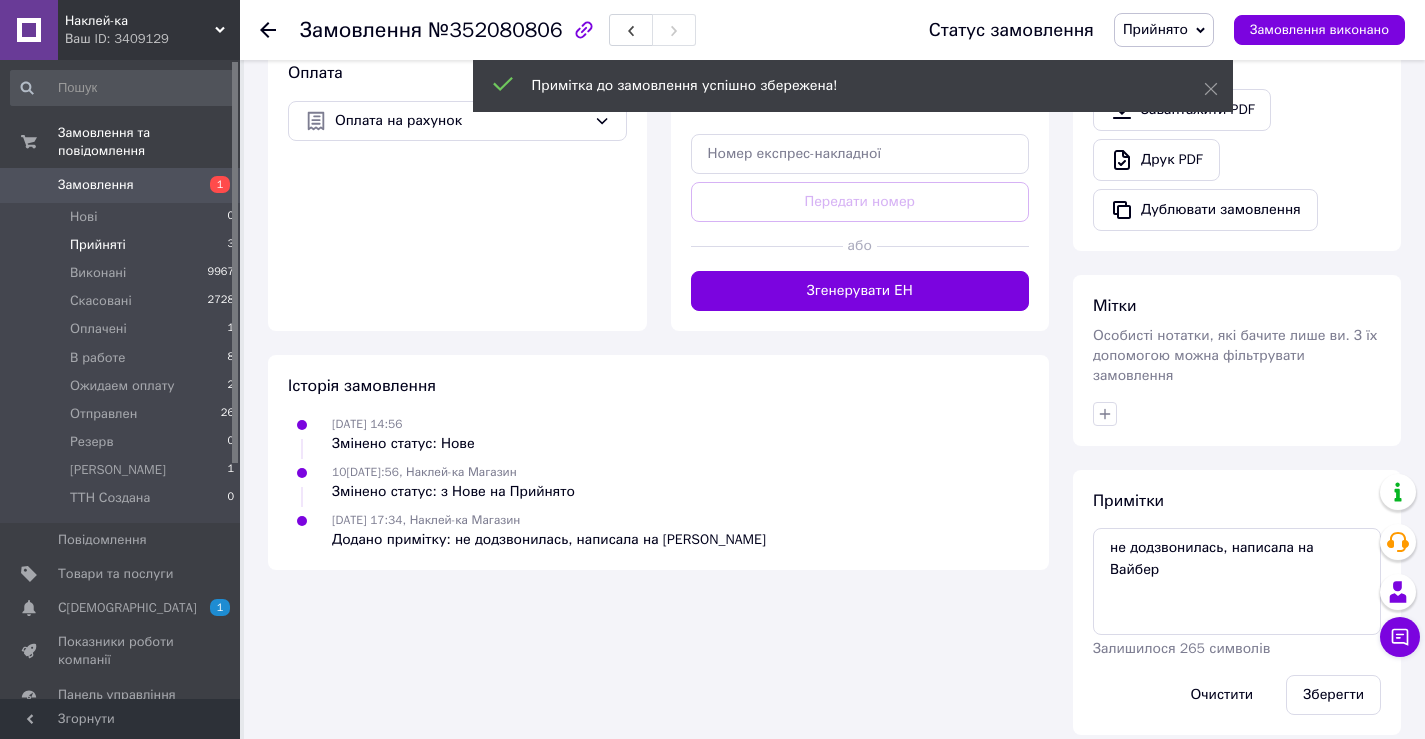 click on "Прийняті" at bounding box center (98, 245) 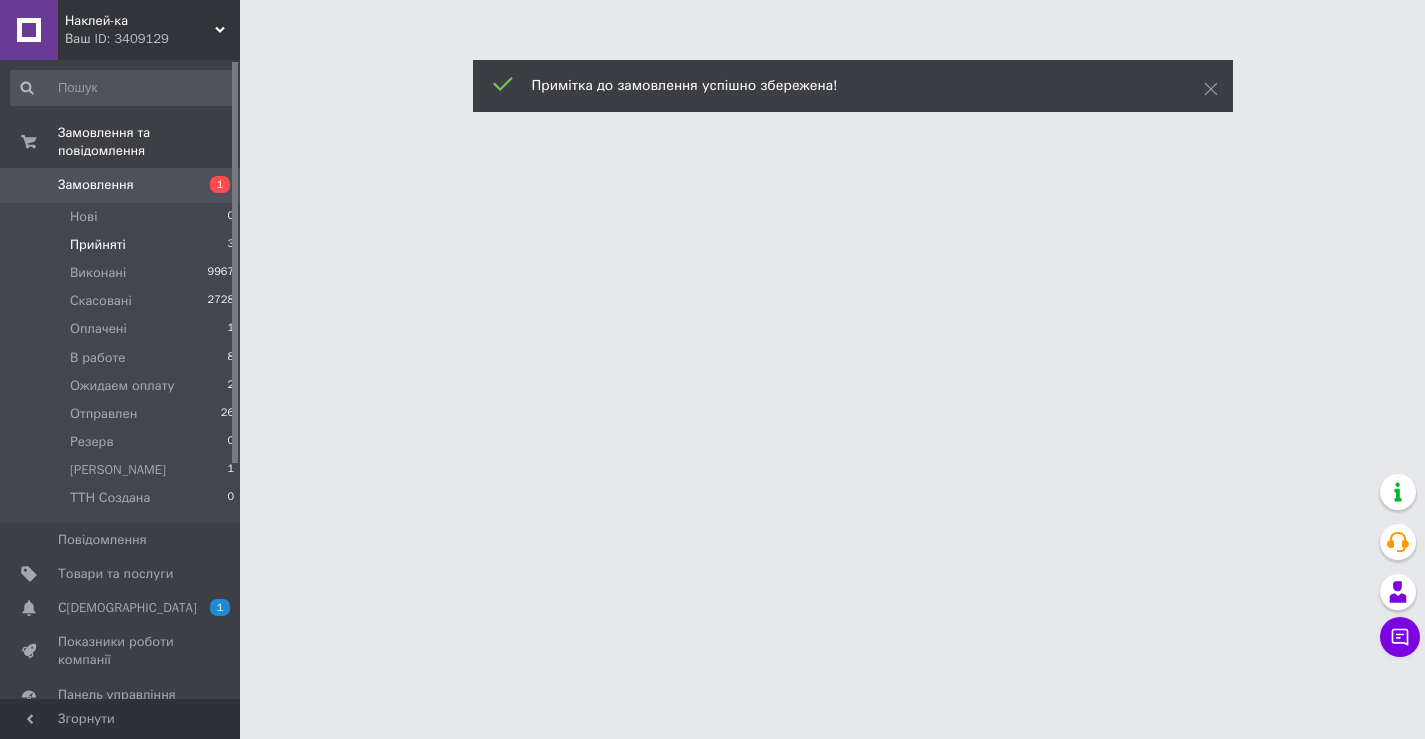 scroll, scrollTop: 0, scrollLeft: 0, axis: both 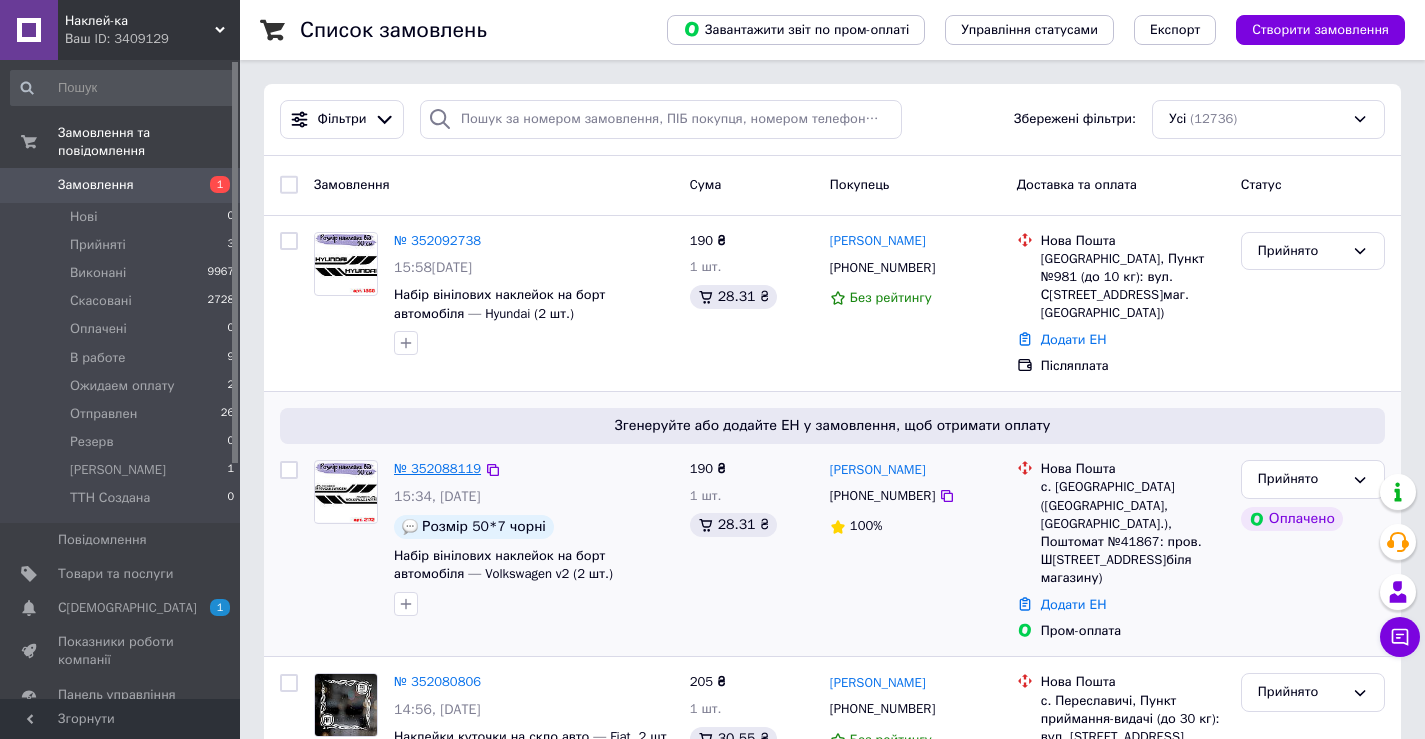 click on "№ 352088119" at bounding box center (437, 468) 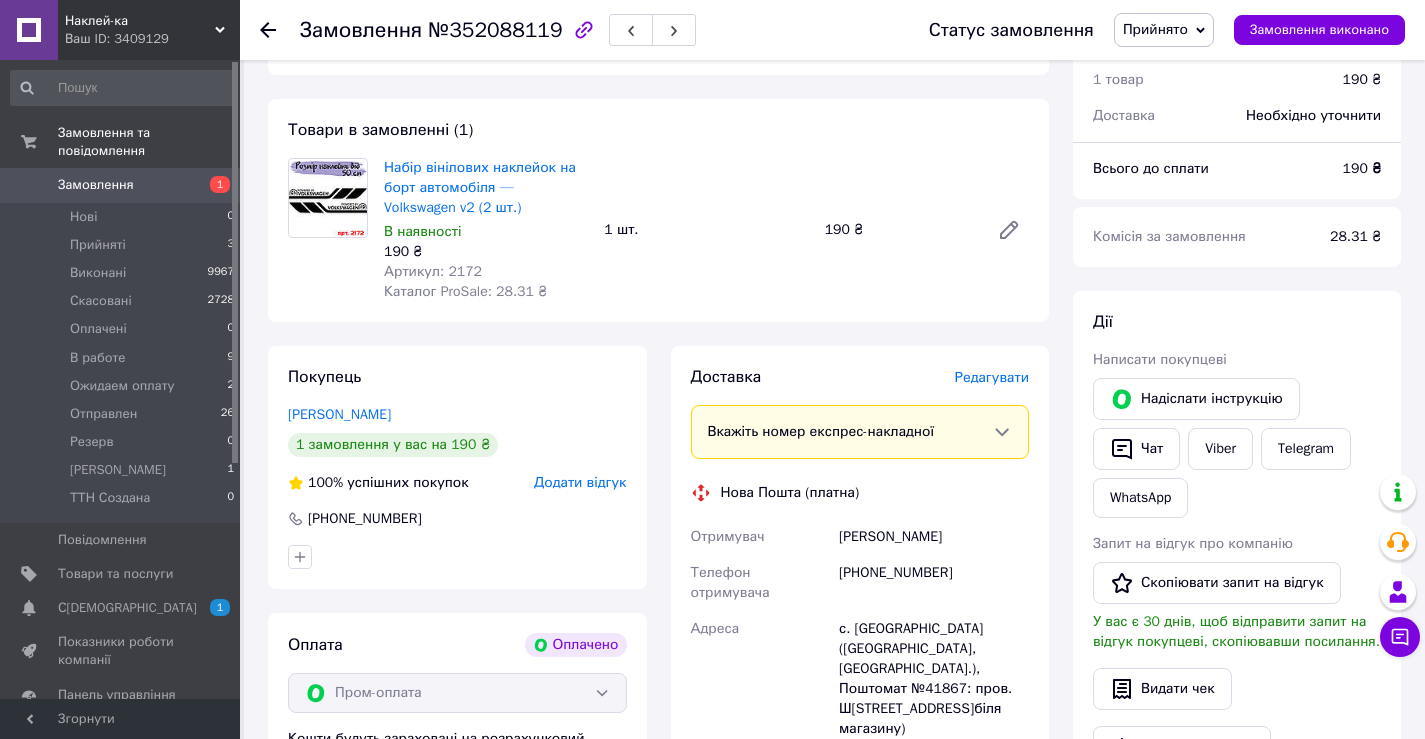 scroll, scrollTop: 900, scrollLeft: 0, axis: vertical 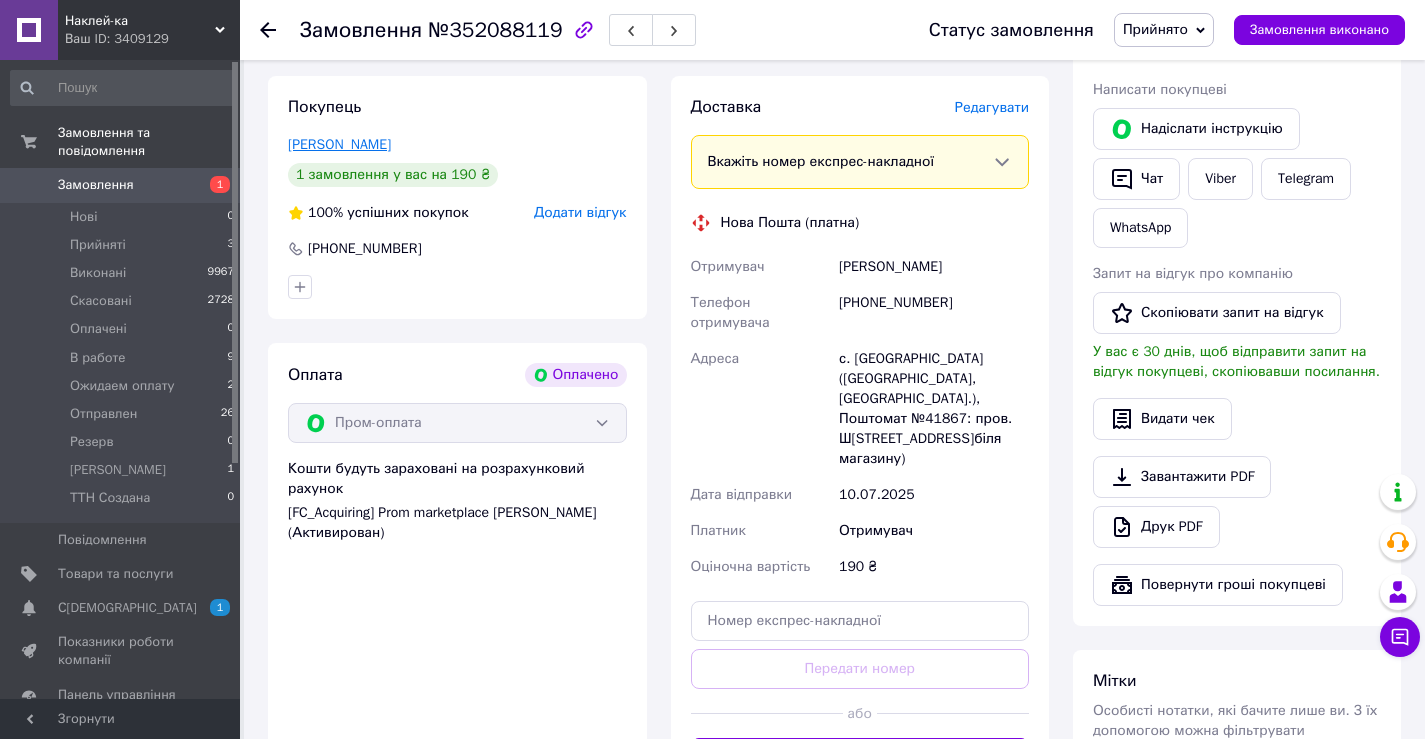 click on "[PERSON_NAME]" at bounding box center (339, 144) 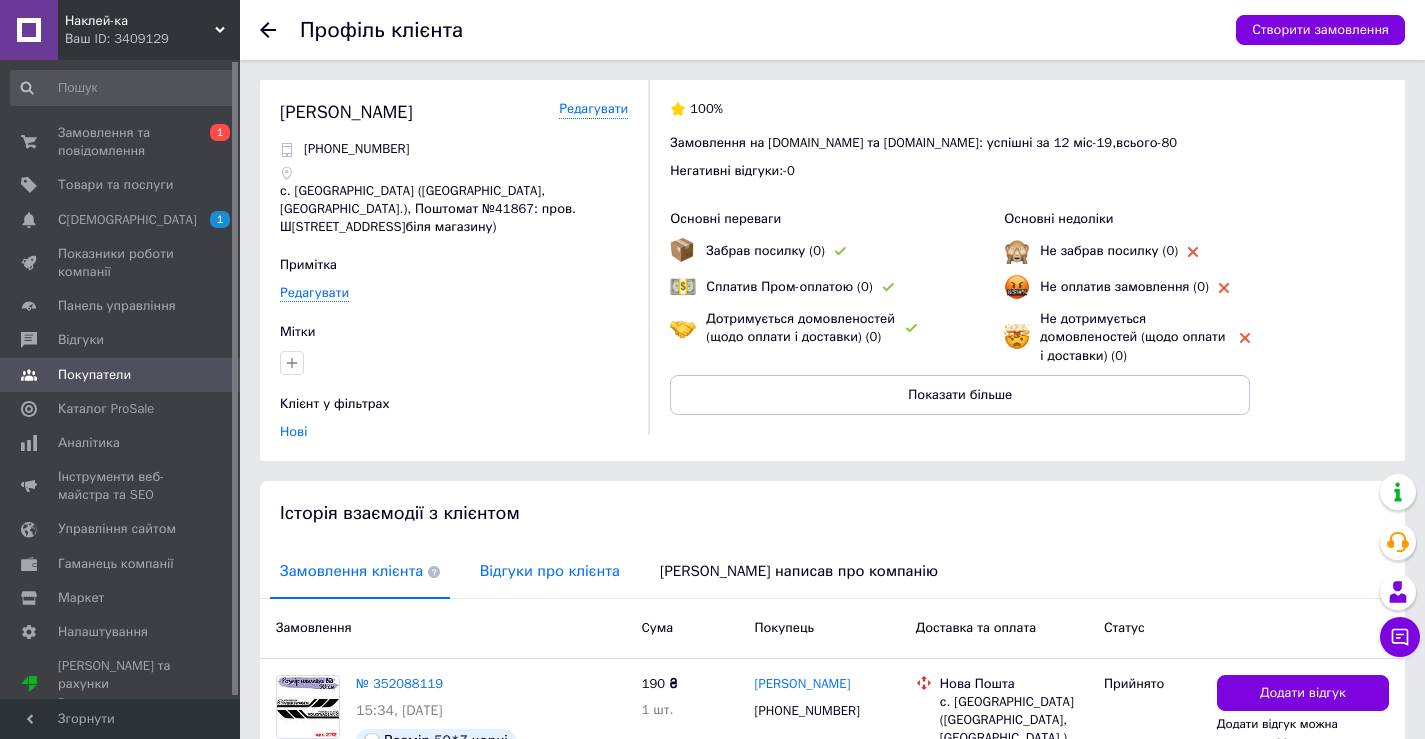 click on "Відгуки про клієнта" at bounding box center [550, 571] 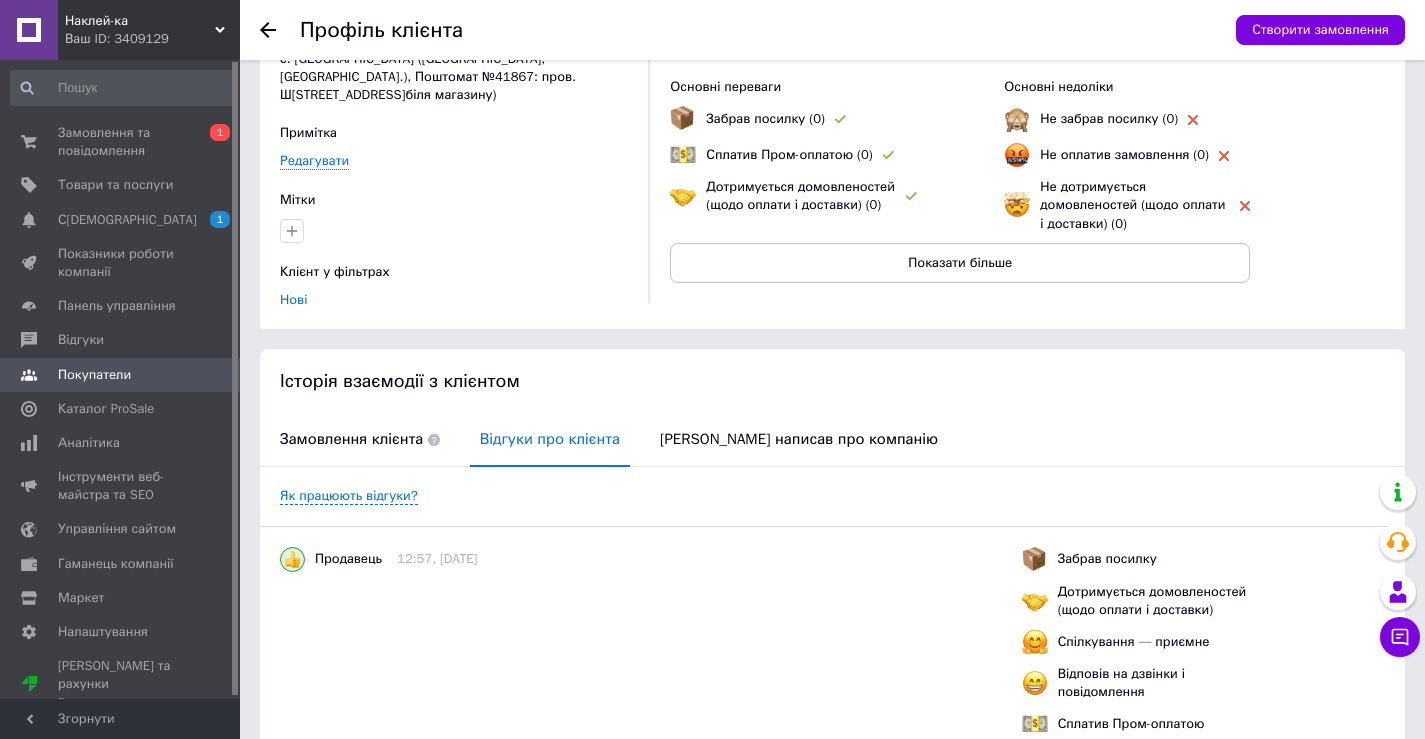 scroll, scrollTop: 293, scrollLeft: 0, axis: vertical 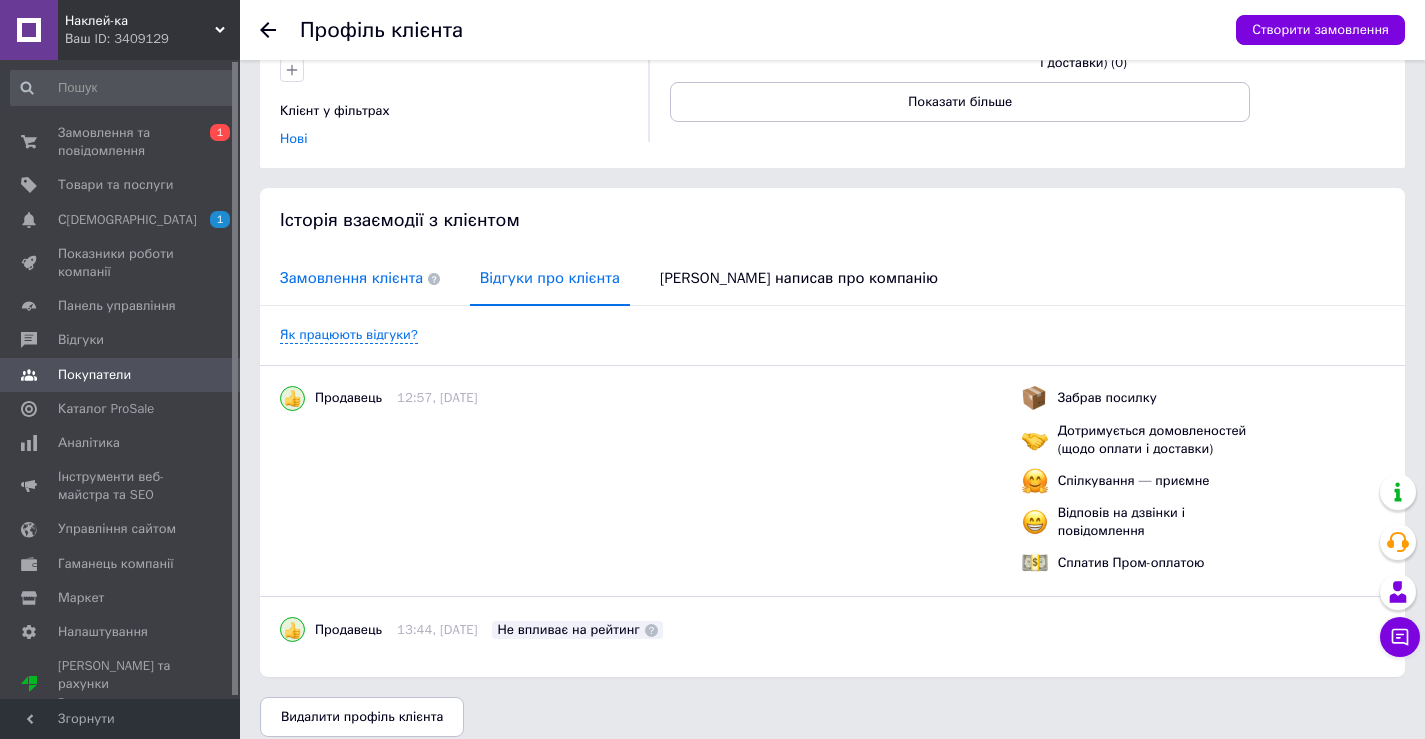 click on "Замовлення клієнта" at bounding box center (360, 278) 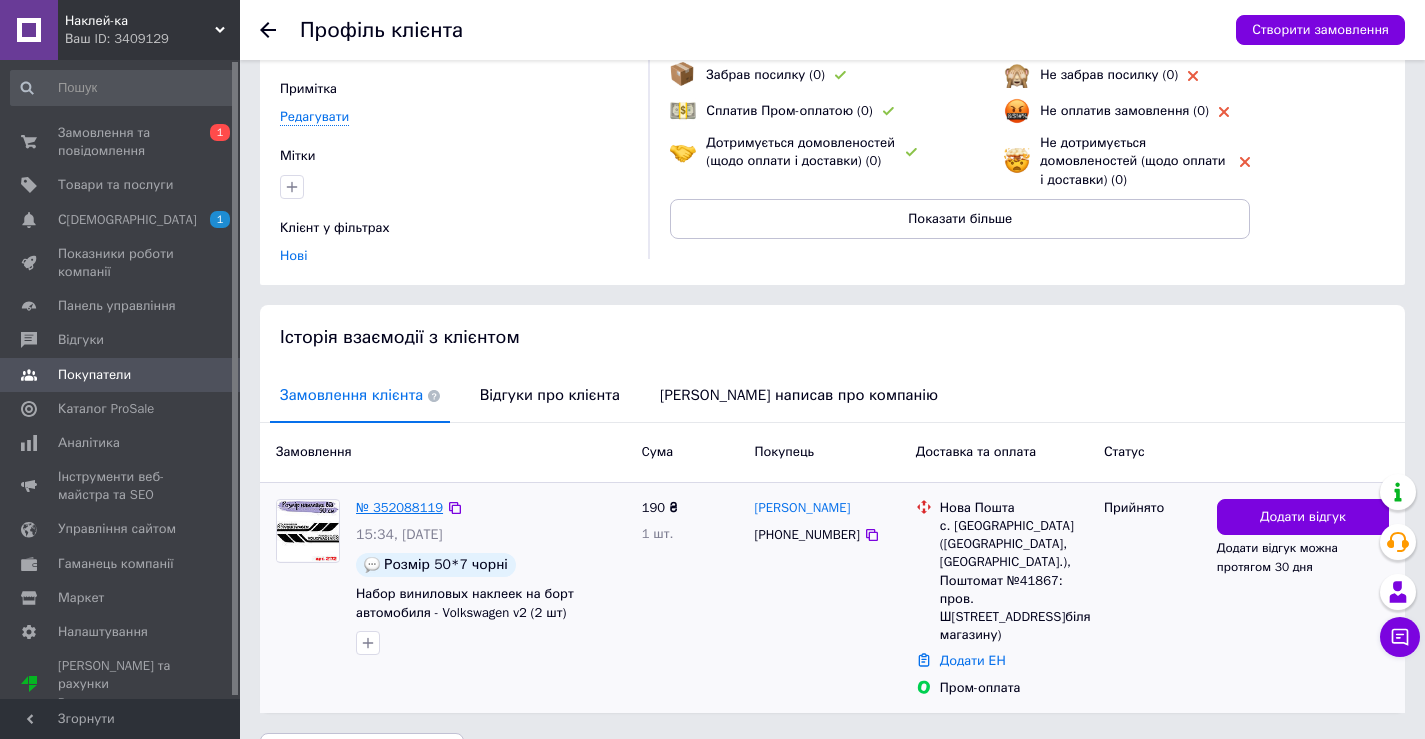 click on "№ 352088119" at bounding box center [399, 507] 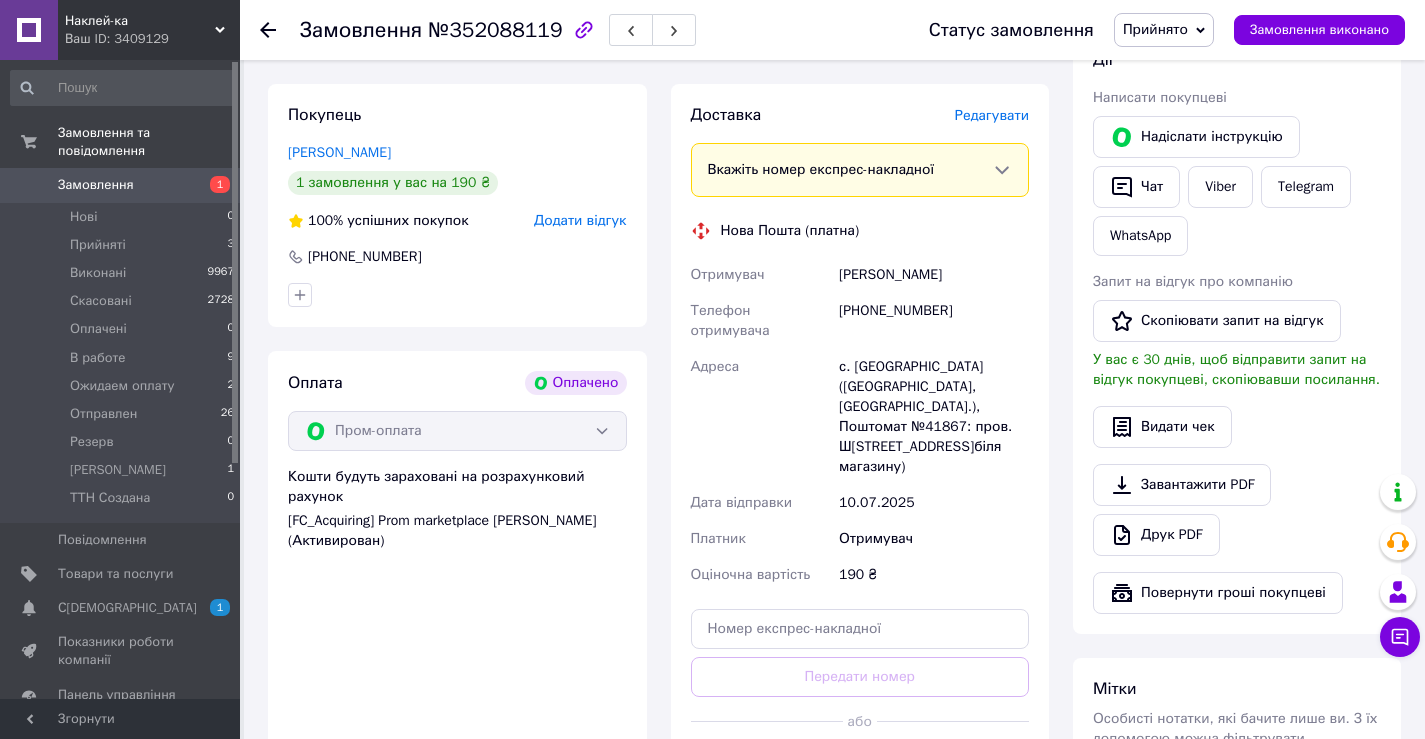 scroll, scrollTop: 900, scrollLeft: 0, axis: vertical 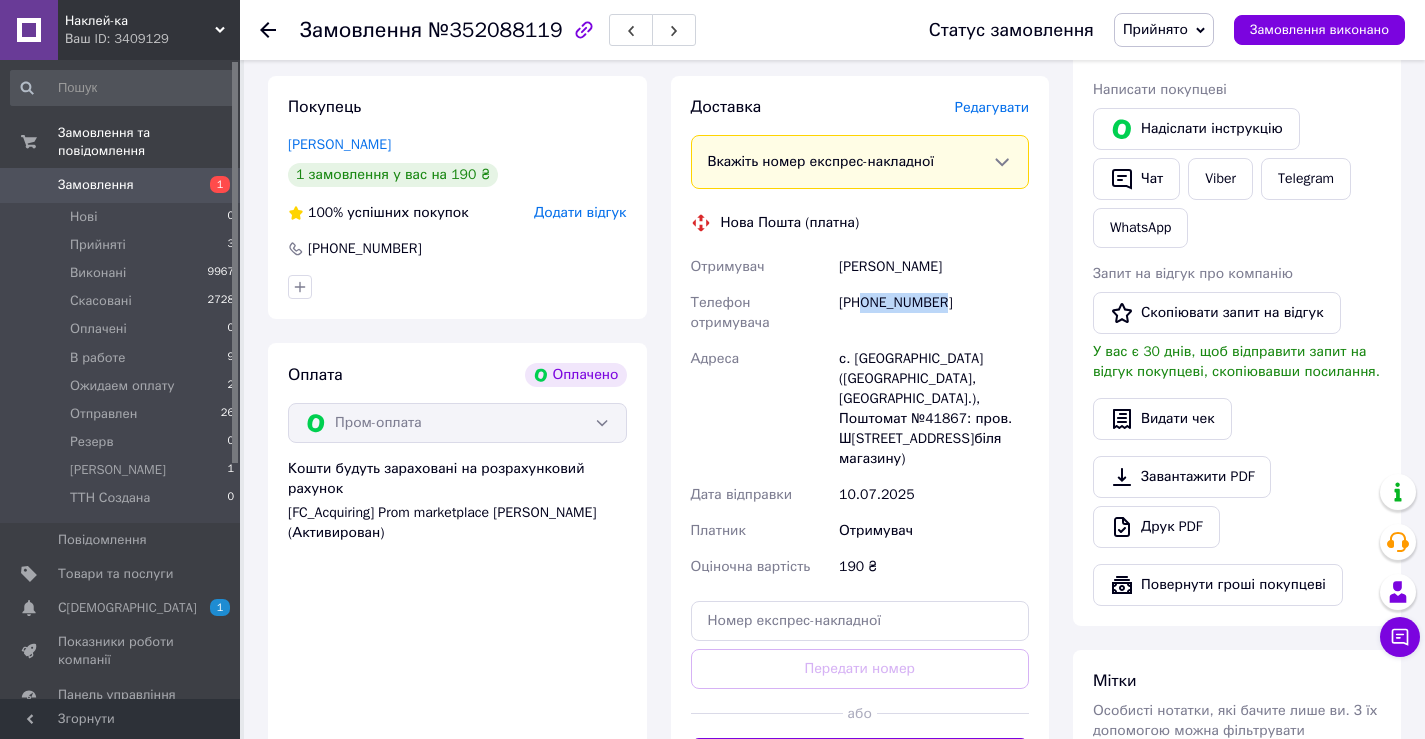 drag, startPoint x: 860, startPoint y: 304, endPoint x: 947, endPoint y: 300, distance: 87.0919 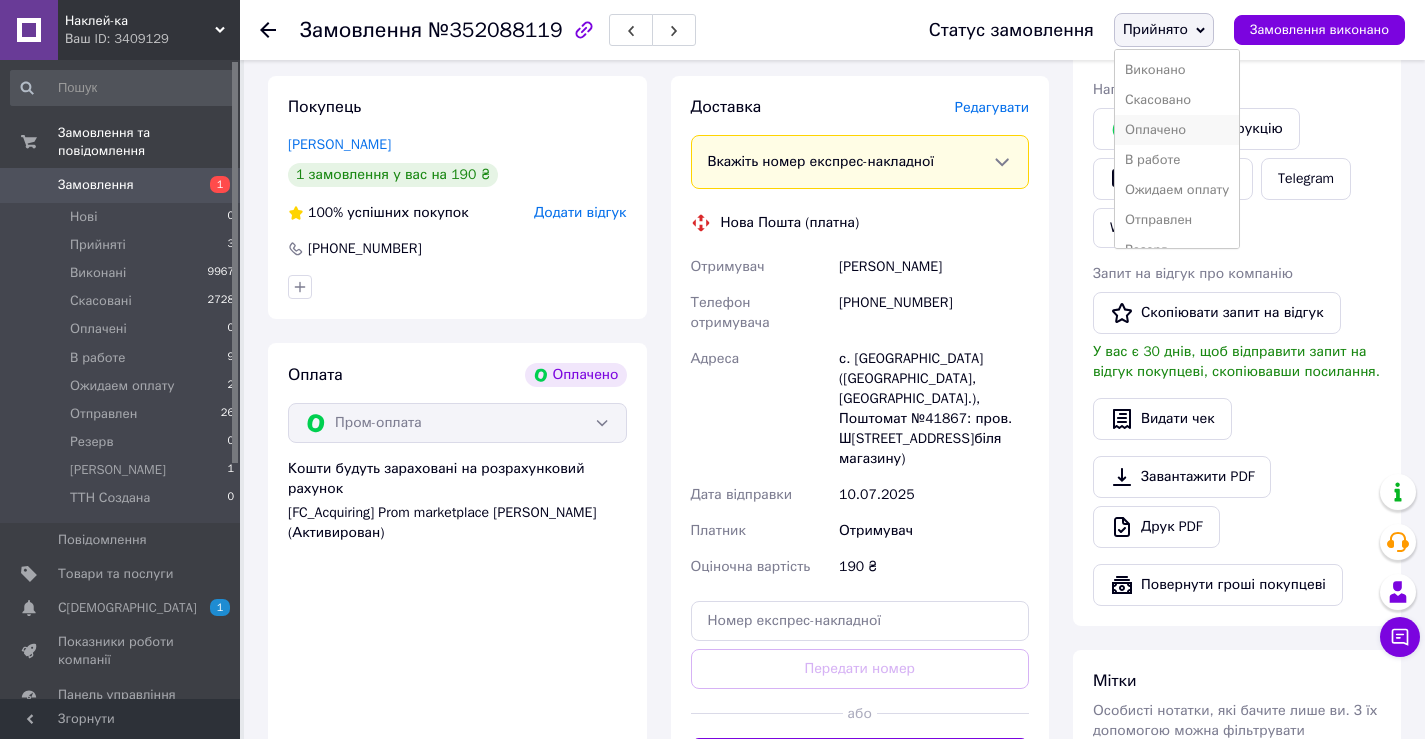 click on "Оплачено" at bounding box center [1177, 130] 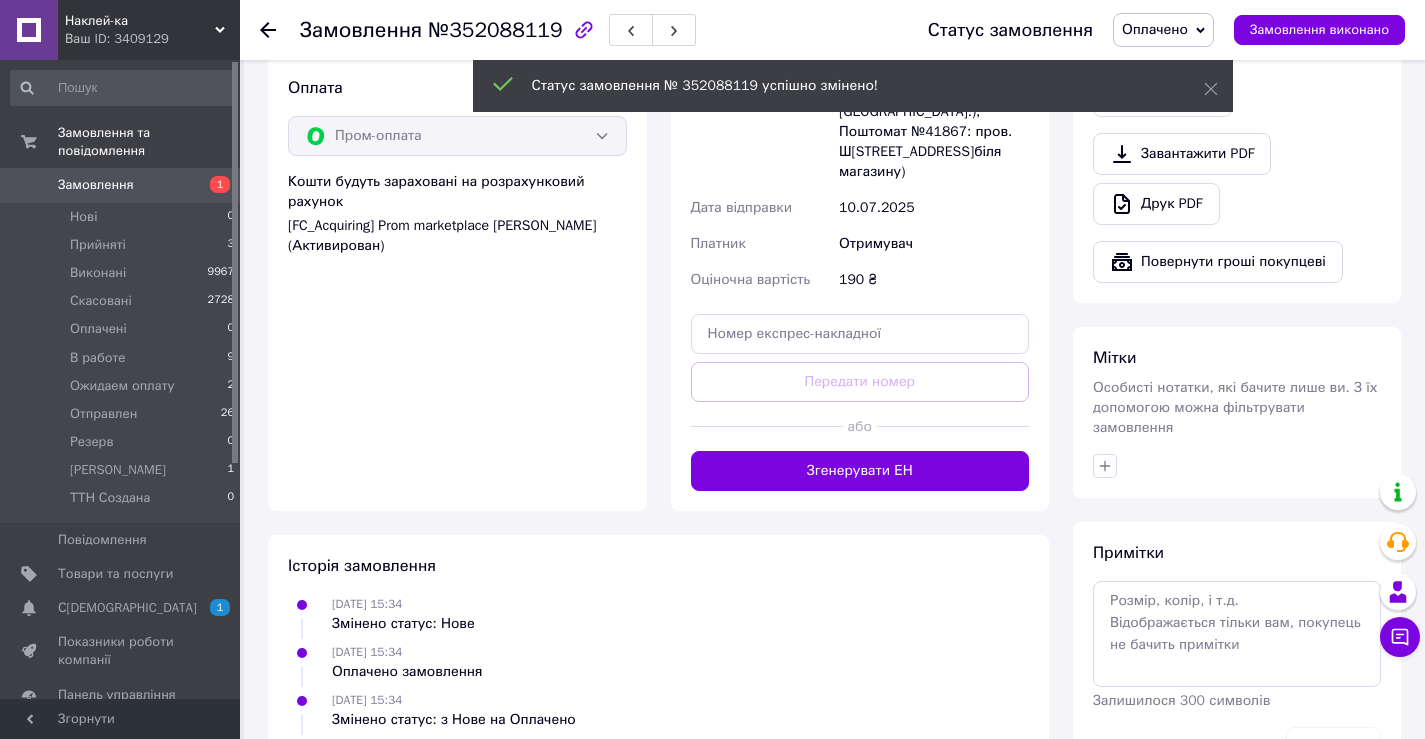 scroll, scrollTop: 1200, scrollLeft: 0, axis: vertical 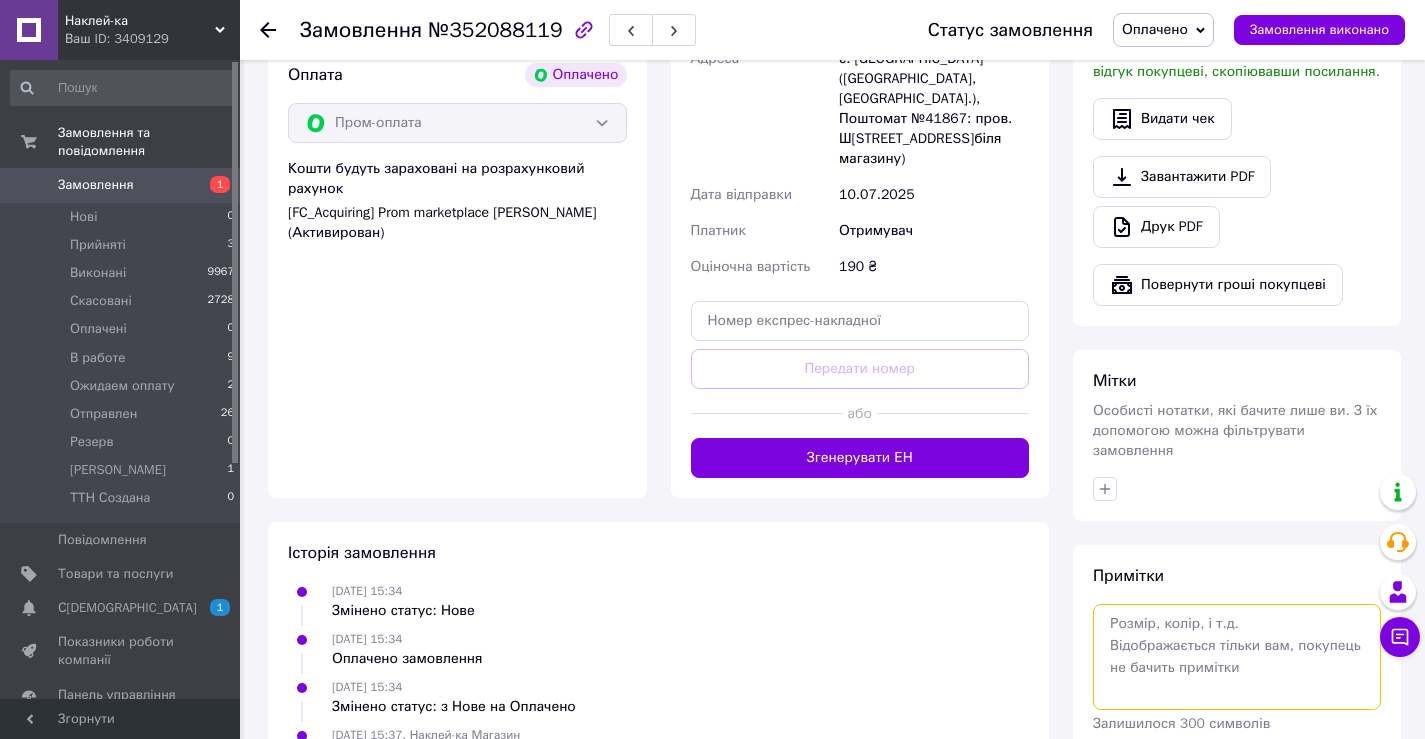 drag, startPoint x: 1150, startPoint y: 610, endPoint x: 1121, endPoint y: 604, distance: 29.614185 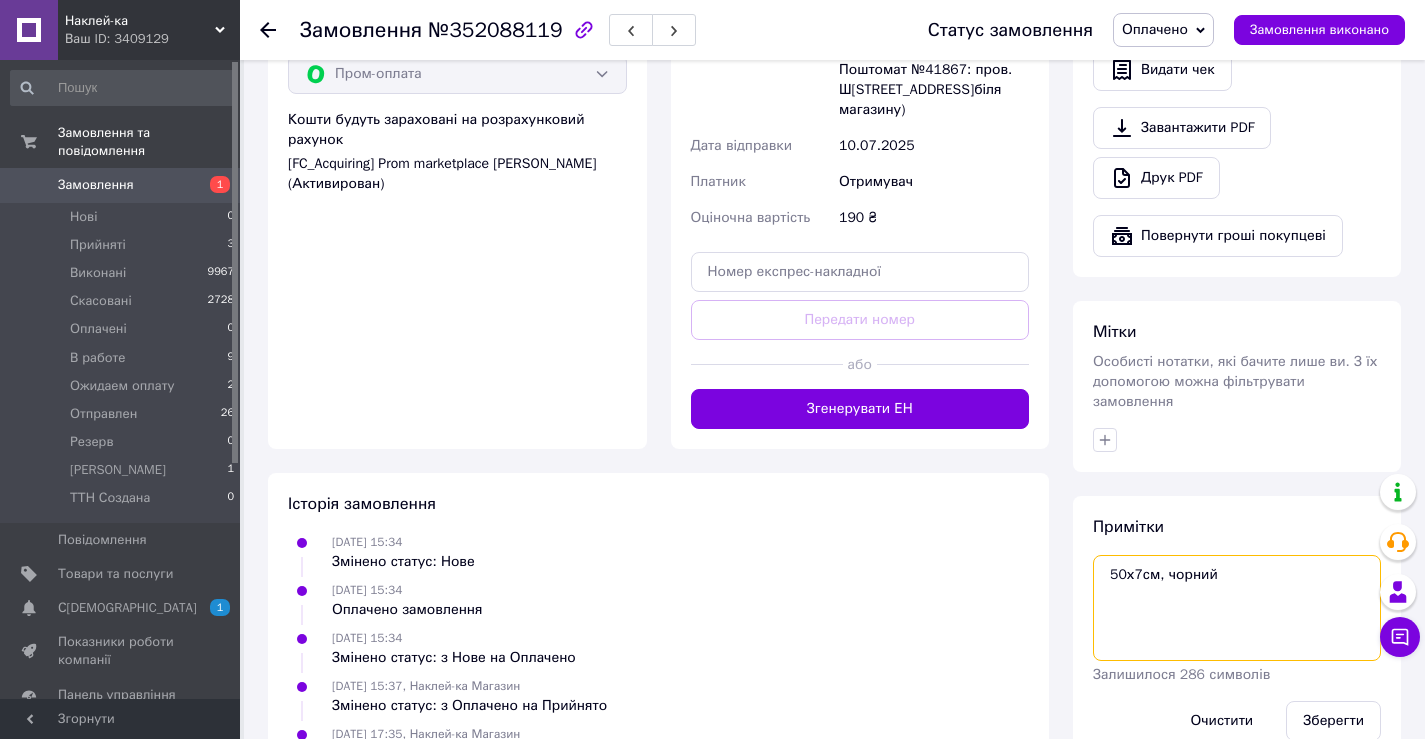 scroll, scrollTop: 1275, scrollLeft: 0, axis: vertical 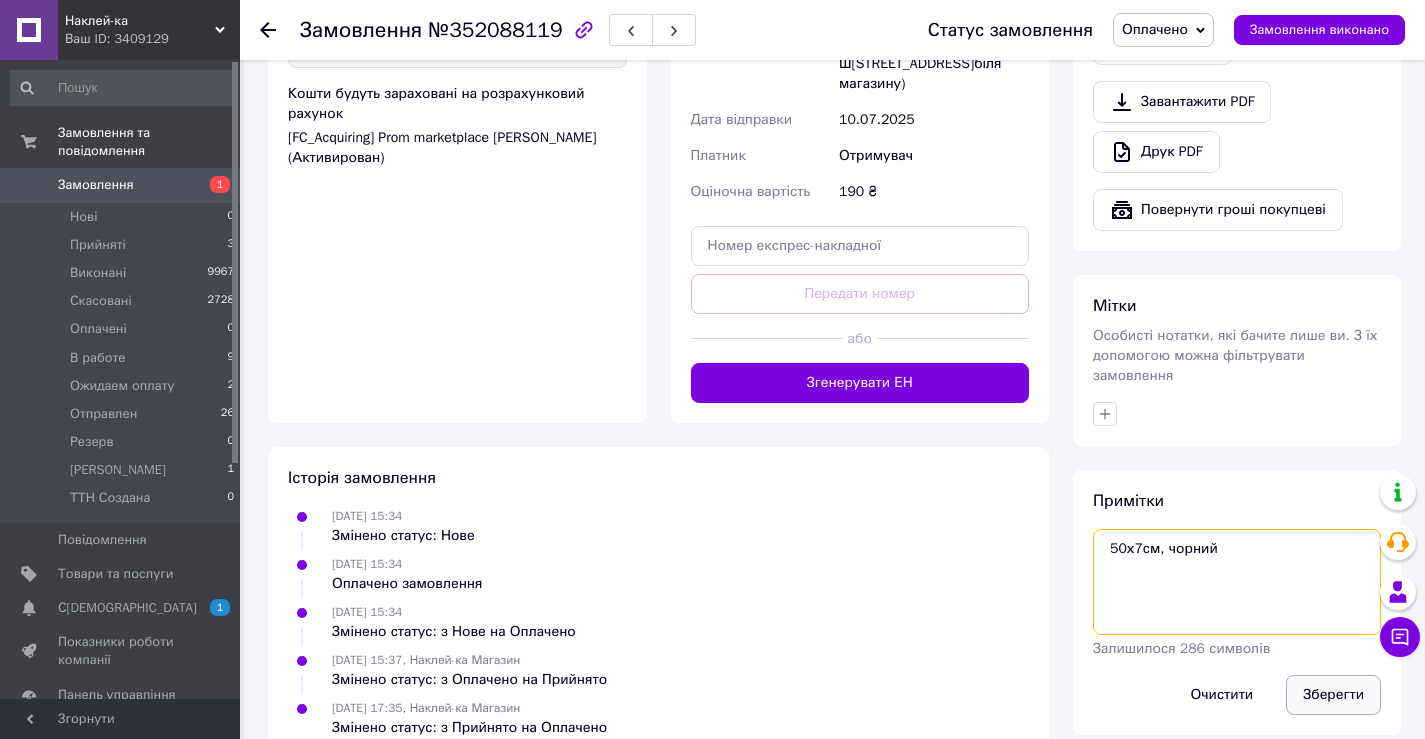 type on "50х7см, чорний" 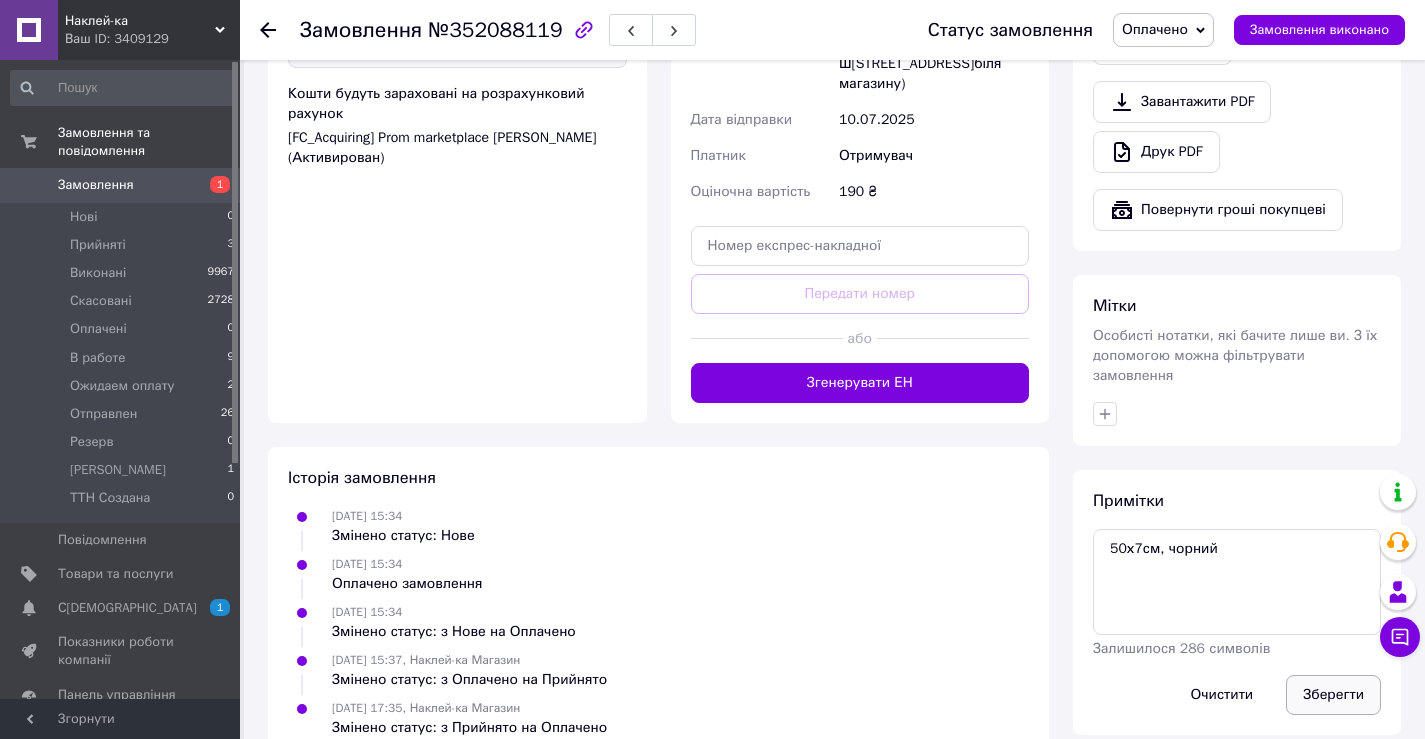 click on "Зберегти" at bounding box center [1333, 695] 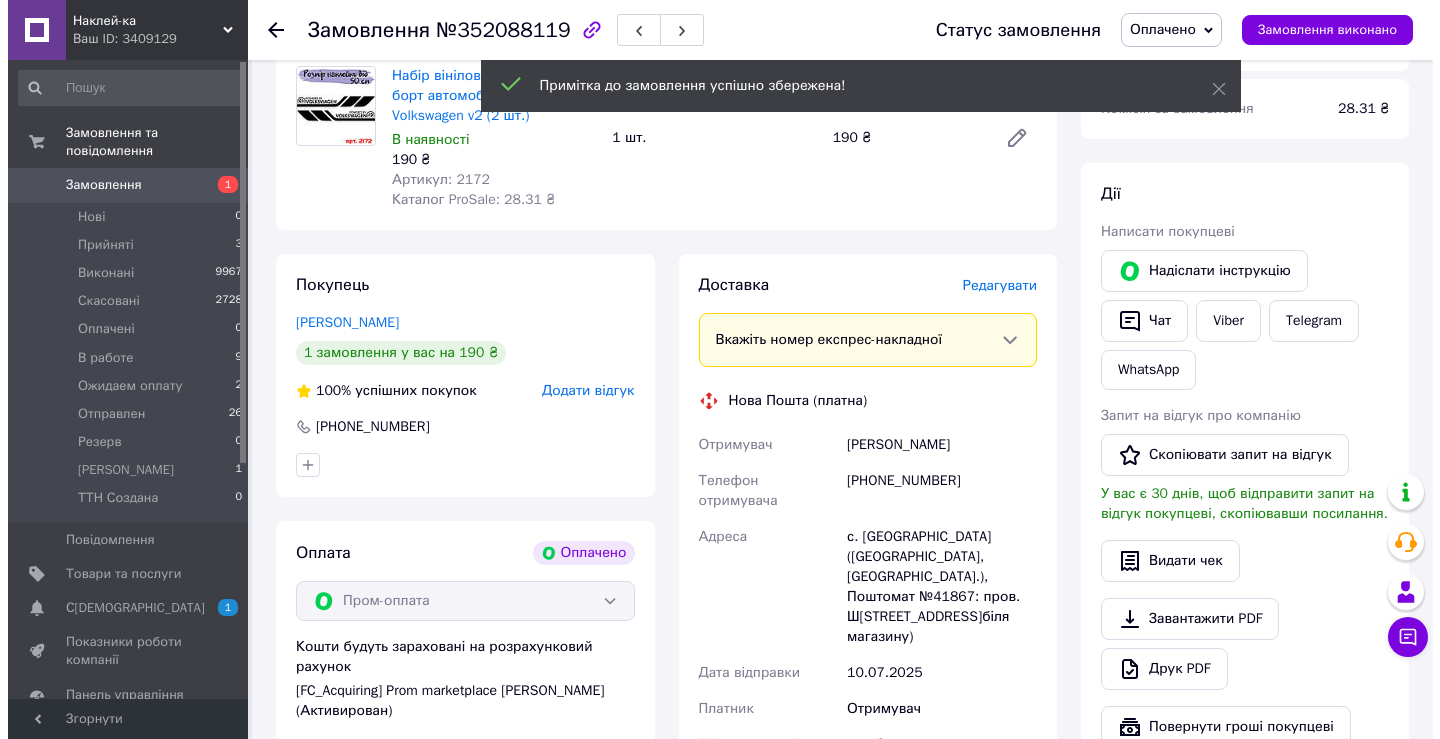 scroll, scrollTop: 575, scrollLeft: 0, axis: vertical 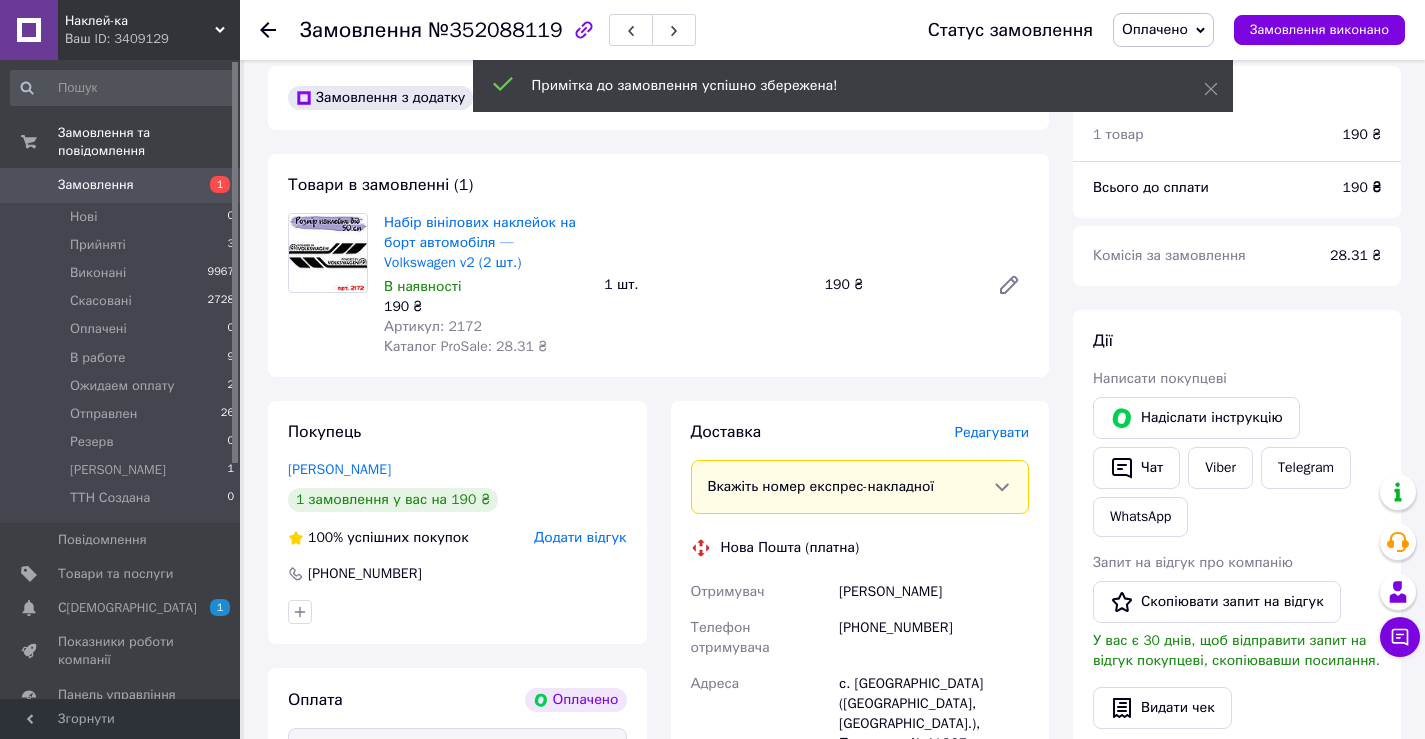 click on "Редагувати" at bounding box center (992, 432) 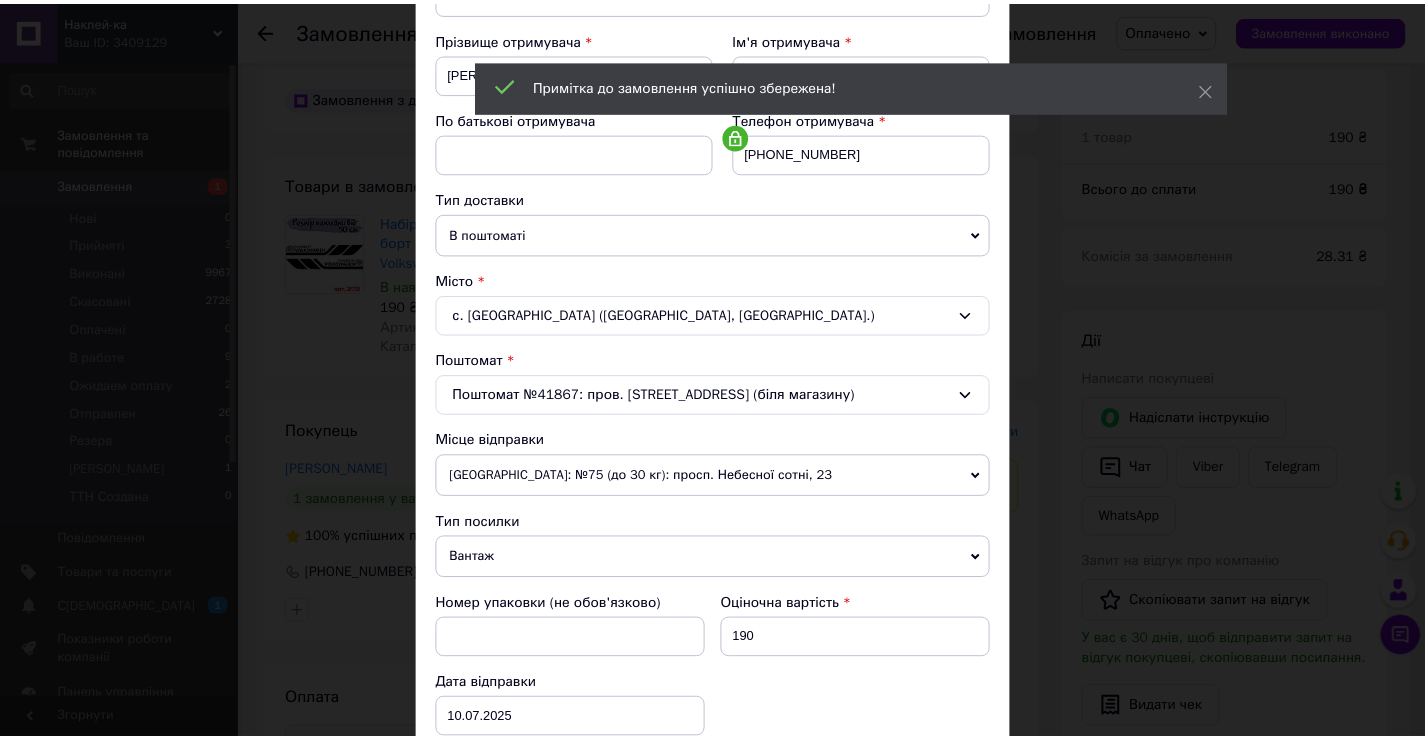 scroll, scrollTop: 589, scrollLeft: 0, axis: vertical 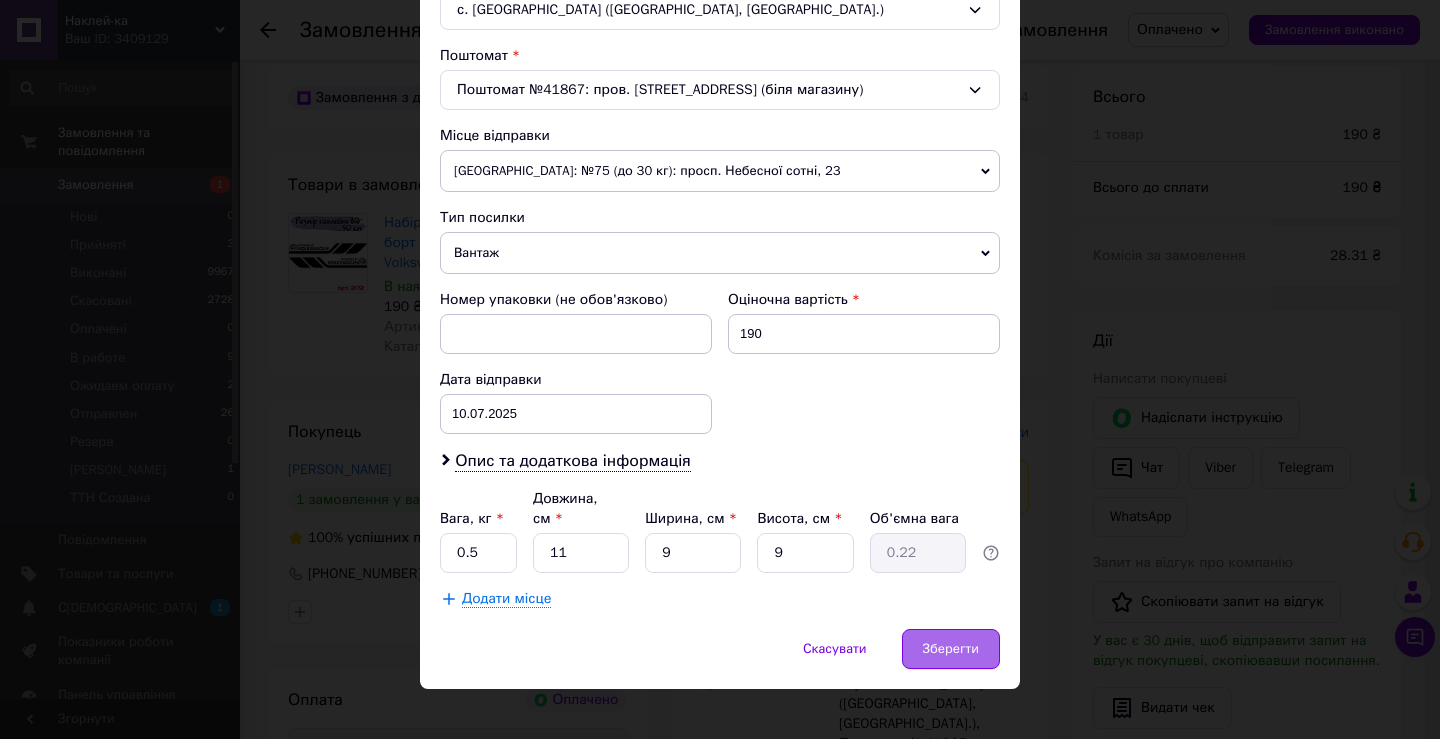 click on "Зберегти" at bounding box center [951, 649] 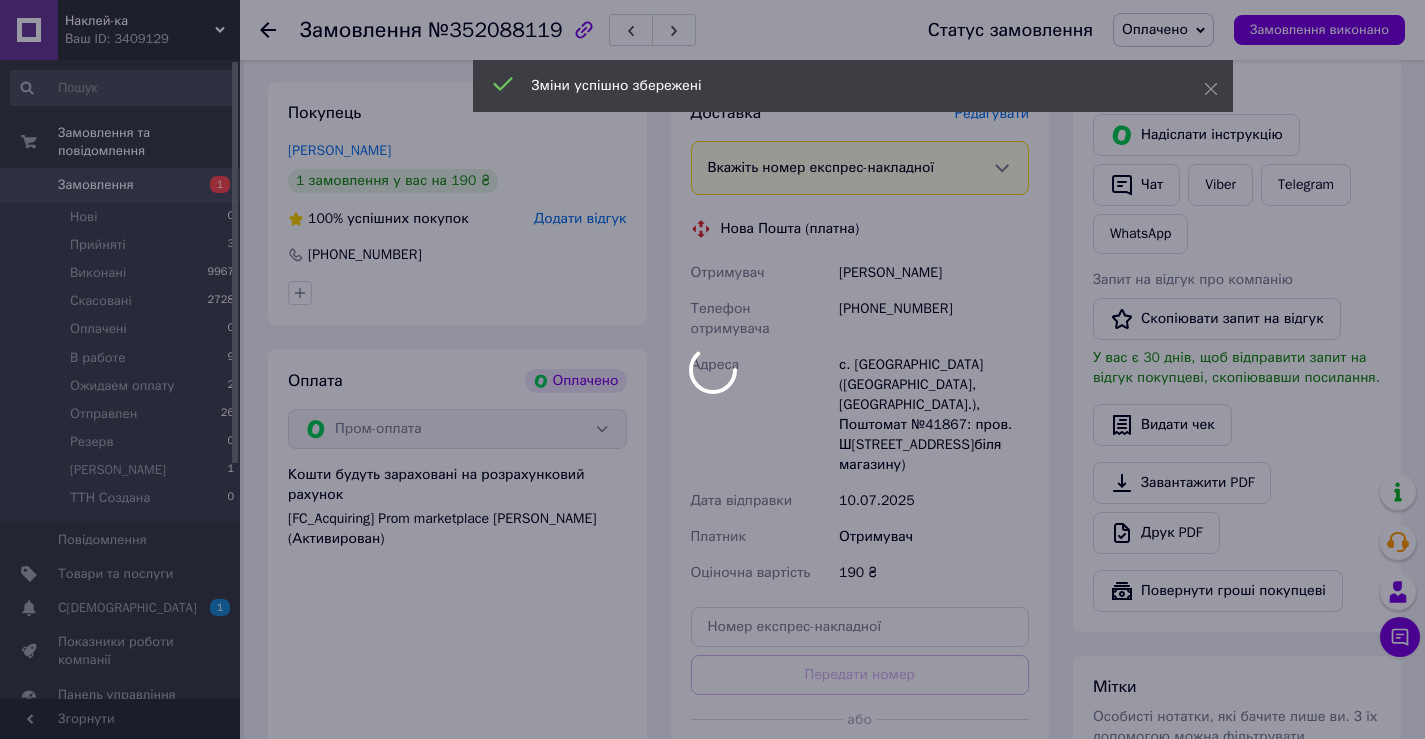 scroll, scrollTop: 975, scrollLeft: 0, axis: vertical 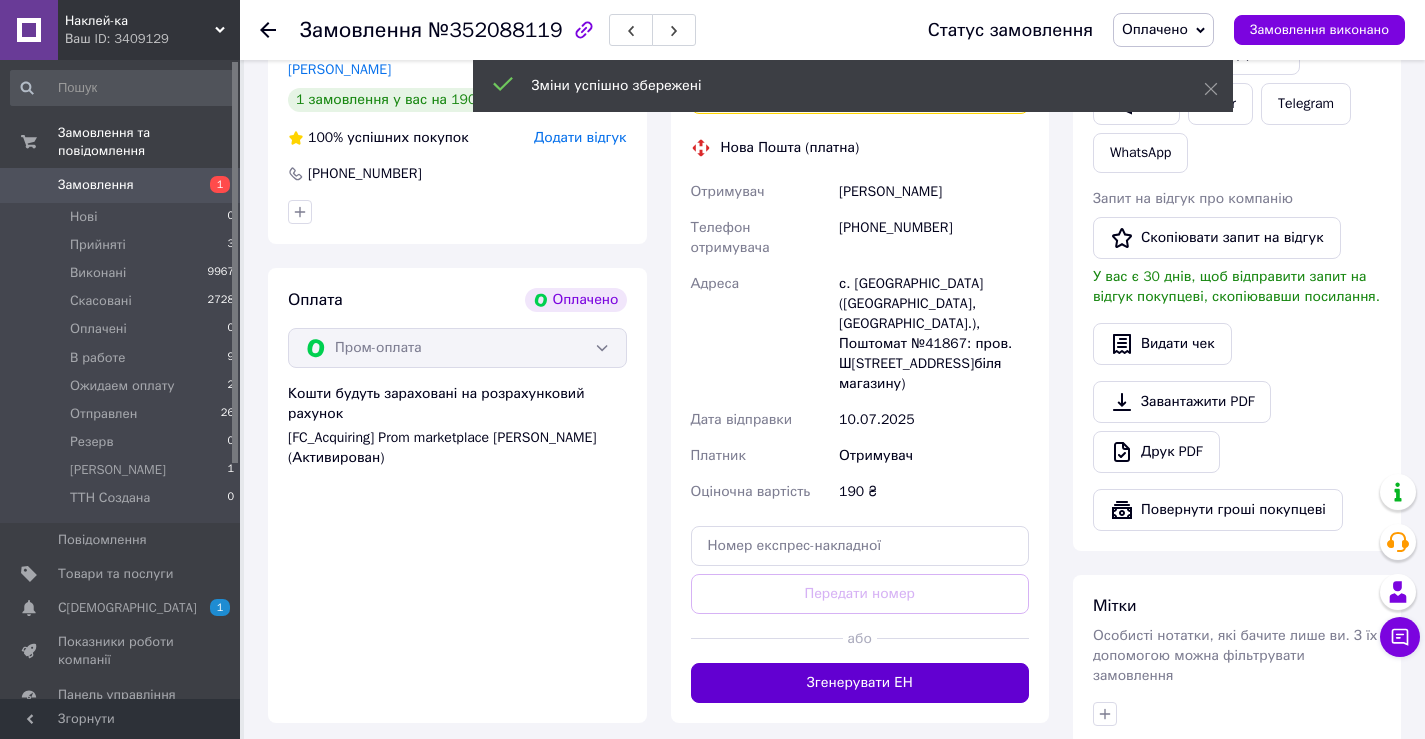 click on "Згенерувати ЕН" at bounding box center (860, 683) 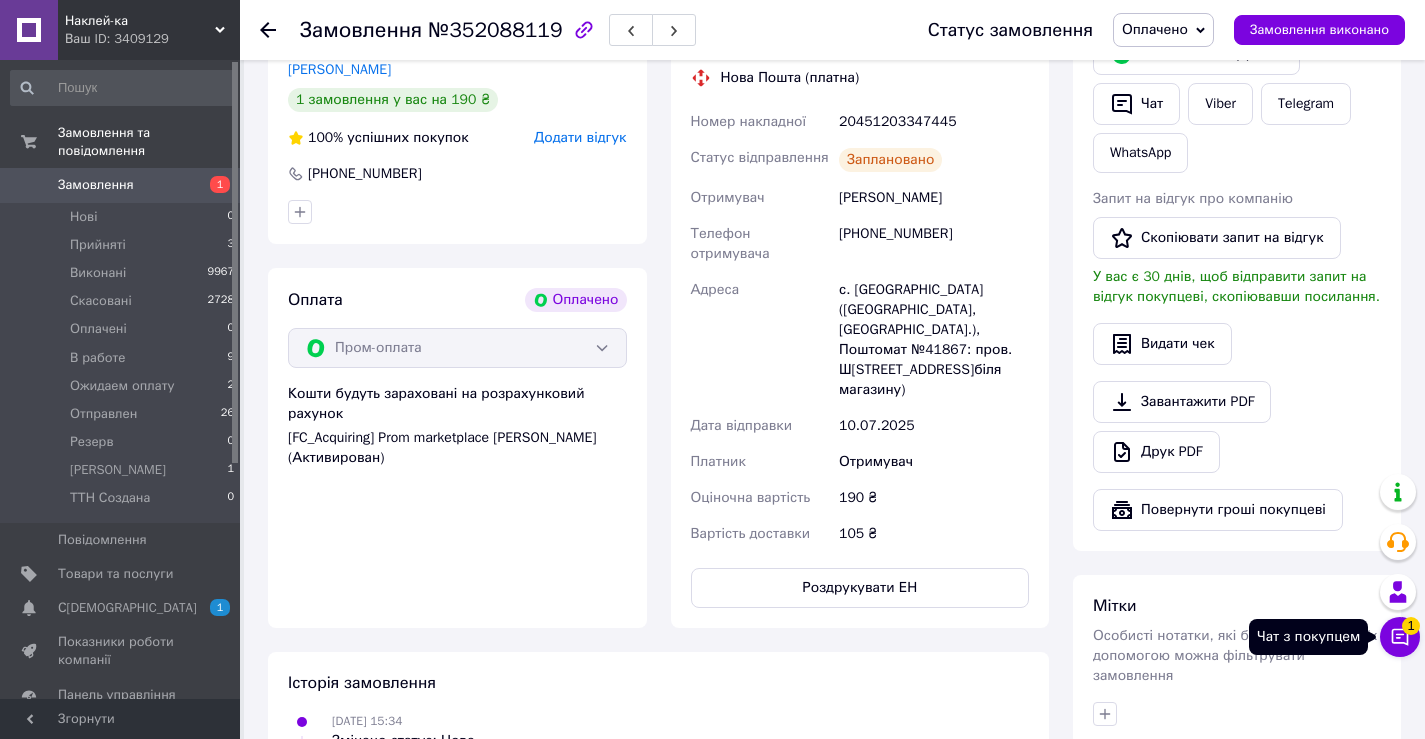 click 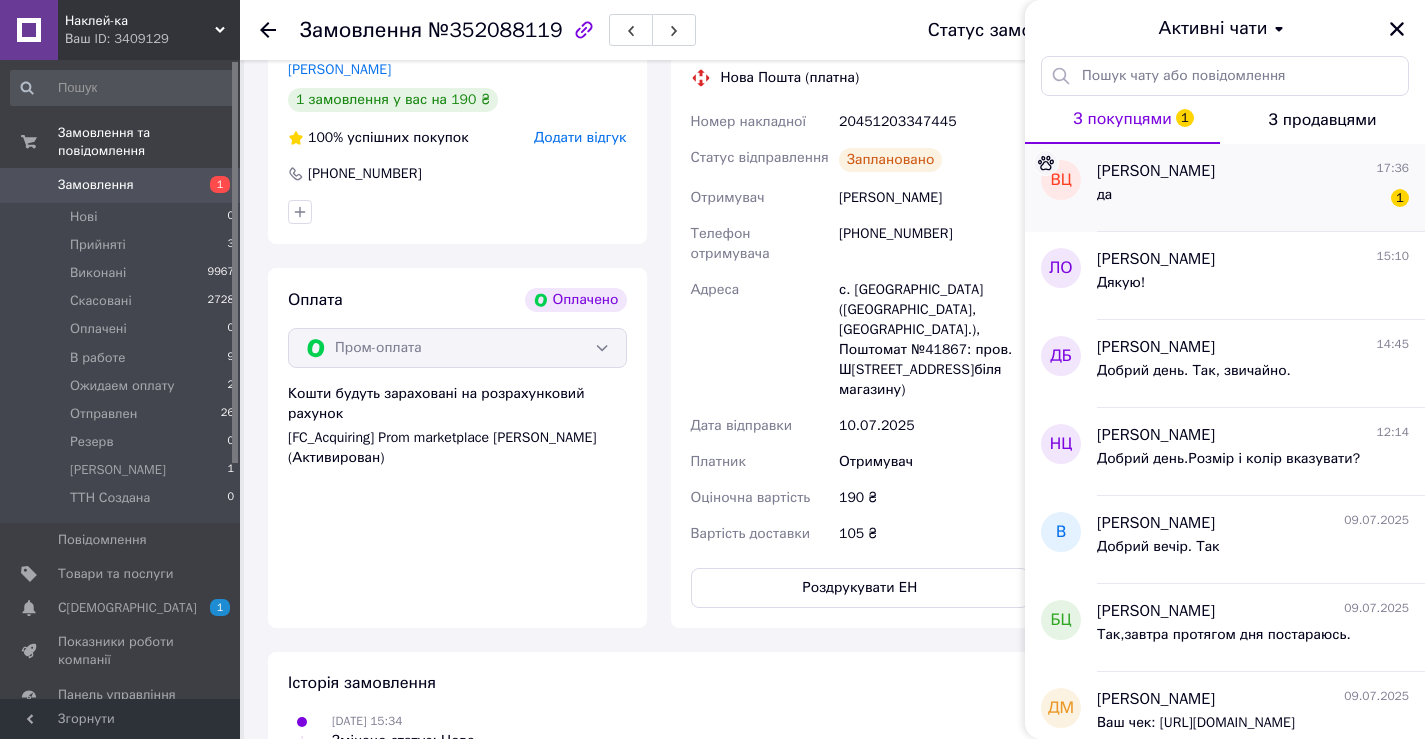 click on "да 1" at bounding box center (1253, 199) 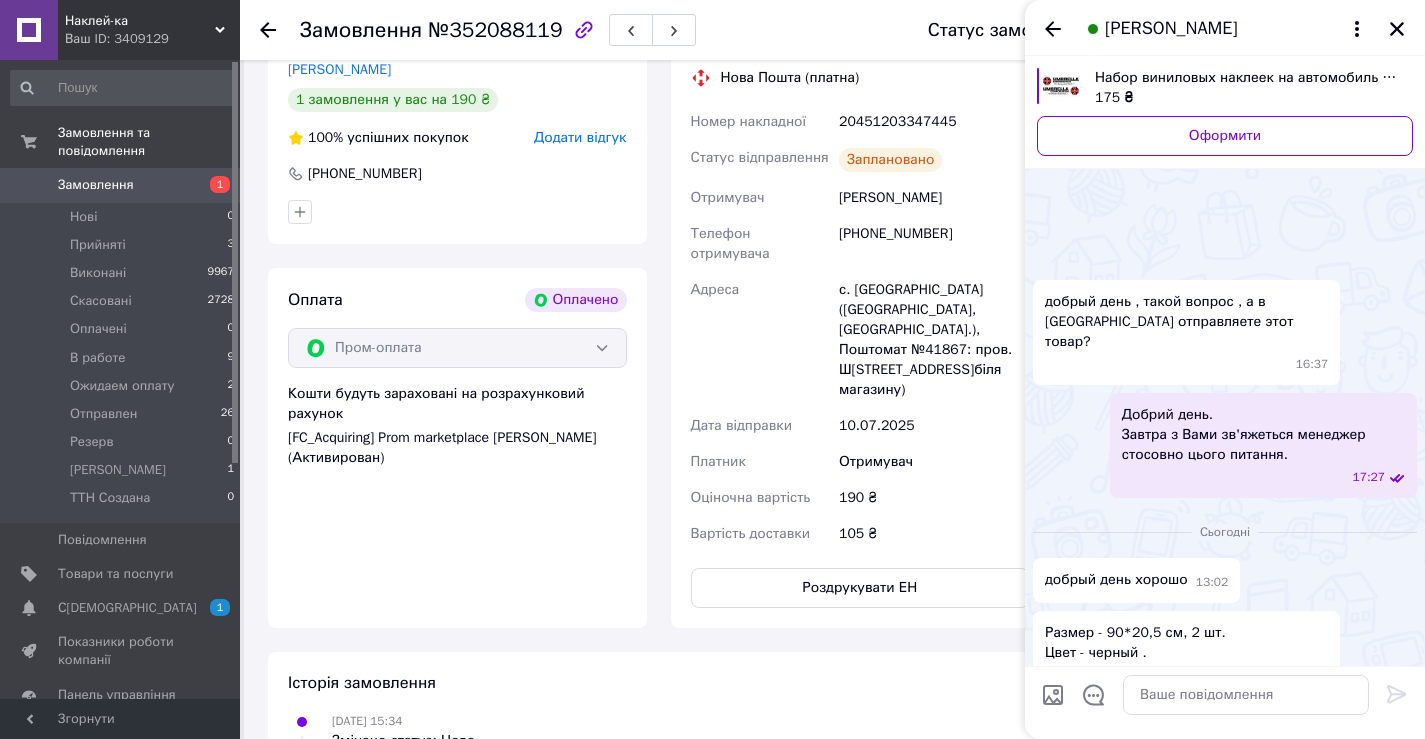 scroll, scrollTop: 281, scrollLeft: 0, axis: vertical 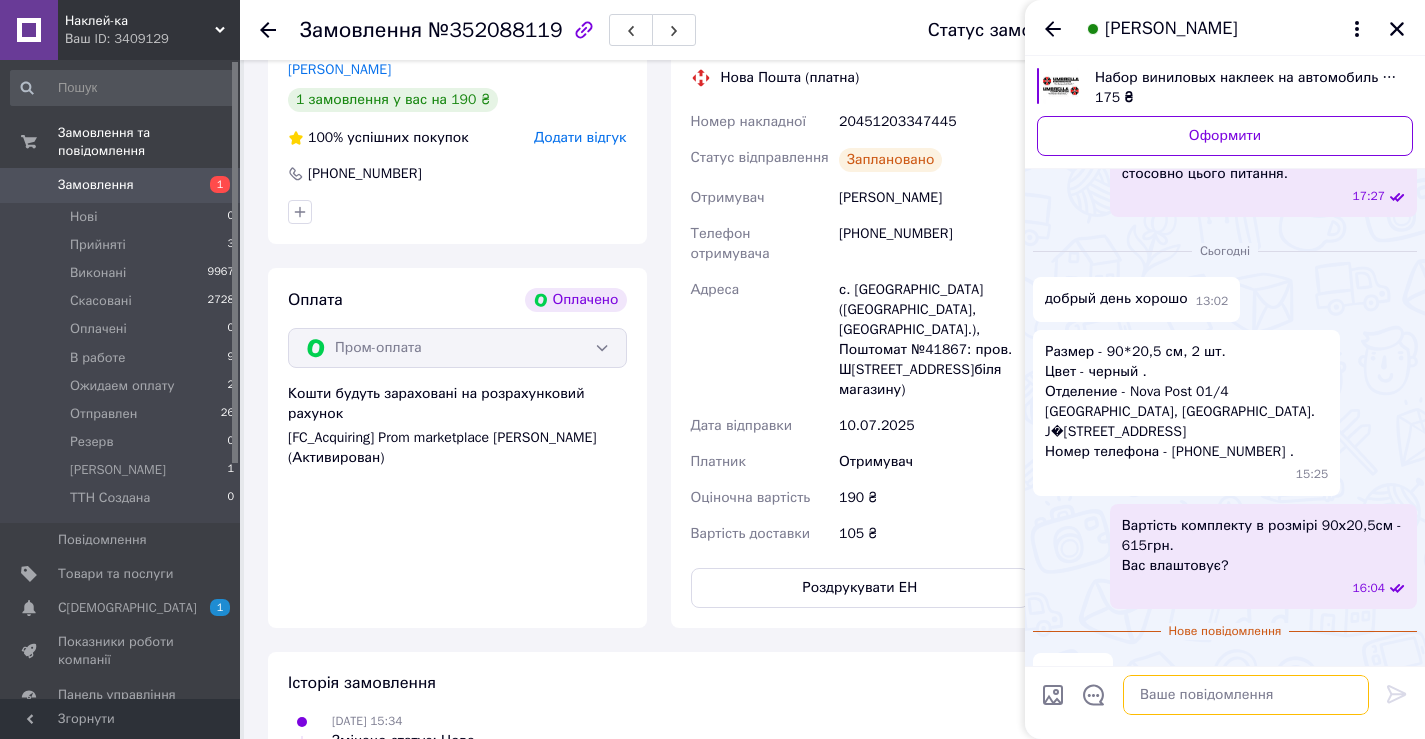 click at bounding box center (1246, 695) 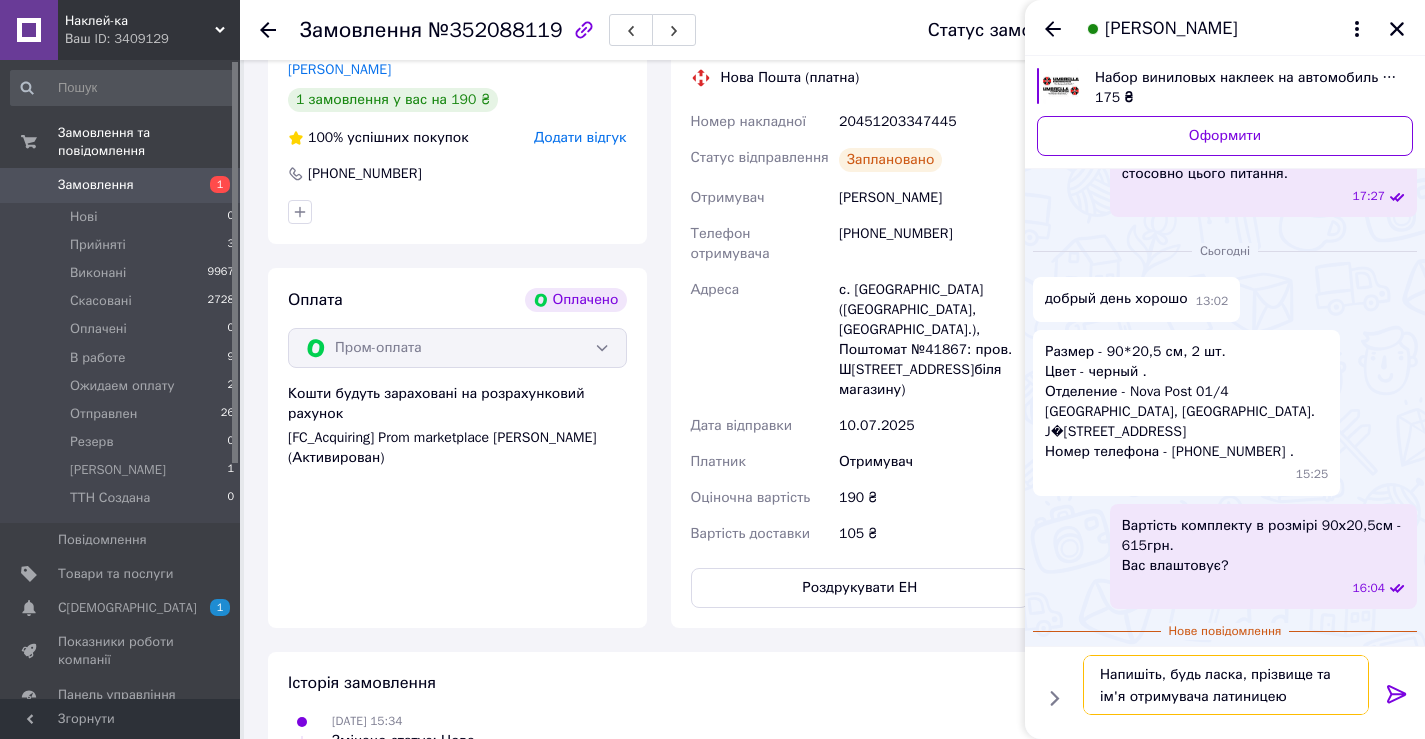 type on "Напишіть, будь ласка, прізвище та ім'я отримувача латиницею." 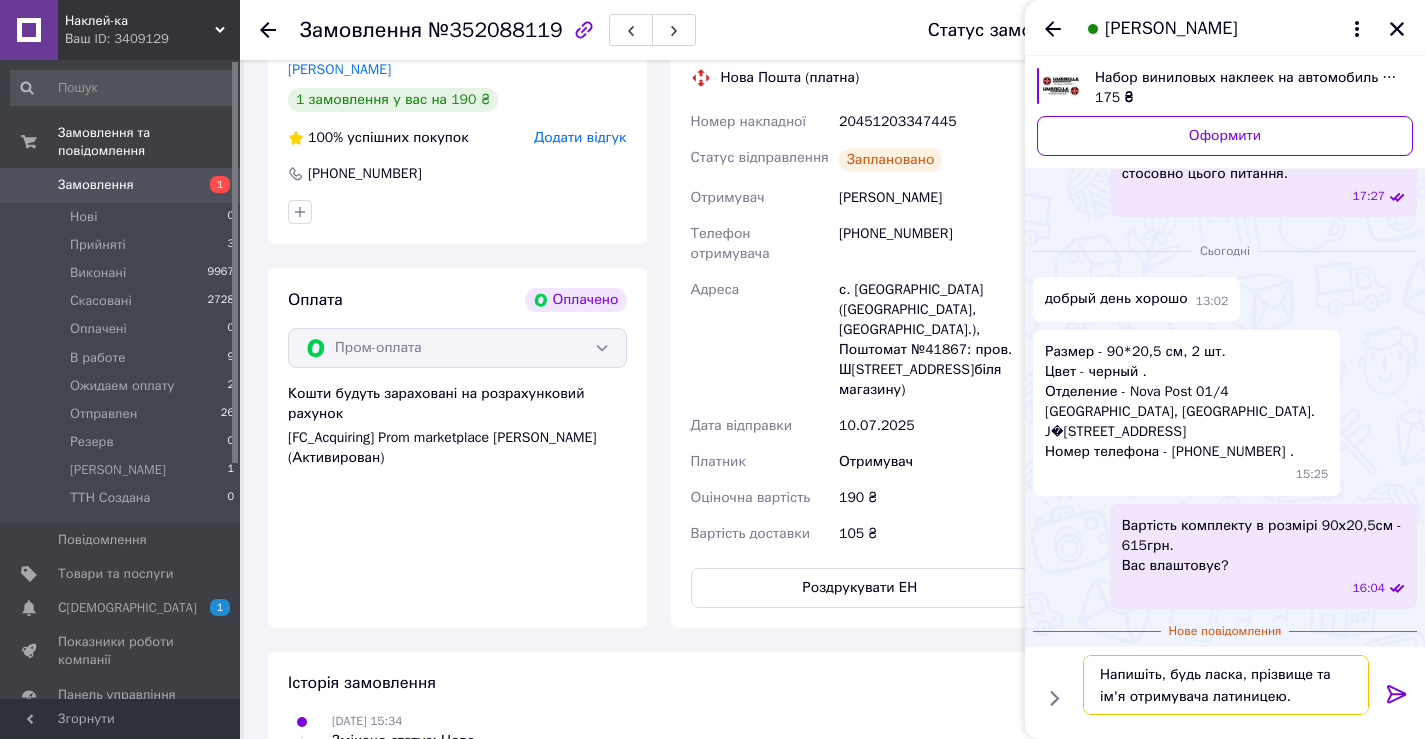 type 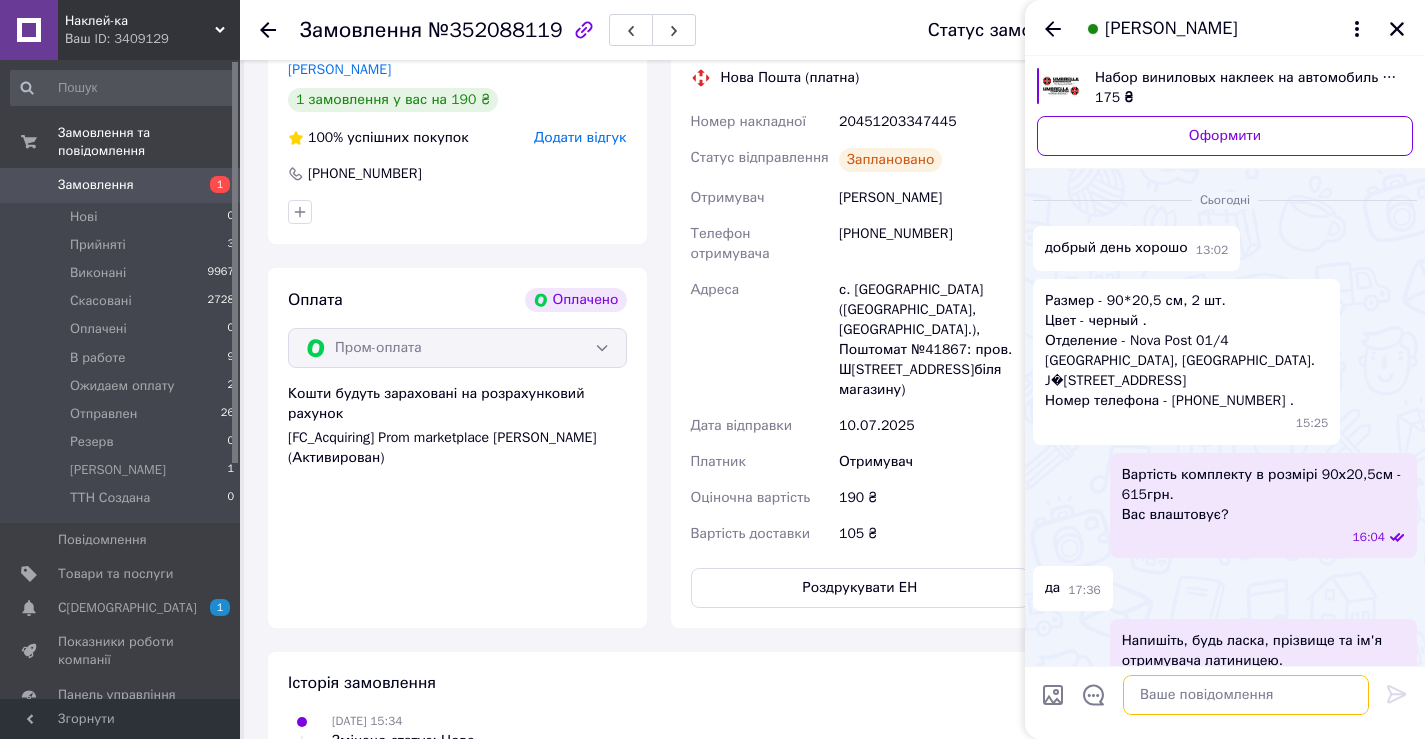 scroll, scrollTop: 287, scrollLeft: 0, axis: vertical 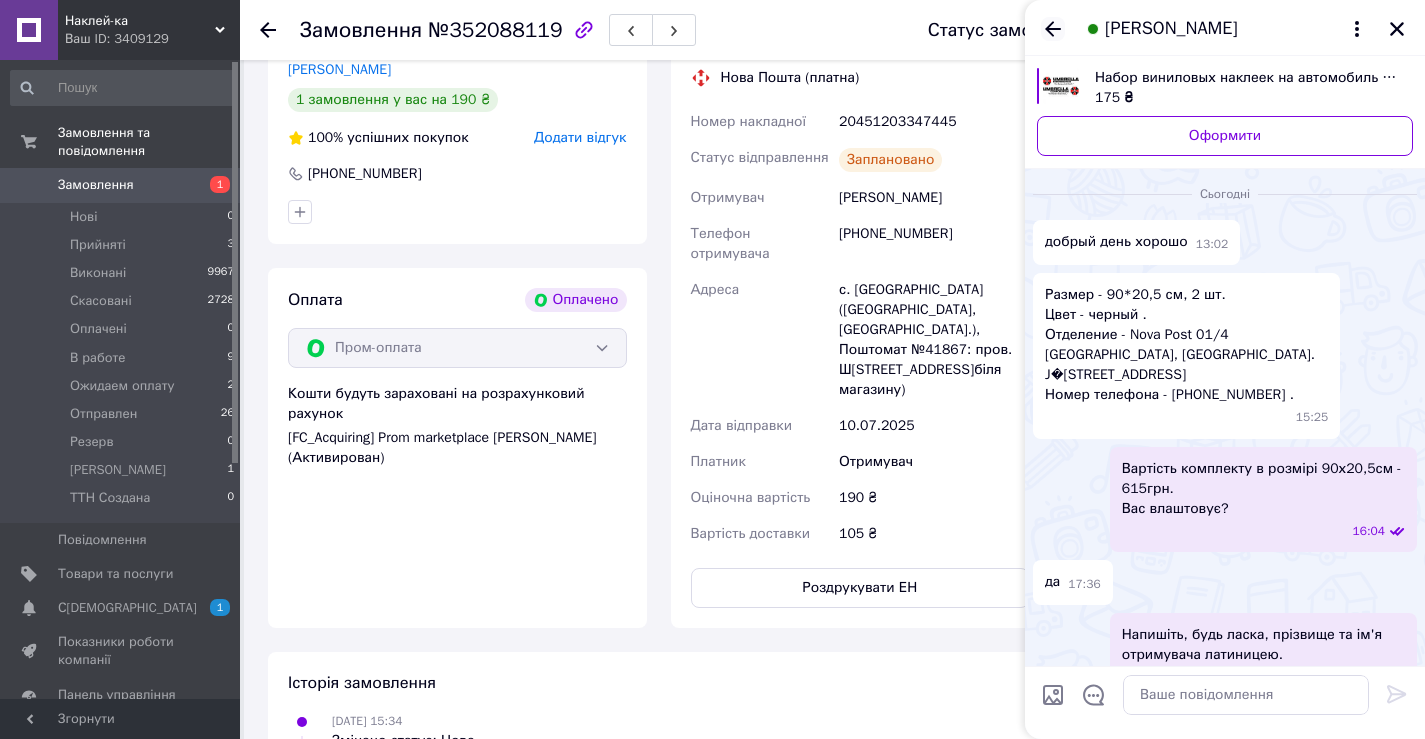click 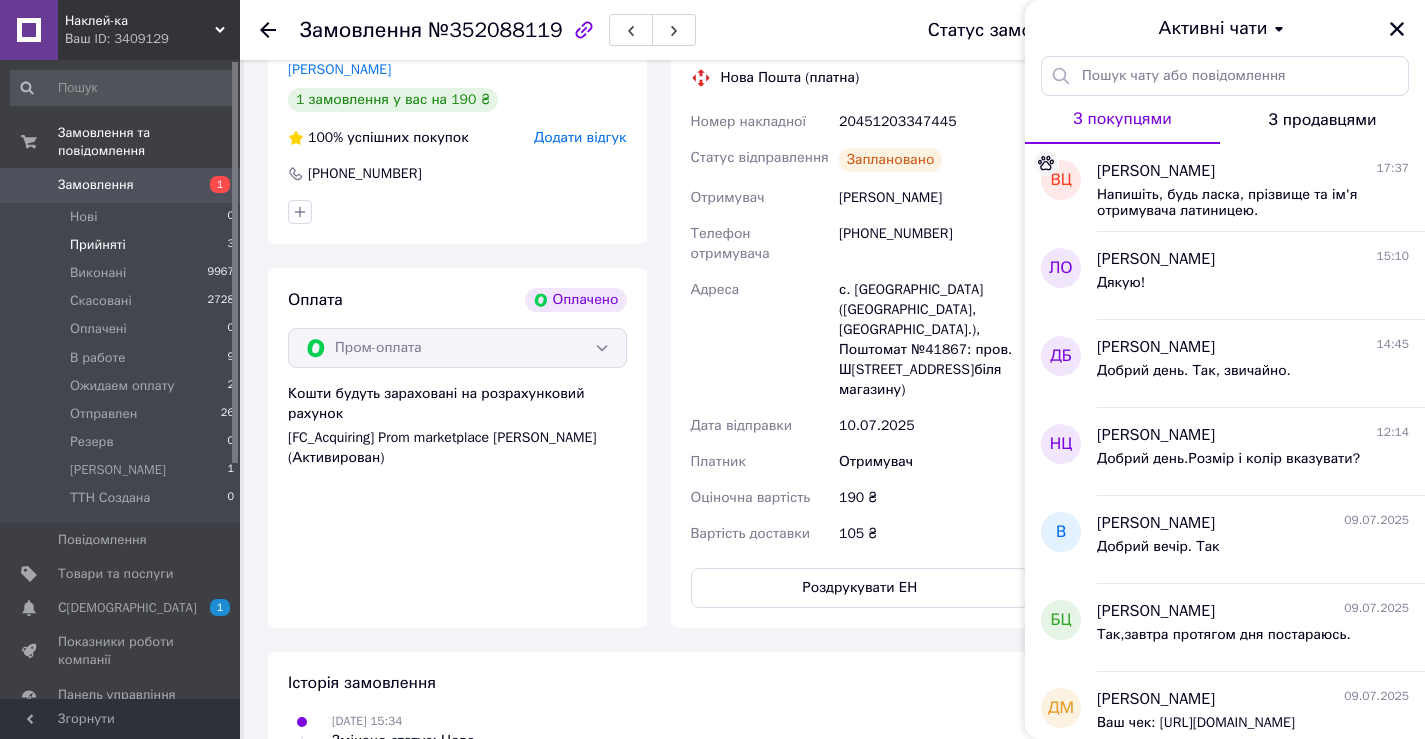 click on "Прийняті" at bounding box center (98, 245) 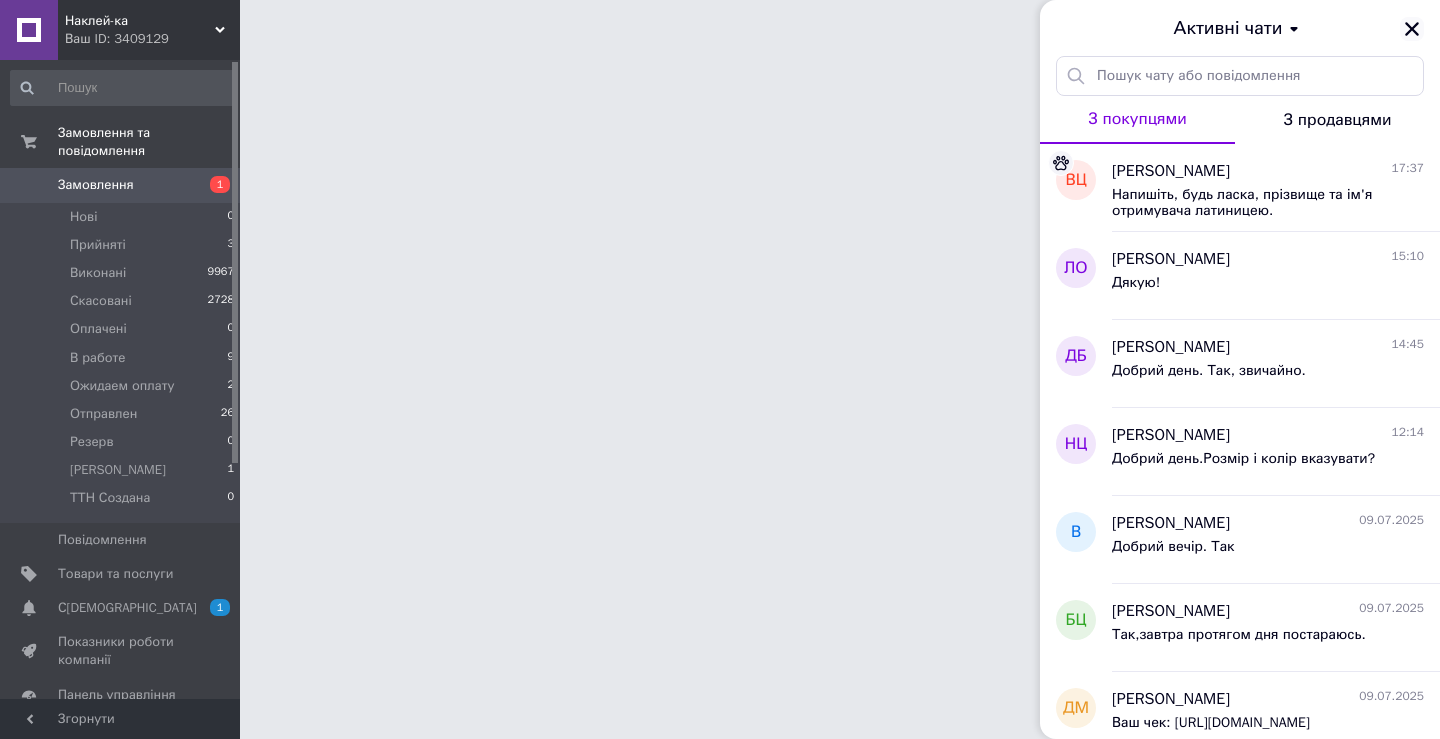 click 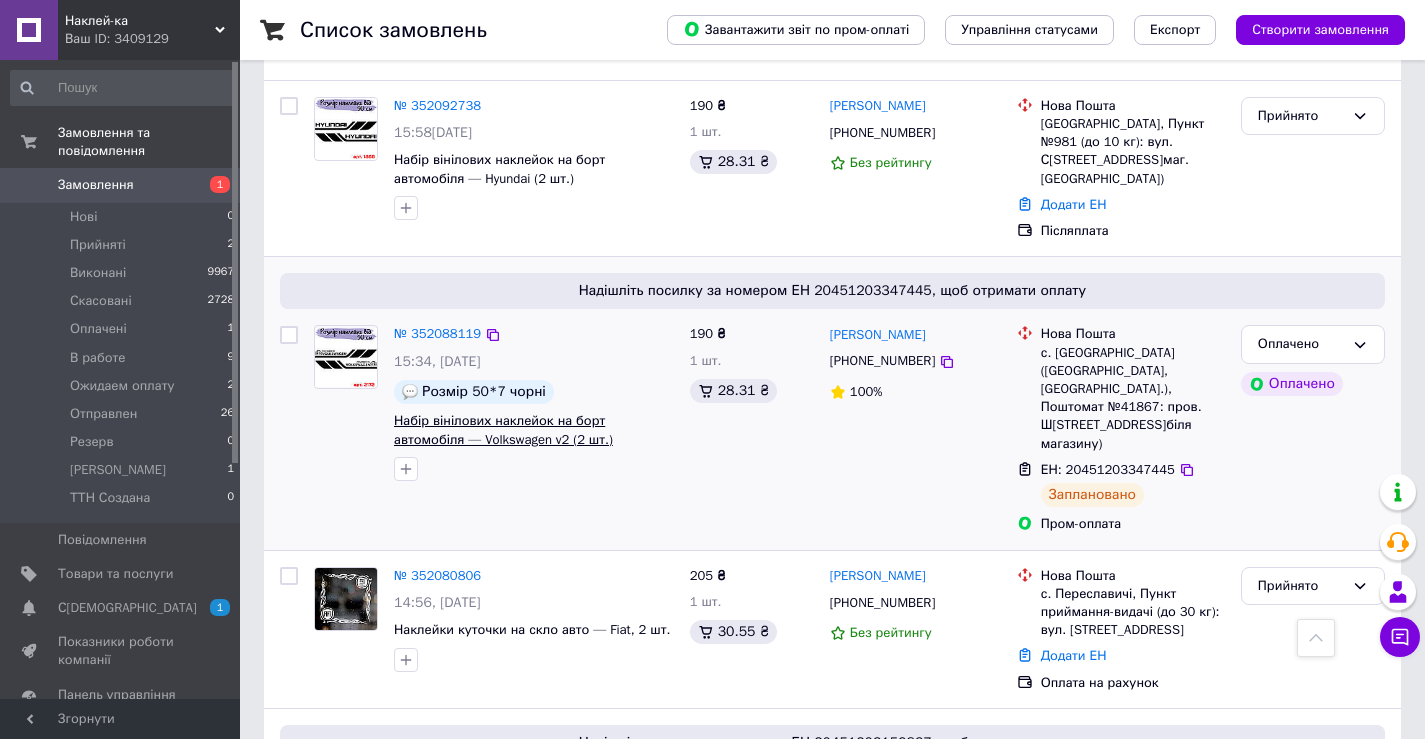 scroll, scrollTop: 200, scrollLeft: 0, axis: vertical 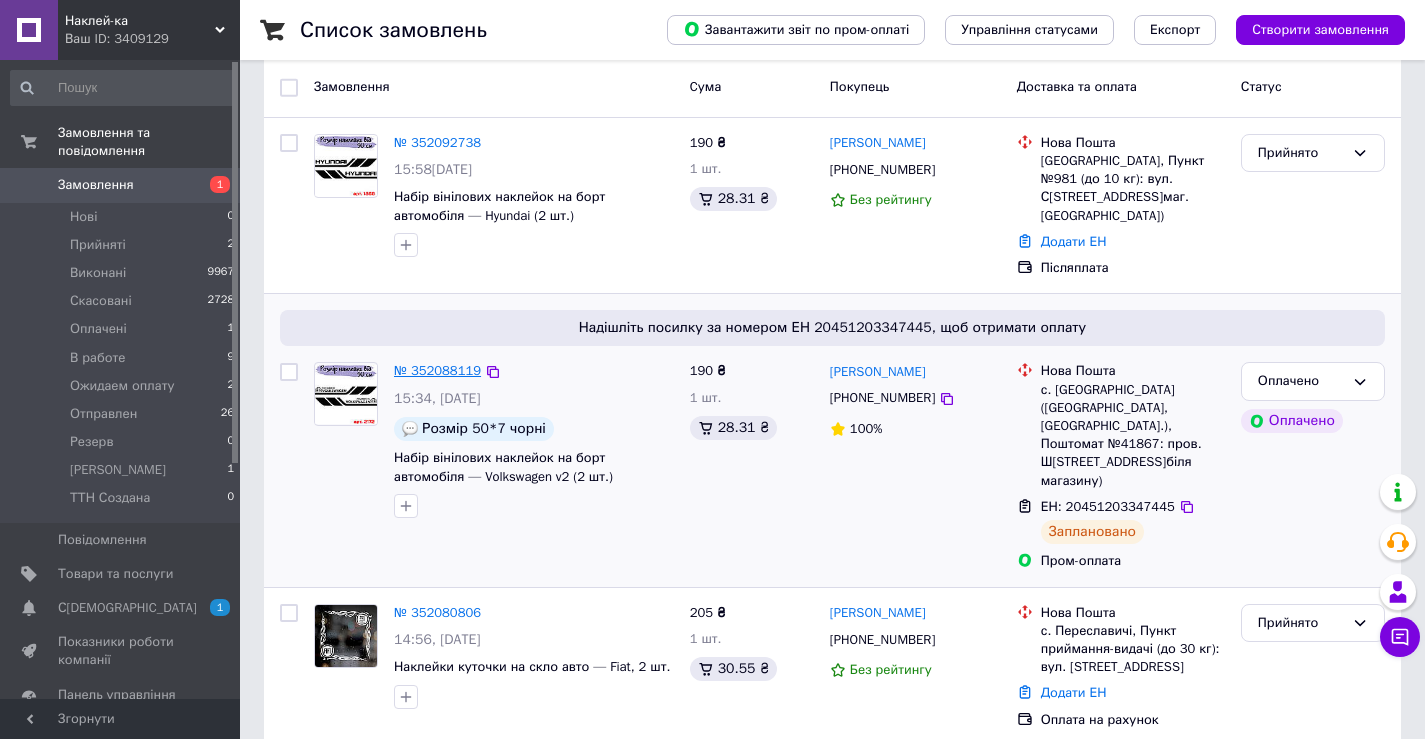 click on "№ 352088119" at bounding box center [437, 370] 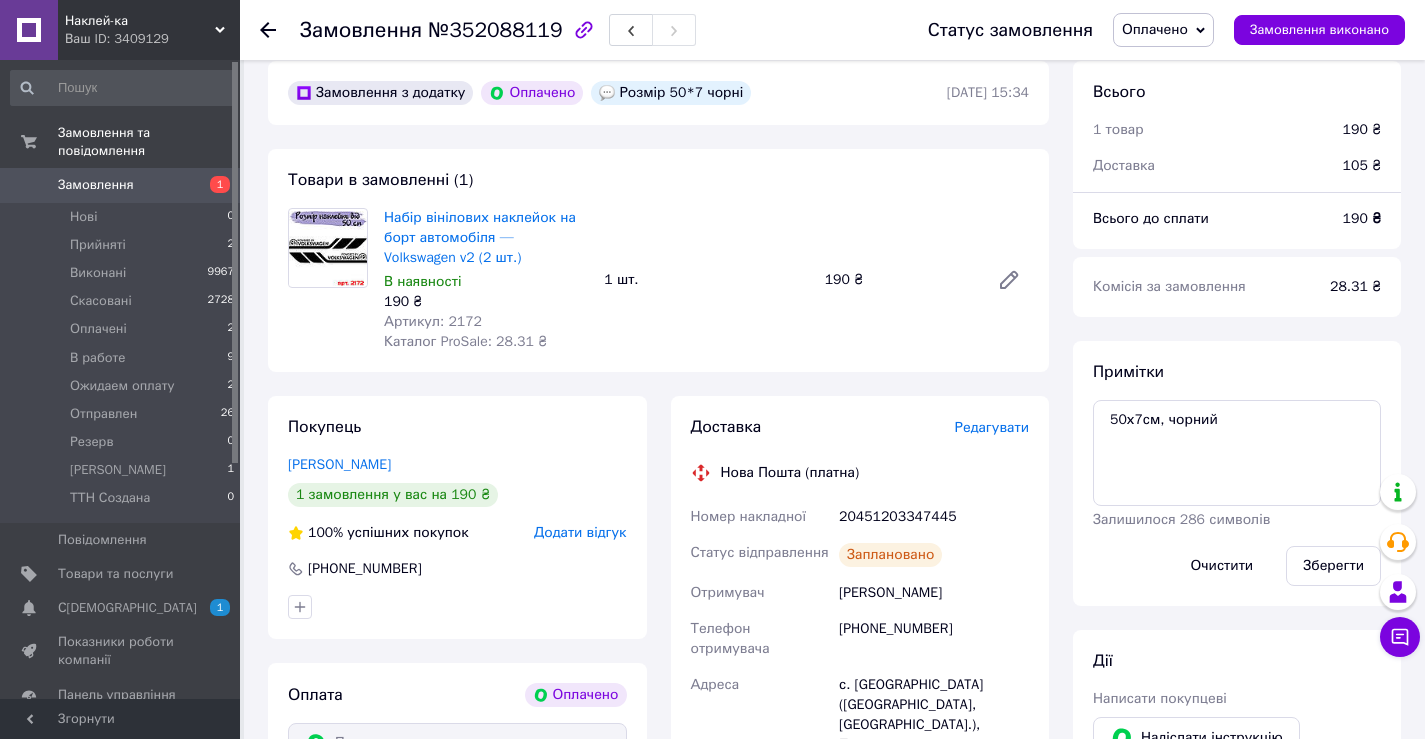 scroll, scrollTop: 700, scrollLeft: 0, axis: vertical 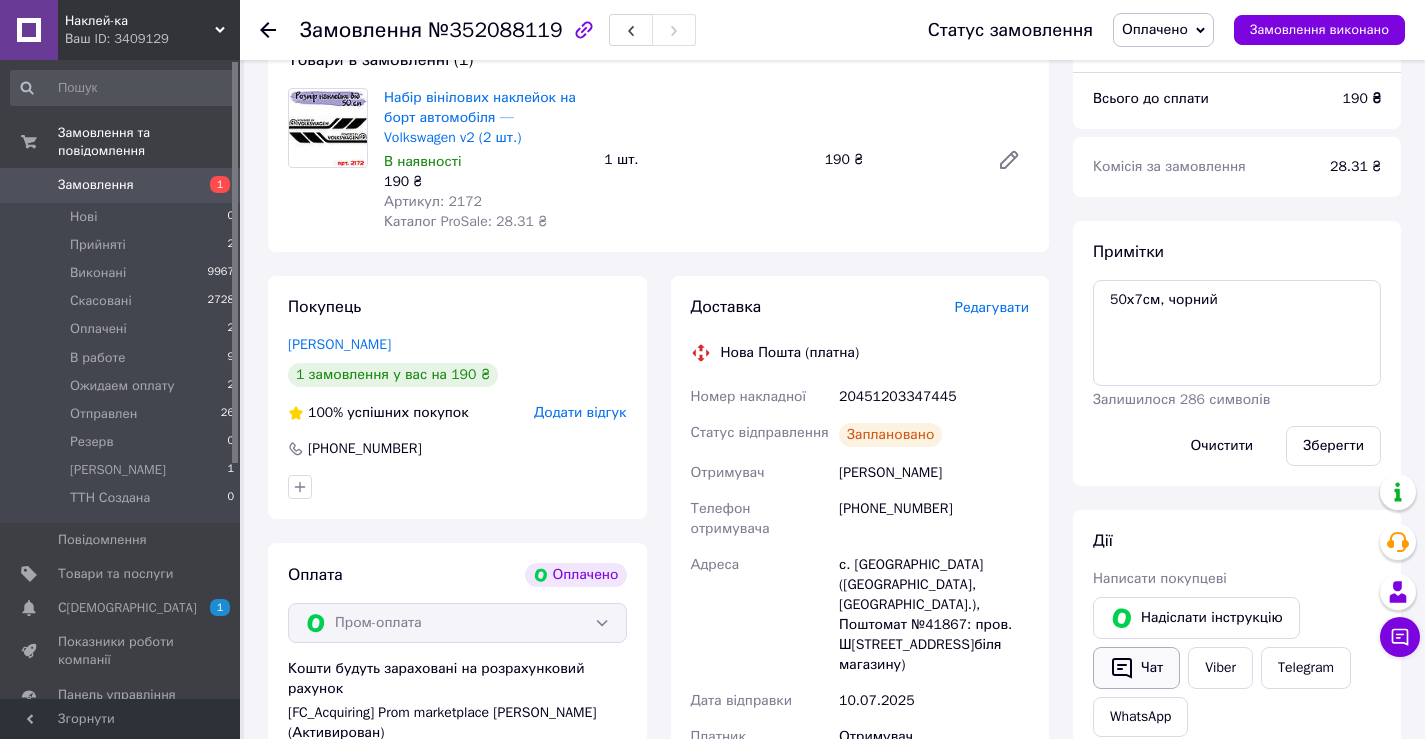 click on "Чат" at bounding box center (1136, 668) 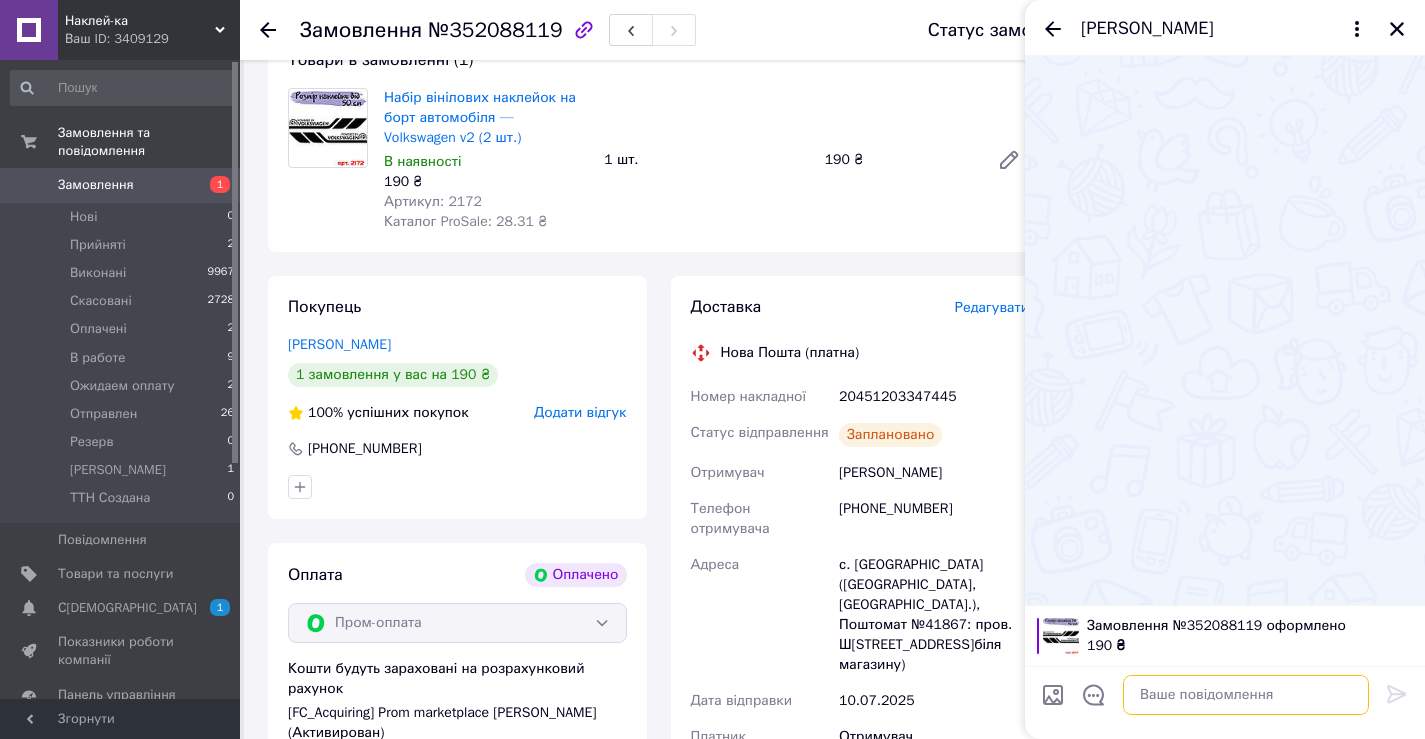 click at bounding box center (1246, 695) 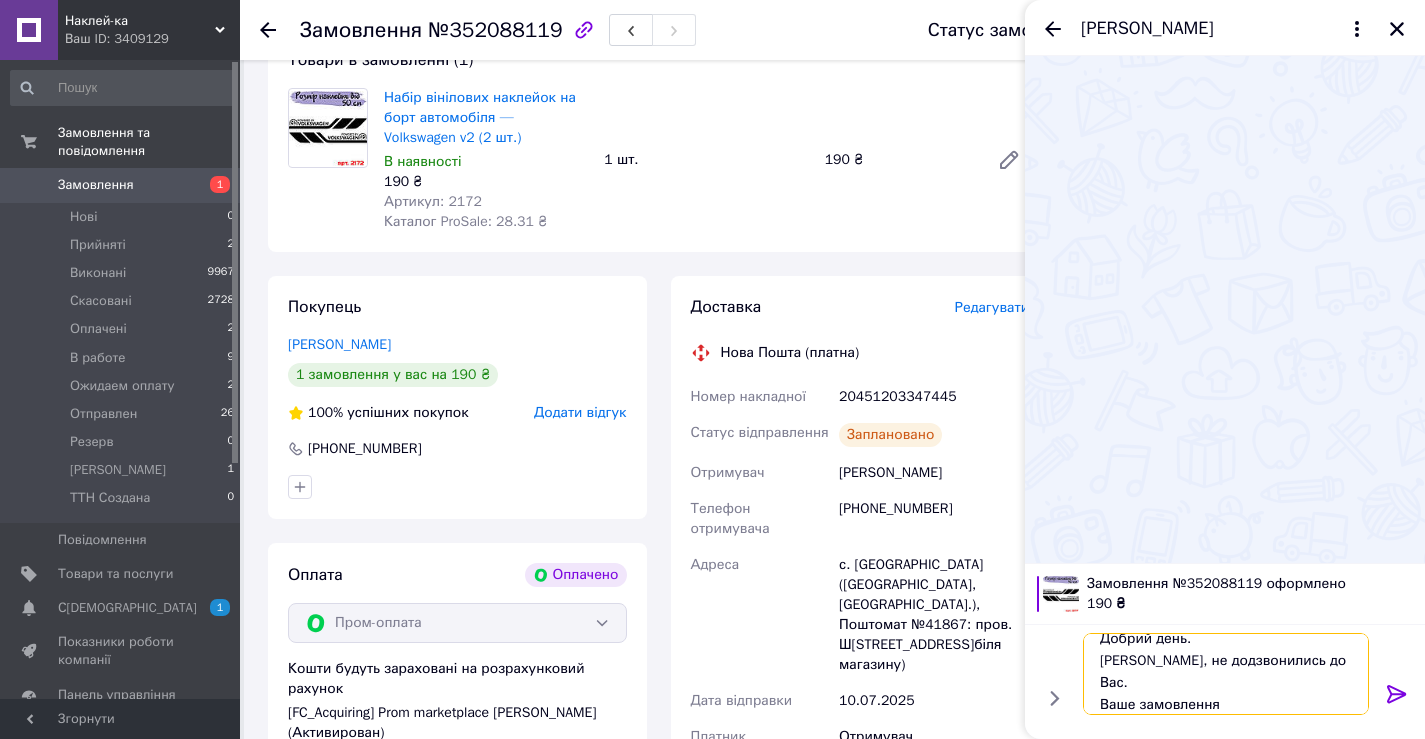 scroll, scrollTop: 2, scrollLeft: 0, axis: vertical 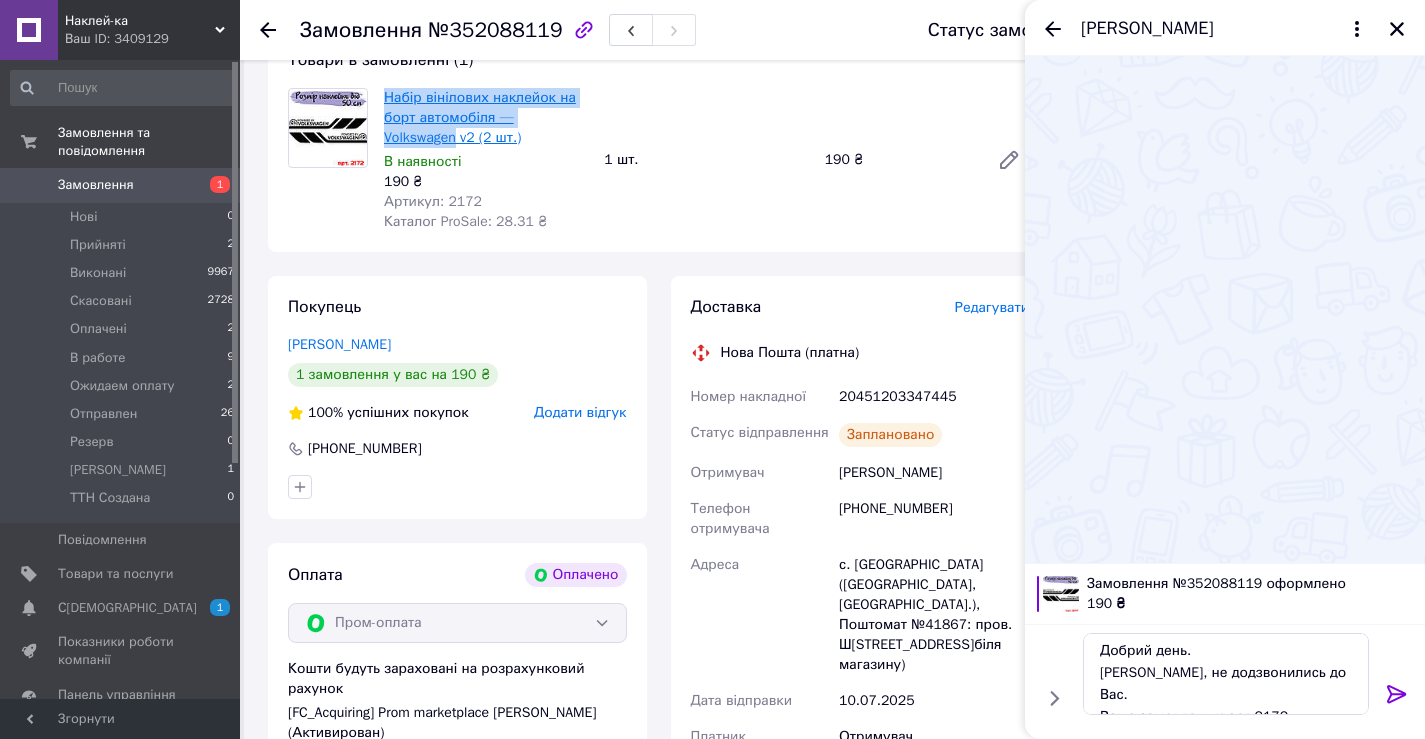 drag, startPoint x: 381, startPoint y: 90, endPoint x: 567, endPoint y: 116, distance: 187.80841 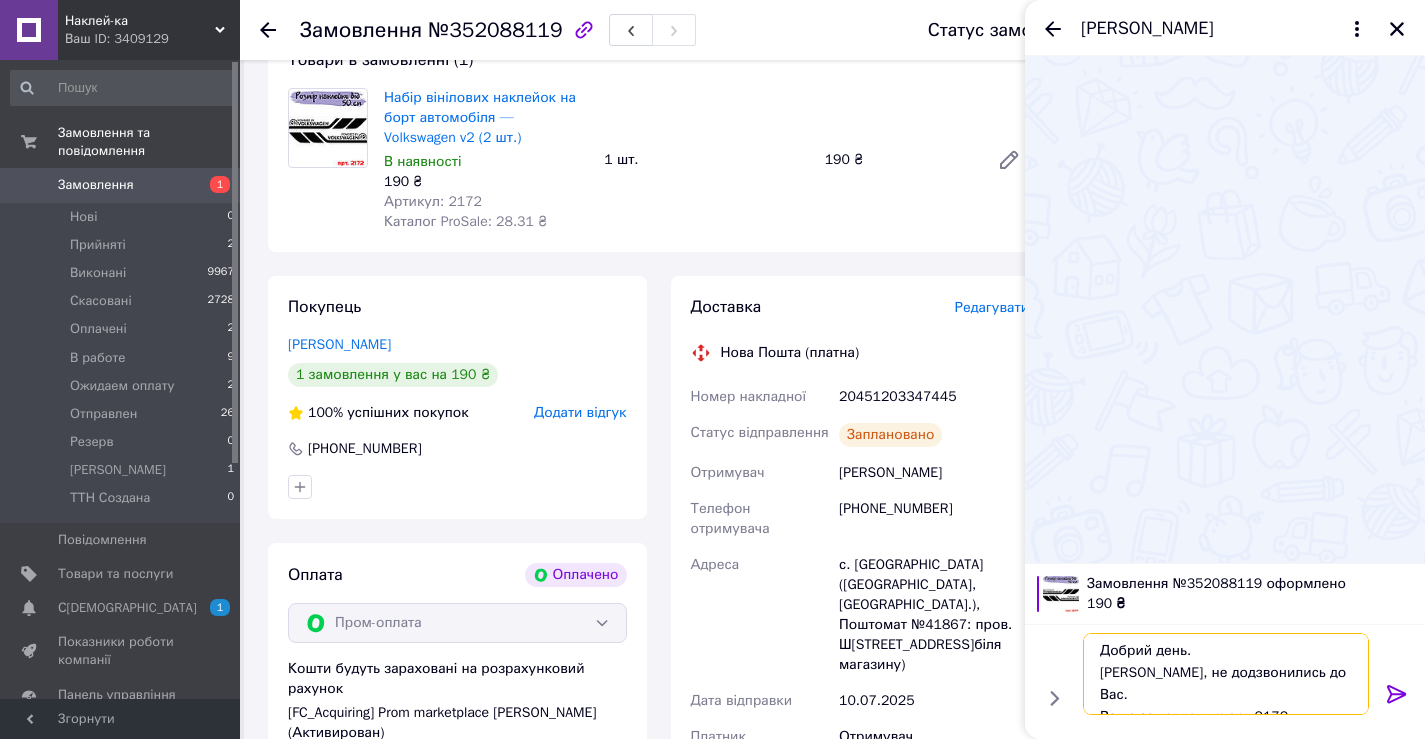 click on "Добрий день.
[PERSON_NAME], не додзвонились до Вас.
Ваше замовлення: арт.2172" at bounding box center [1226, 674] 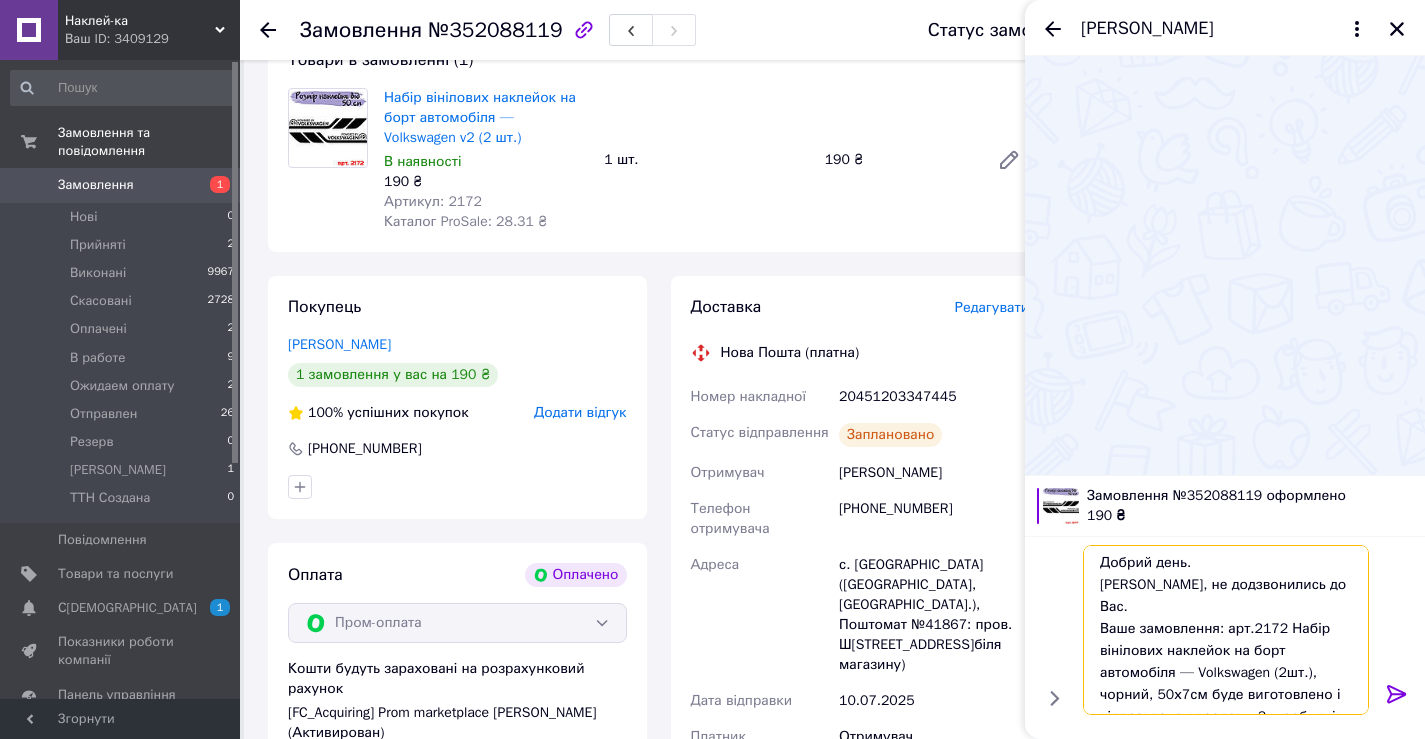scroll, scrollTop: 14, scrollLeft: 0, axis: vertical 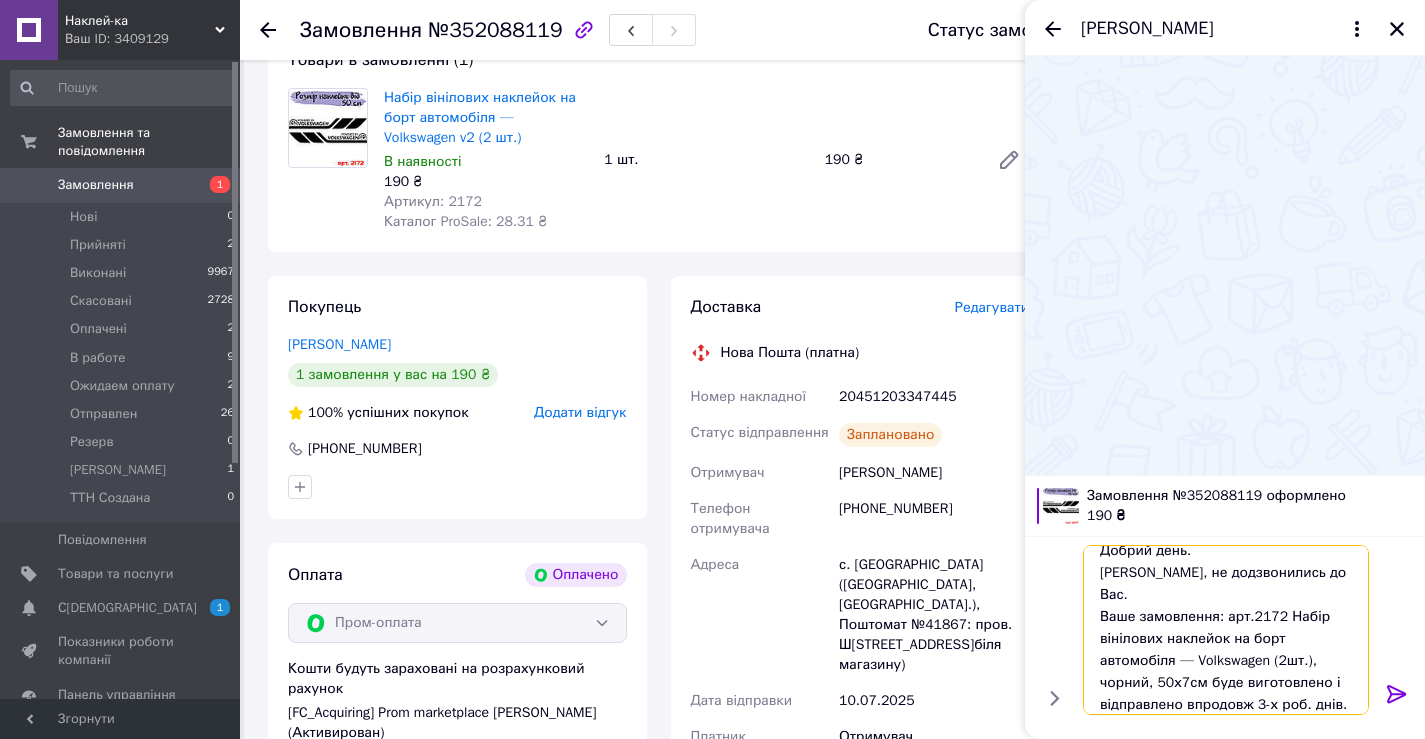type on "Добрий день.
[PERSON_NAME], не додзвонились до Вас.
Ваше замовлення: арт.2172 Набір вінілових наклейок на борт автомобіля — Volkswagen (2шт.), чорний, 50х7см буде виготовлено і відправлено впродовж 3-х роб. днів.
Дякуємо за замовлення." 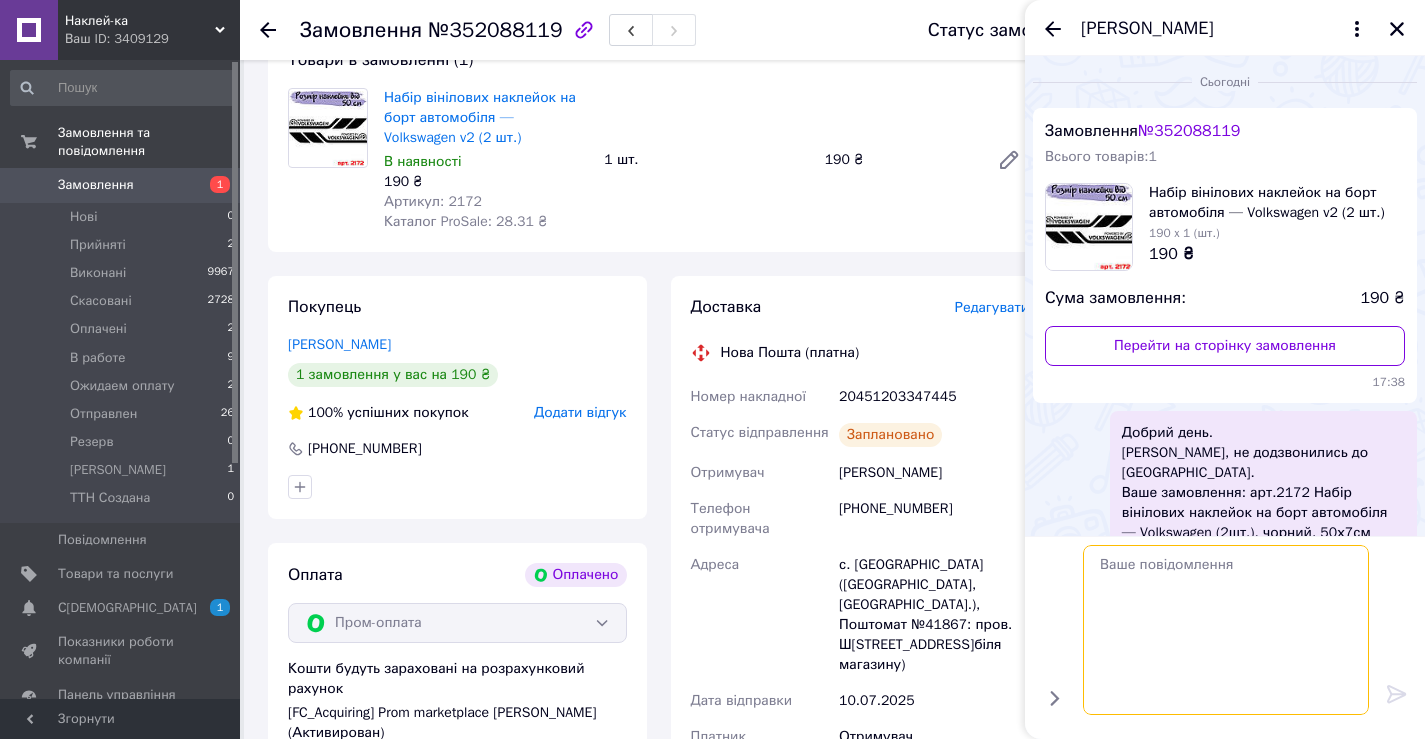 scroll, scrollTop: 0, scrollLeft: 0, axis: both 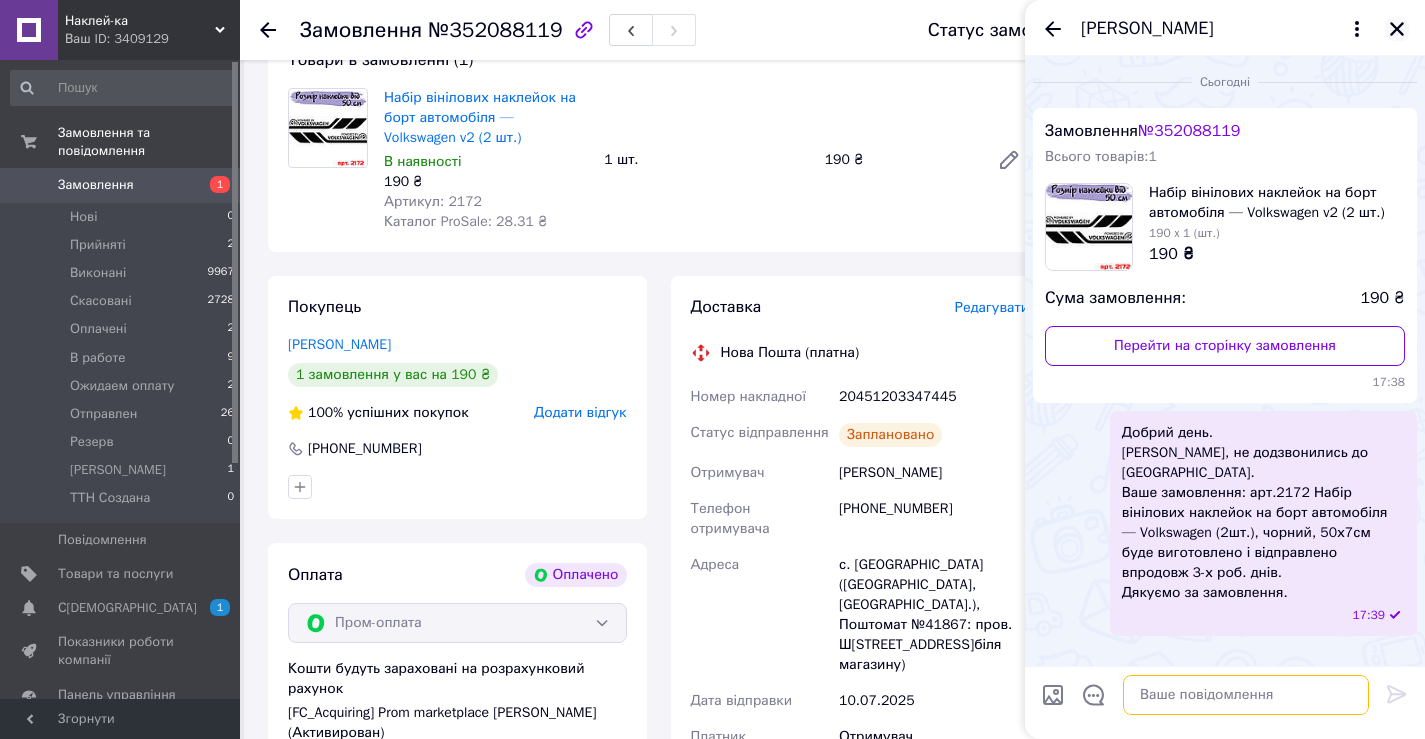 type 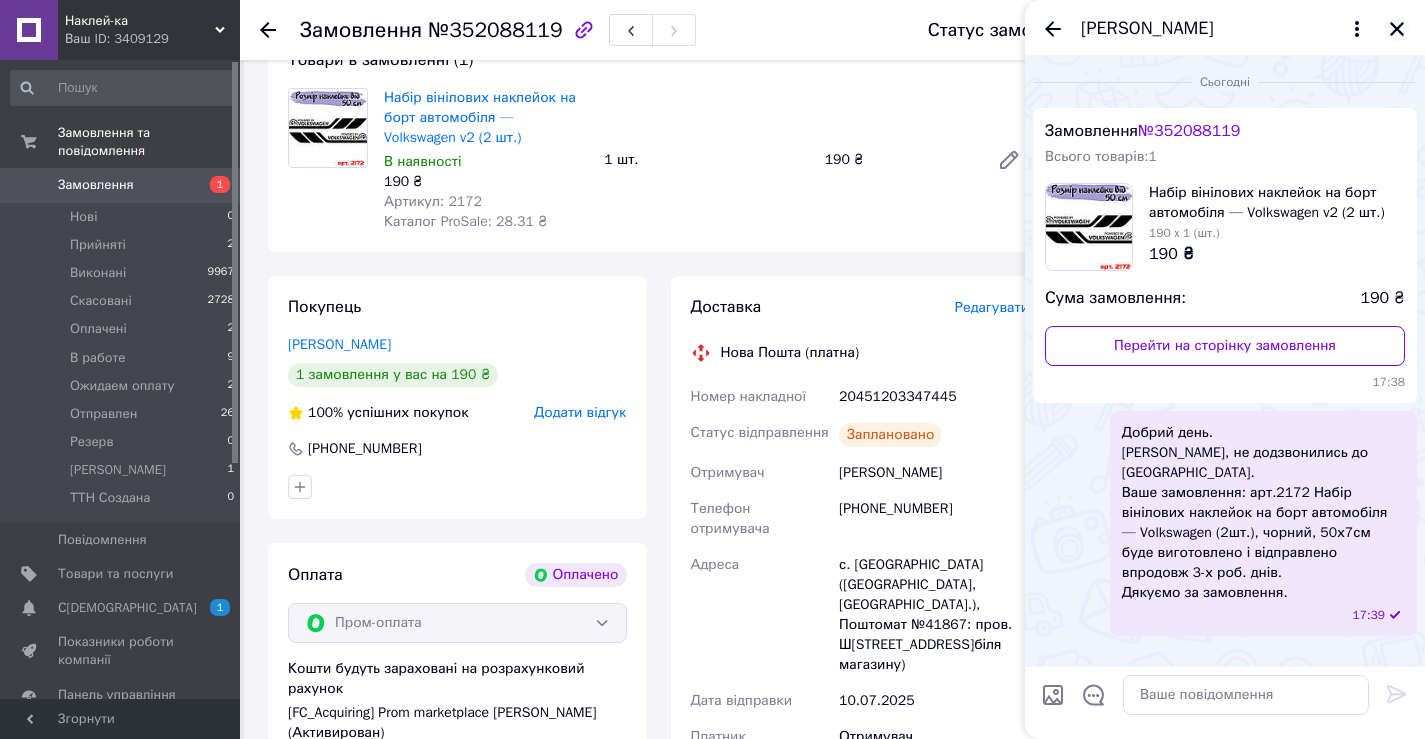 click 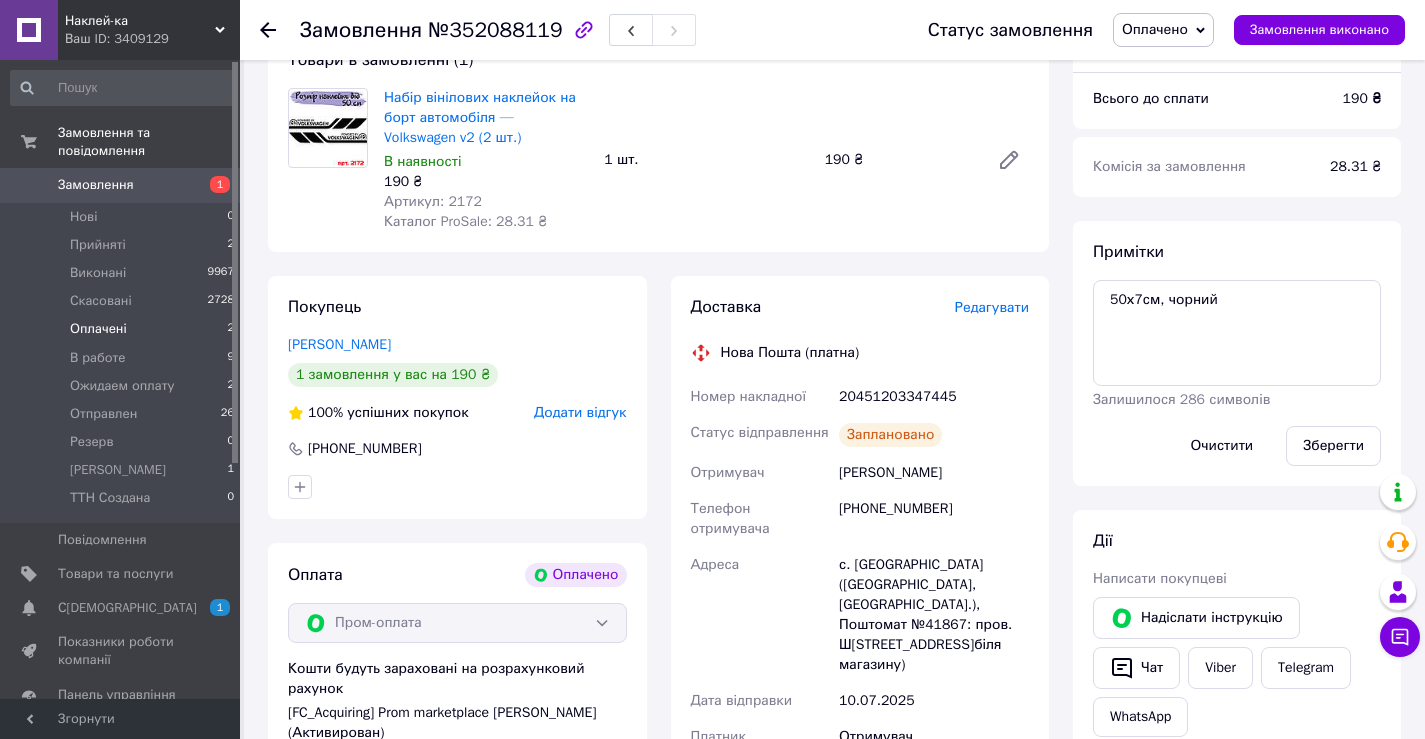 click on "Оплачені" at bounding box center (98, 329) 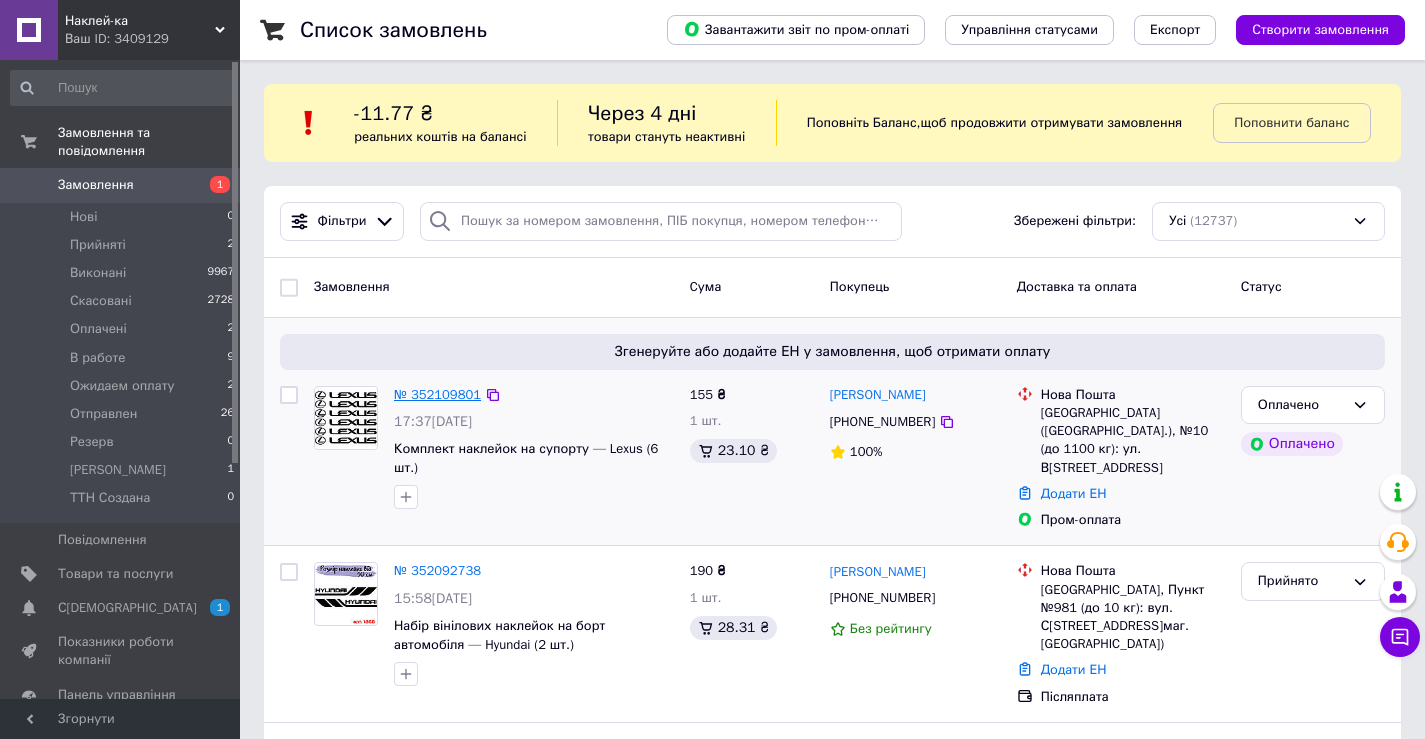 click on "№ 352109801" at bounding box center (437, 394) 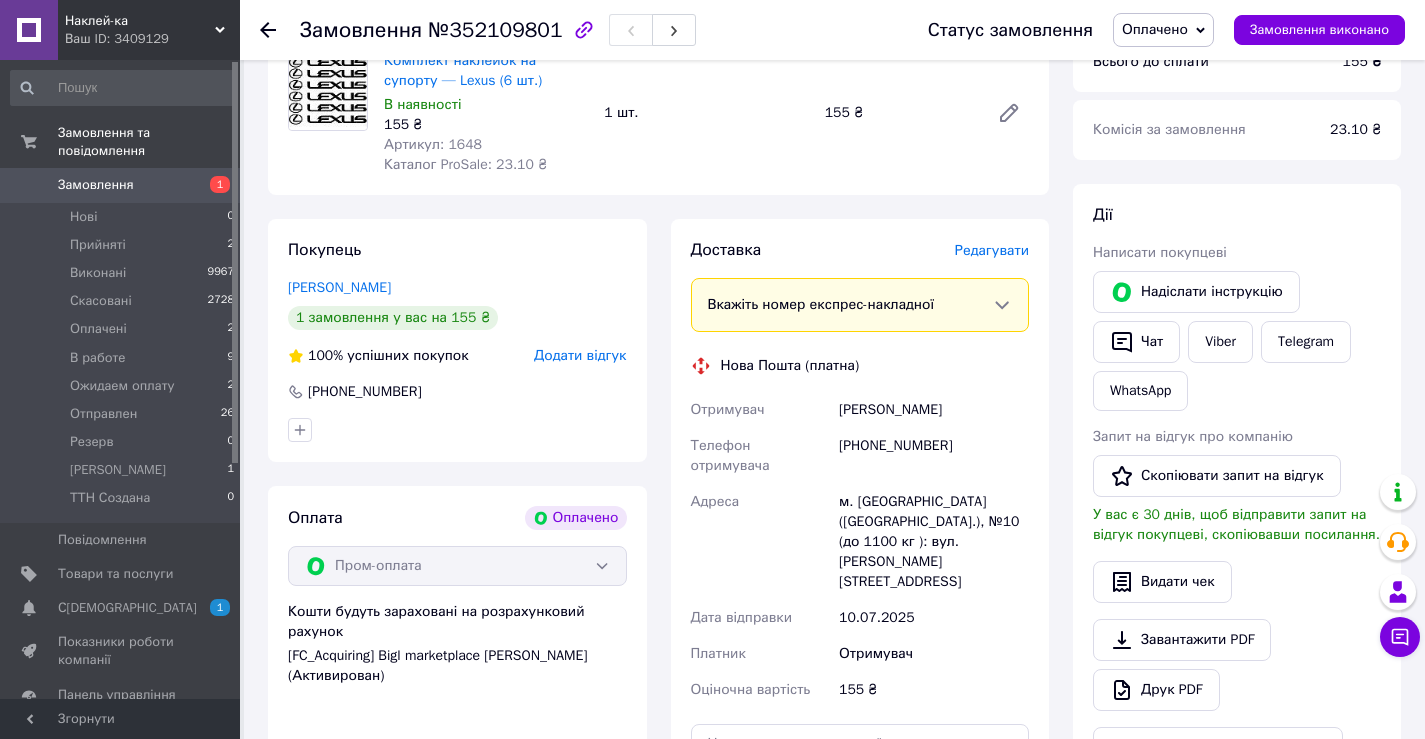 scroll, scrollTop: 600, scrollLeft: 0, axis: vertical 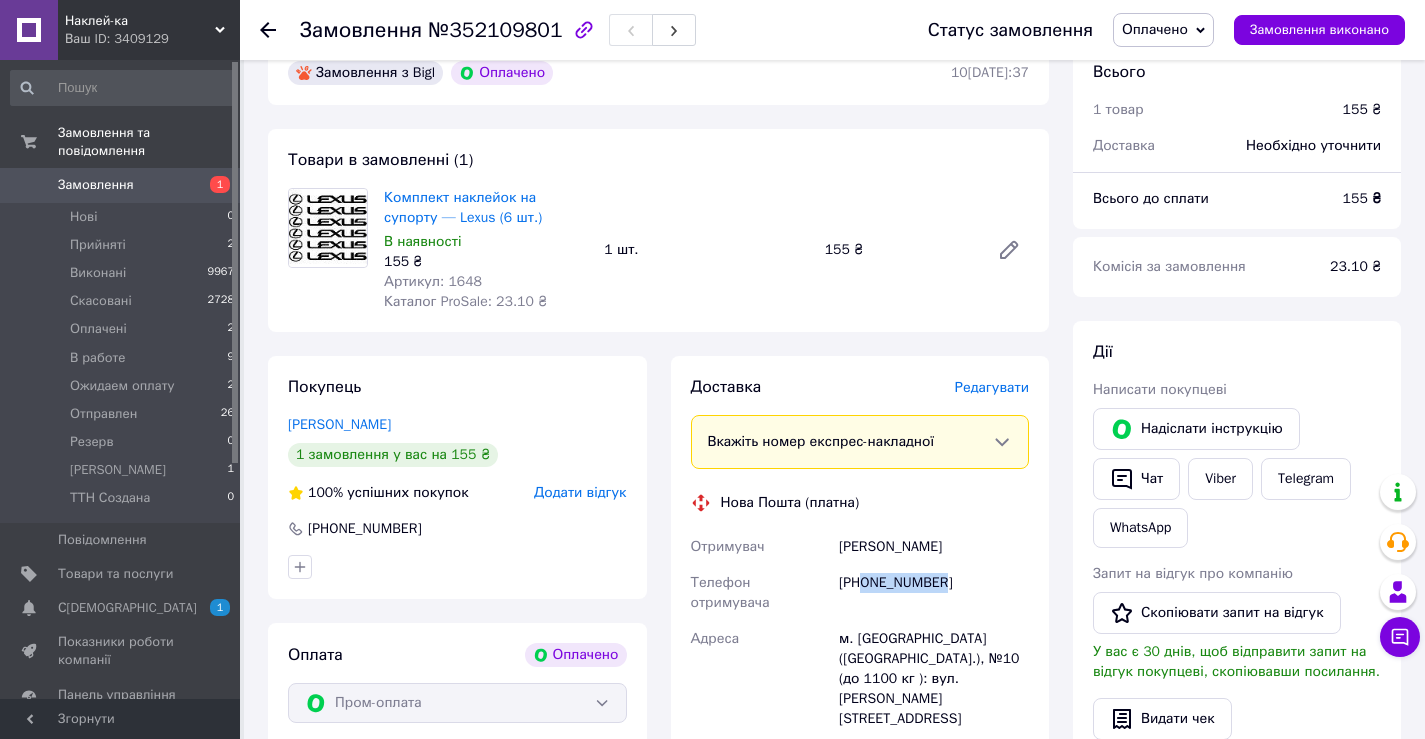 drag, startPoint x: 866, startPoint y: 580, endPoint x: 950, endPoint y: 576, distance: 84.095184 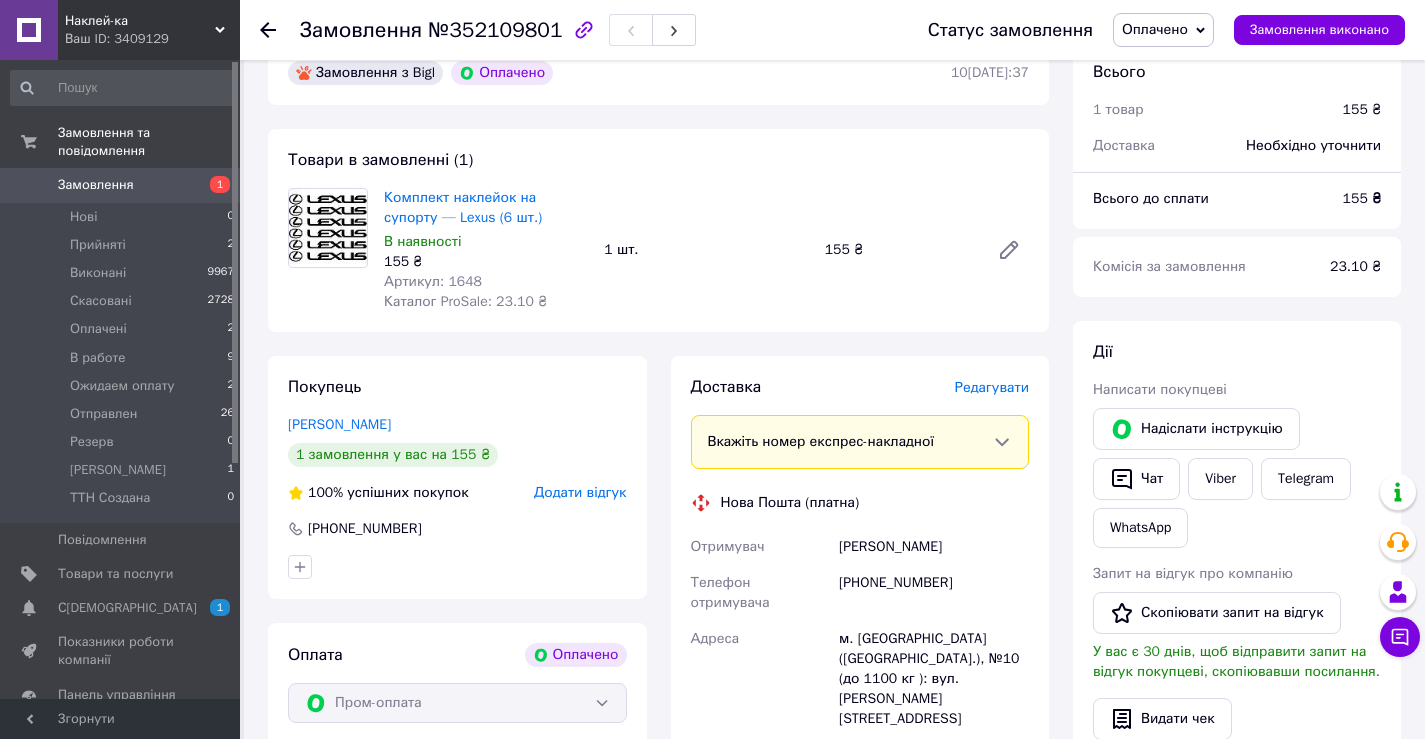 click on "Дії" at bounding box center [1237, 352] 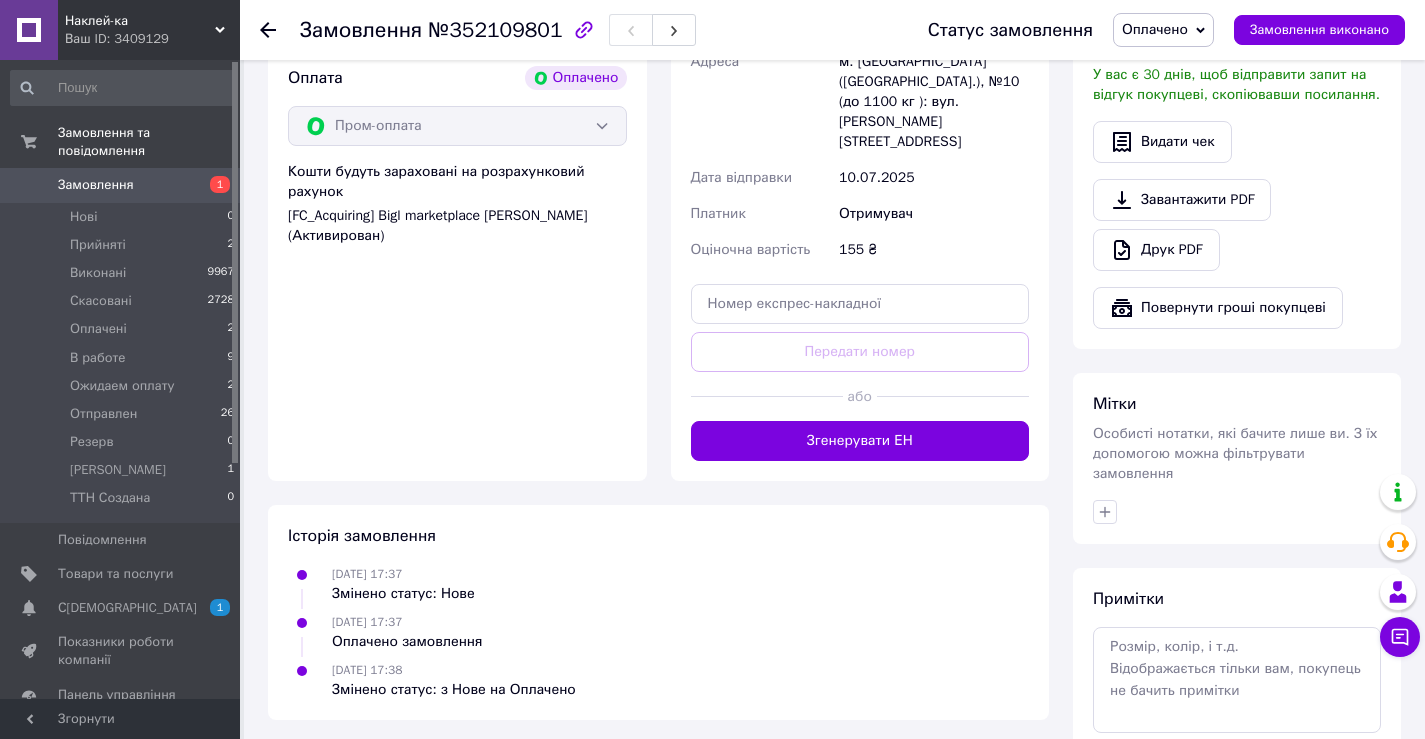 scroll, scrollTop: 1275, scrollLeft: 0, axis: vertical 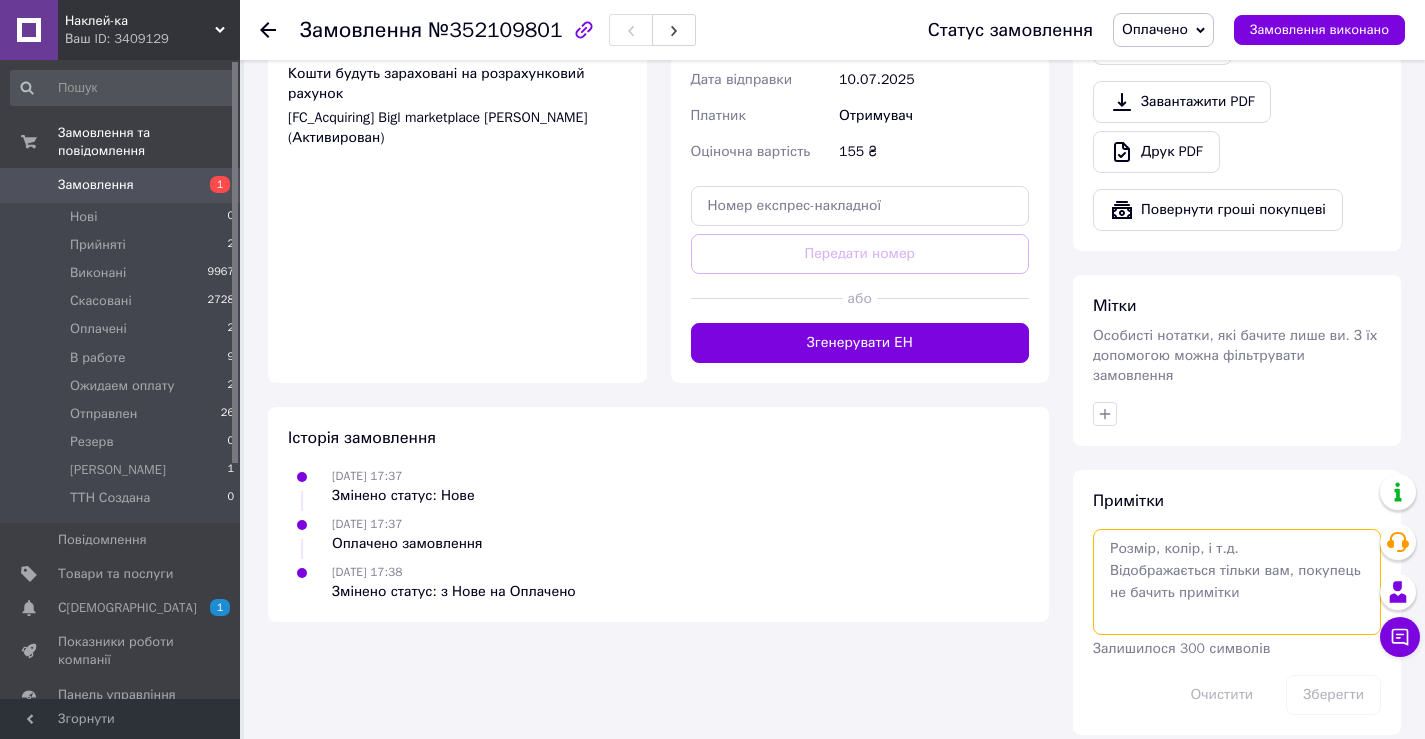 click at bounding box center (1237, 582) 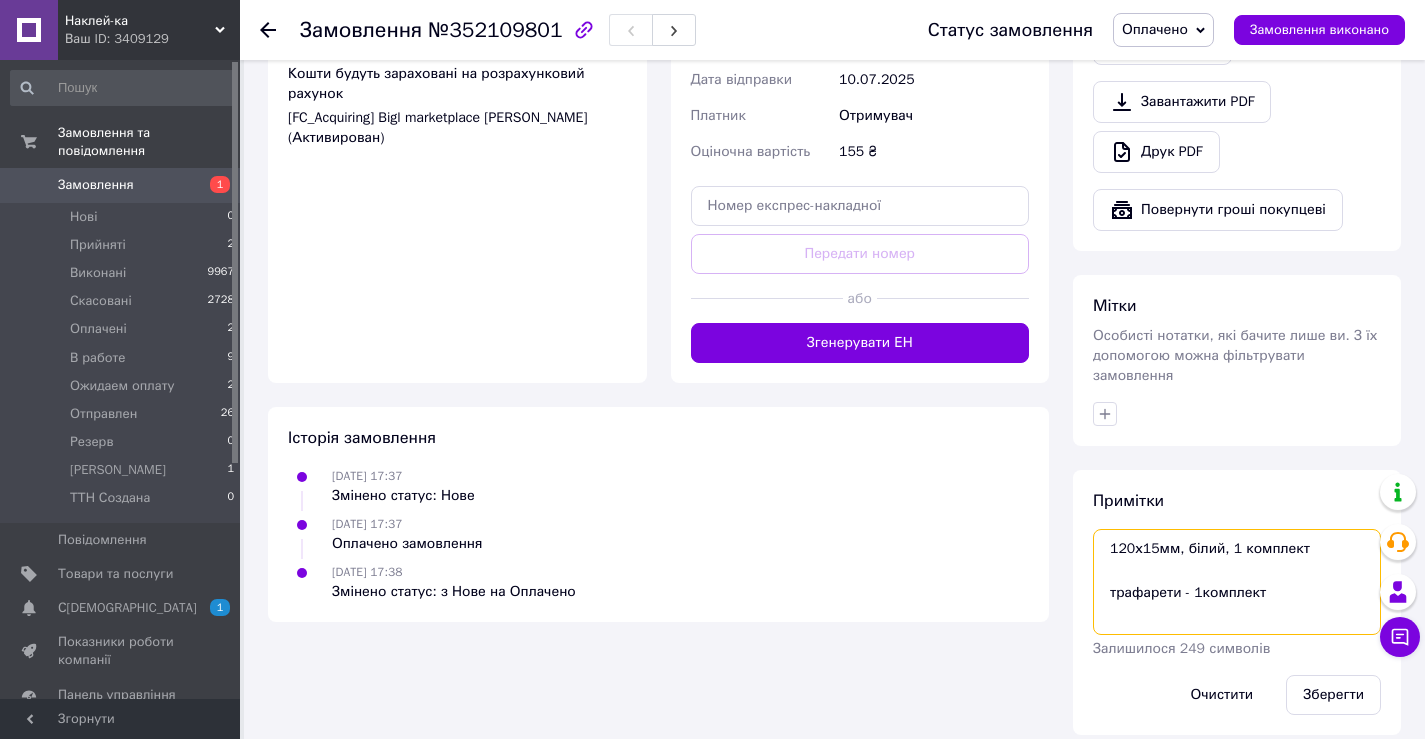 click on "120х15мм, білий, 1 комплект
трафарети - 1комплект" at bounding box center [1237, 582] 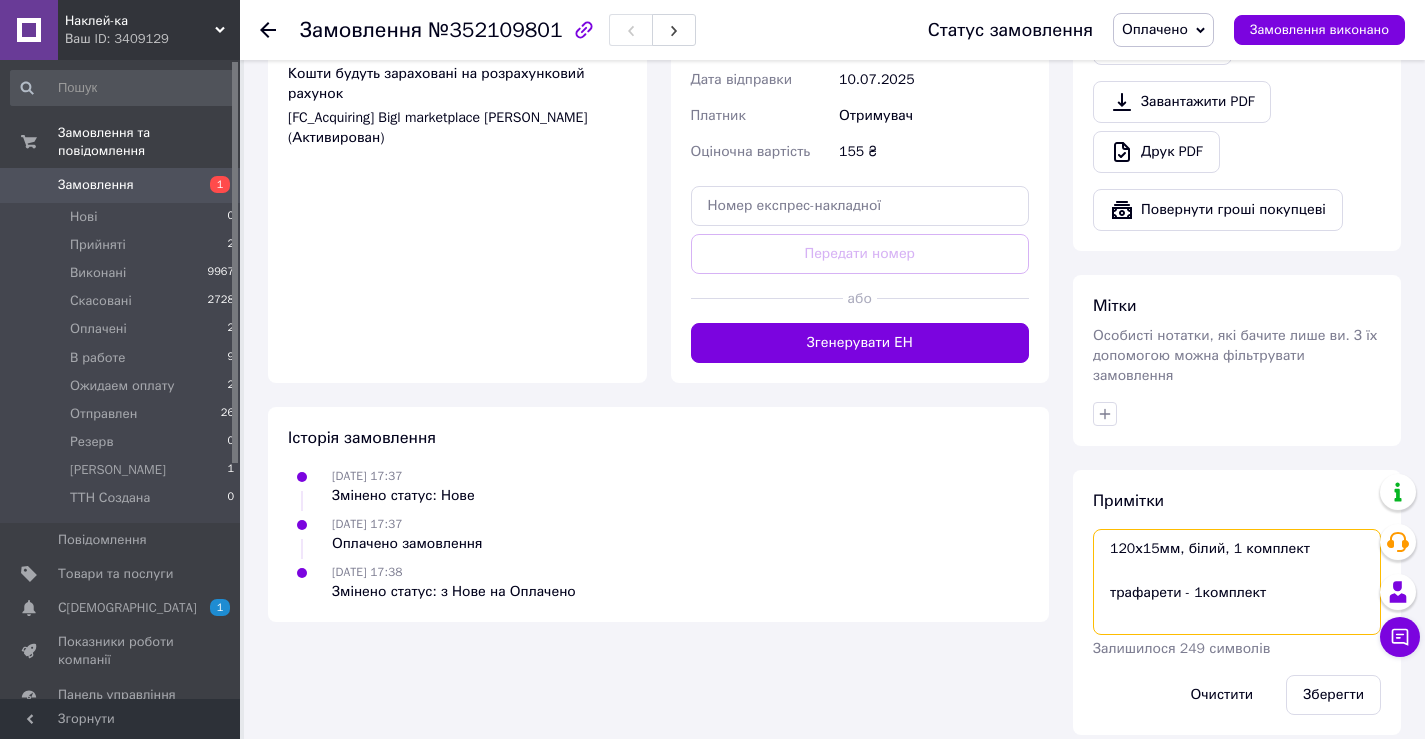 click on "120х15мм, білий, 1 комплект
трафарети - 1комплект" at bounding box center (1237, 582) 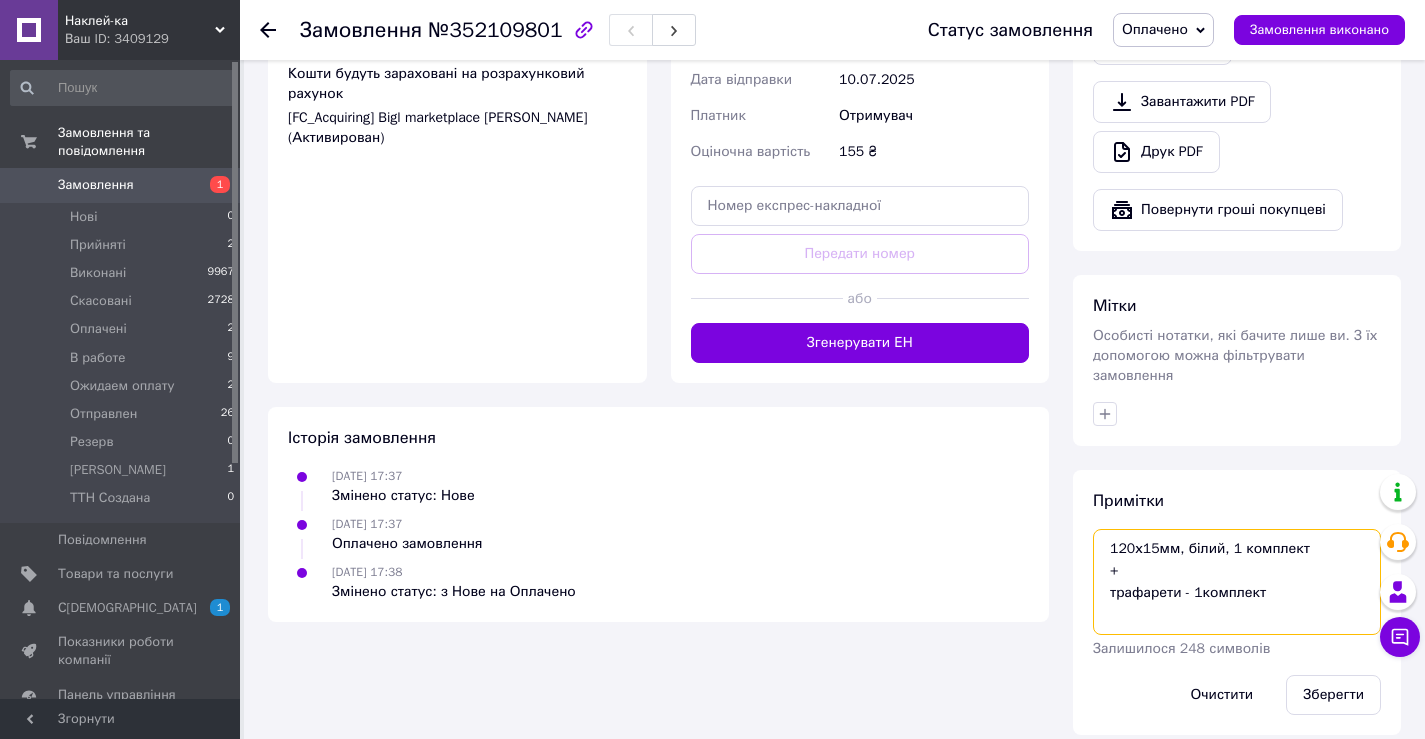 click on "120х15мм, білий, 1 комплект
+
трафарети - 1комплект" at bounding box center [1237, 582] 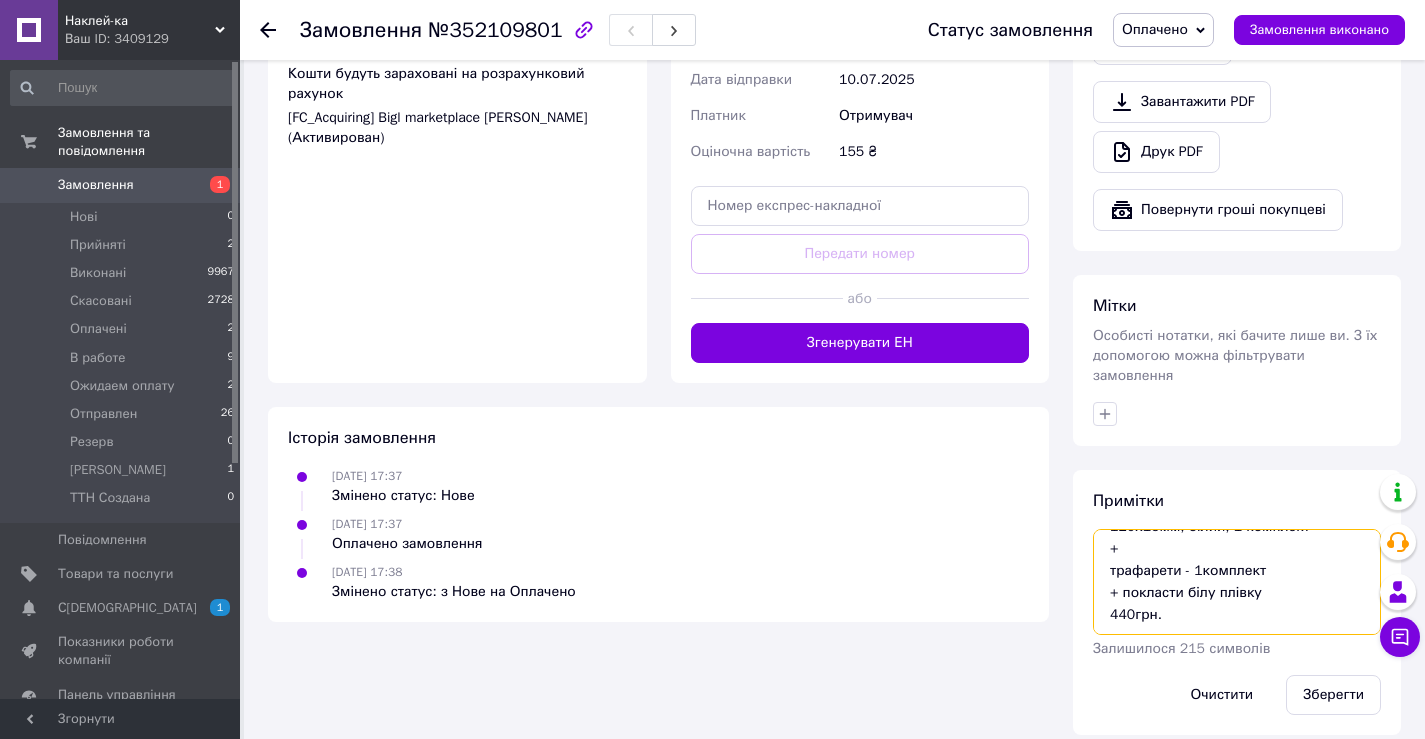scroll, scrollTop: 57, scrollLeft: 0, axis: vertical 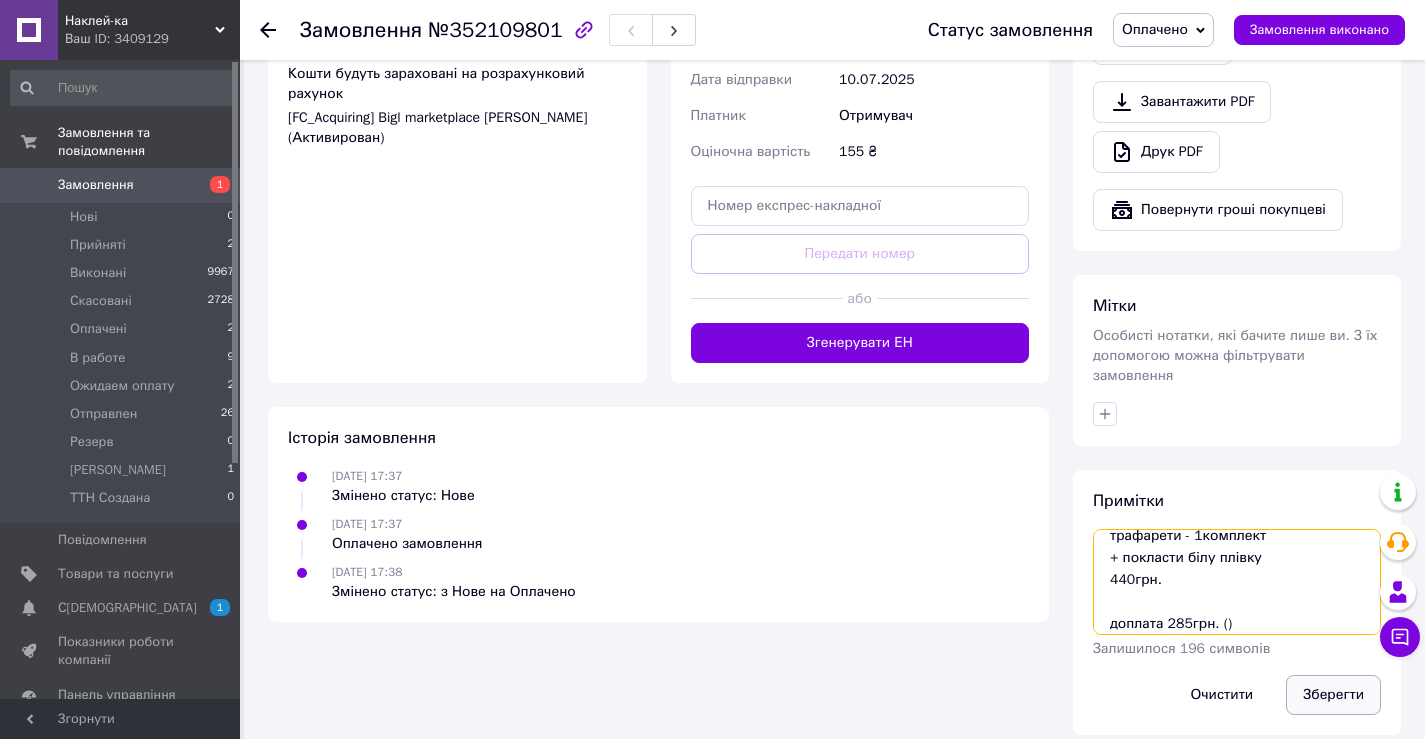 type on "120х15мм, білий, 1 комплект
+
трафарети - 1комплект
+ покласти білу плівку
440грн.
доплата 285грн. ()" 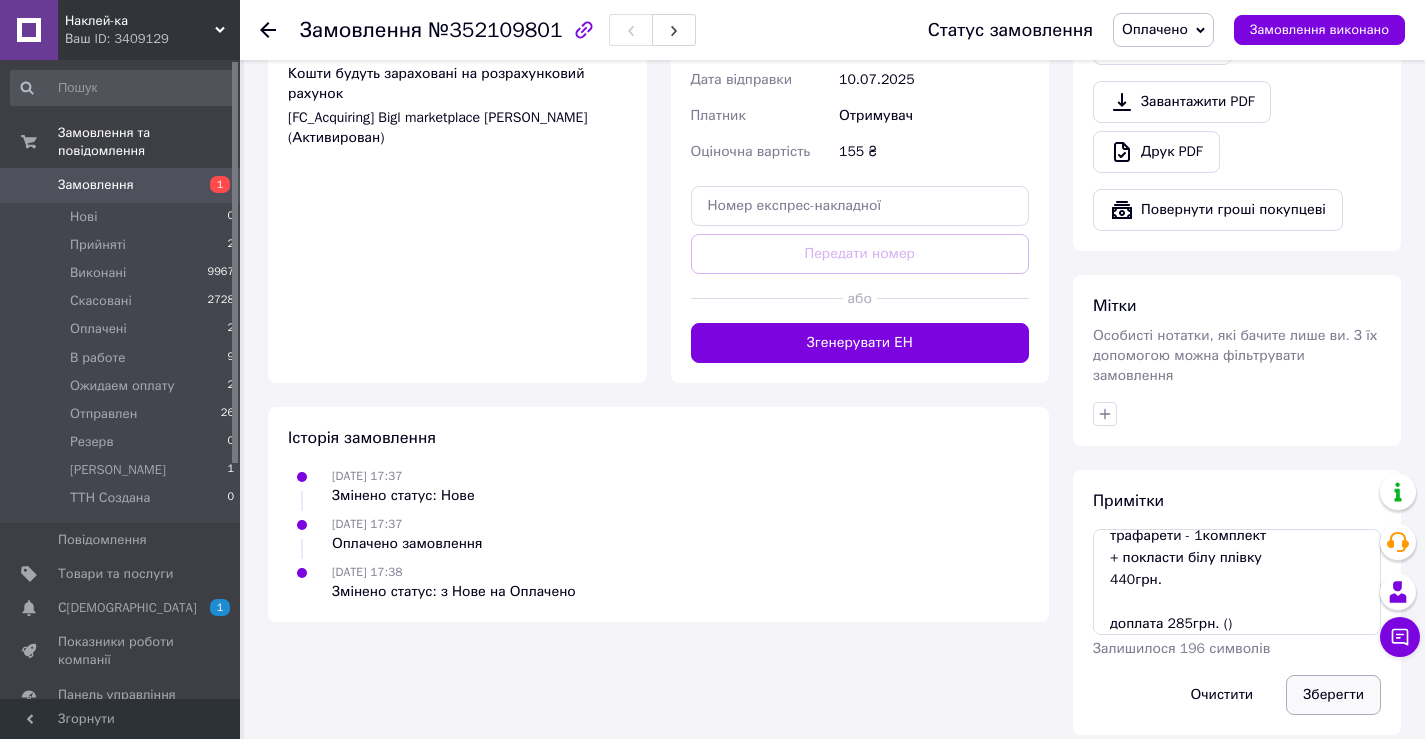 click on "Зберегти" at bounding box center [1333, 695] 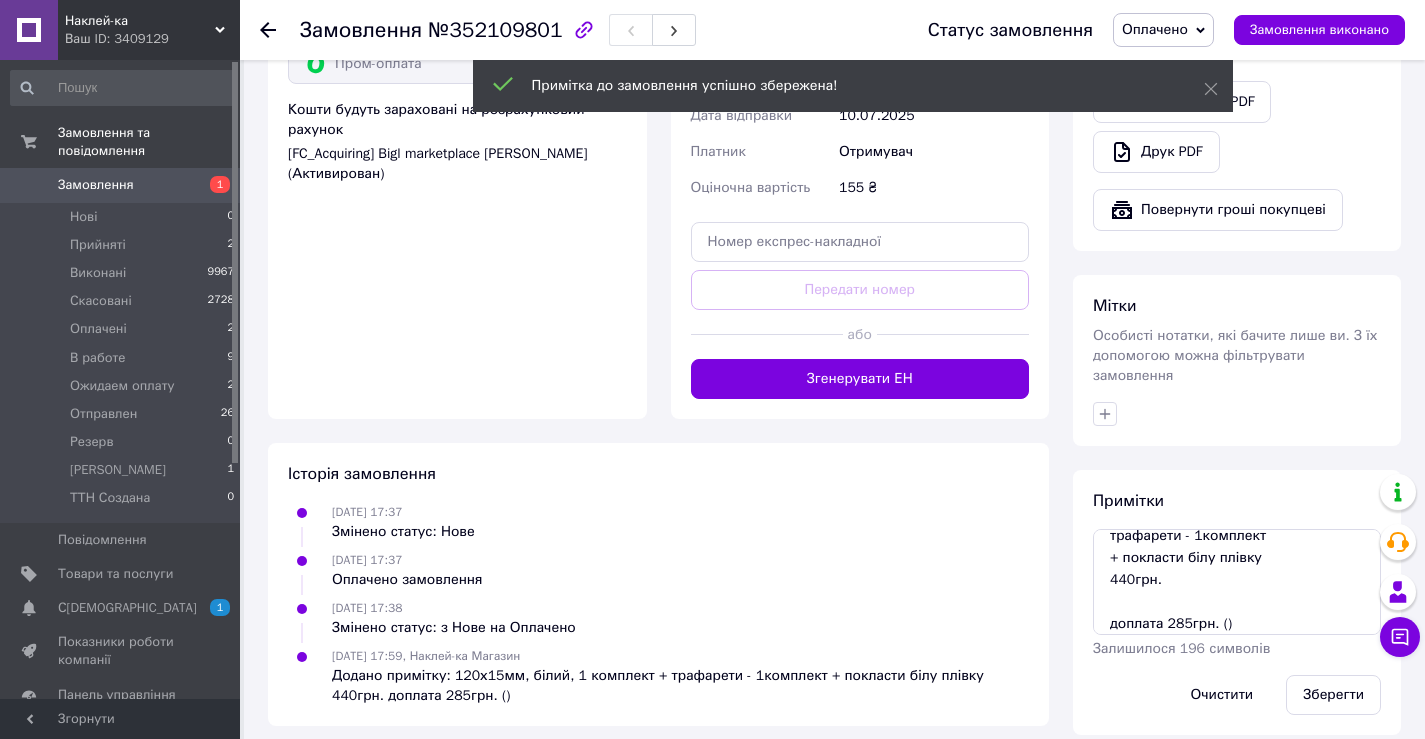 scroll, scrollTop: 1275, scrollLeft: 0, axis: vertical 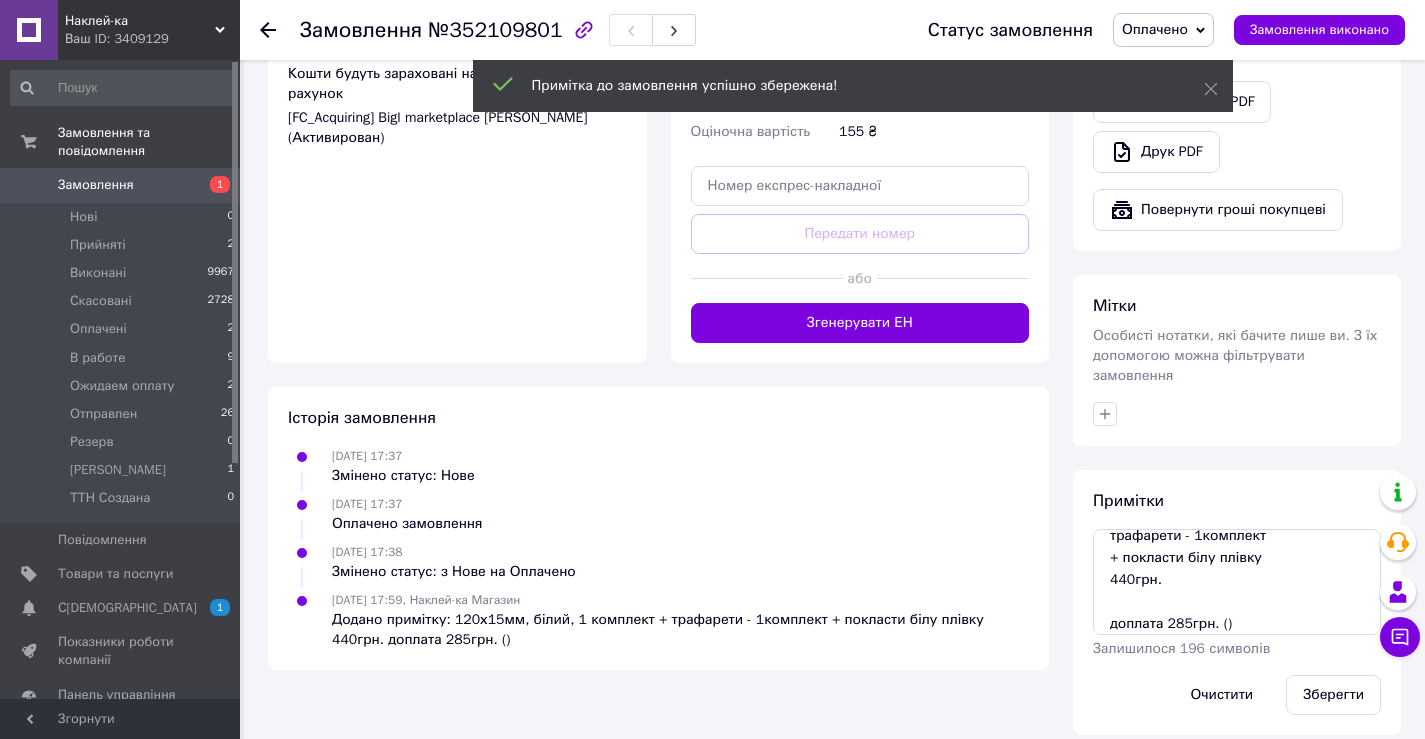 click on "Оплачено" at bounding box center [1155, 29] 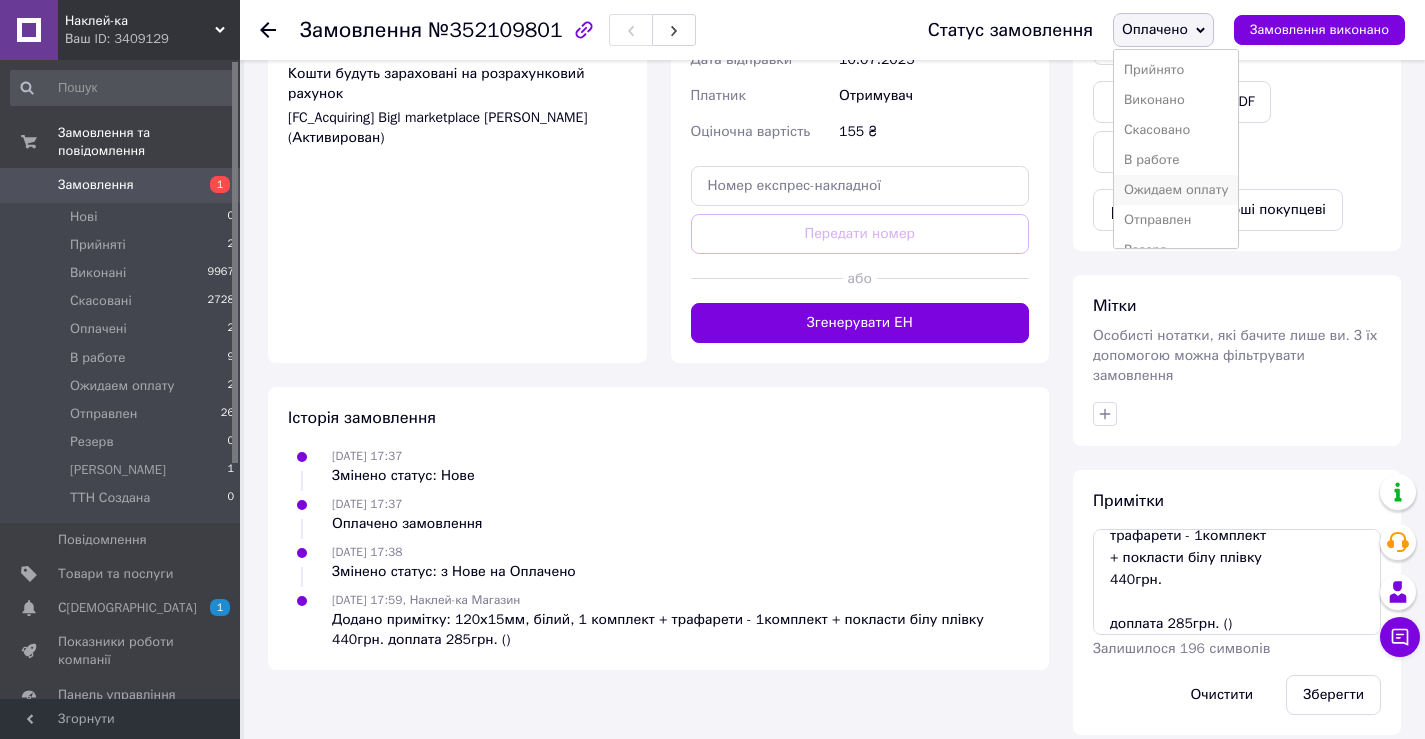 click on "Ожидаем оплату" at bounding box center (1176, 190) 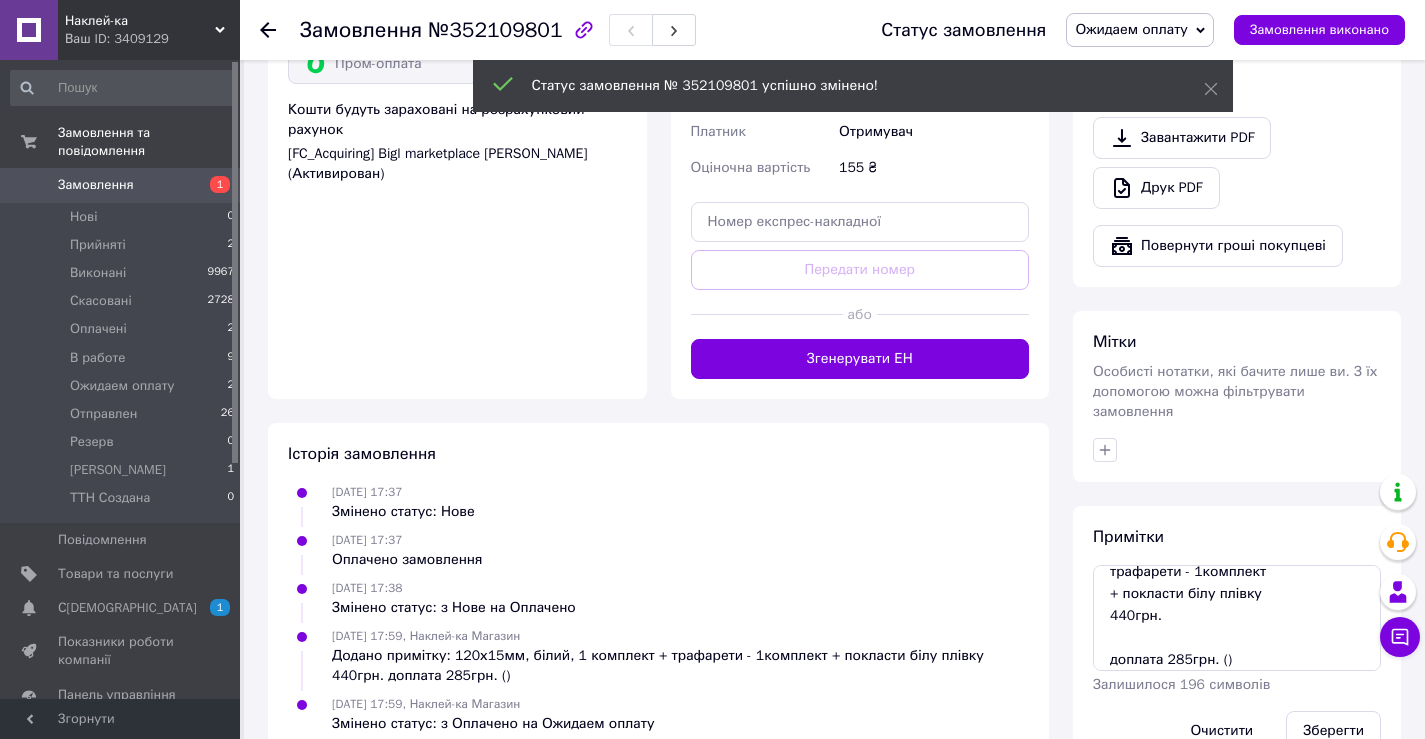 scroll, scrollTop: 1275, scrollLeft: 0, axis: vertical 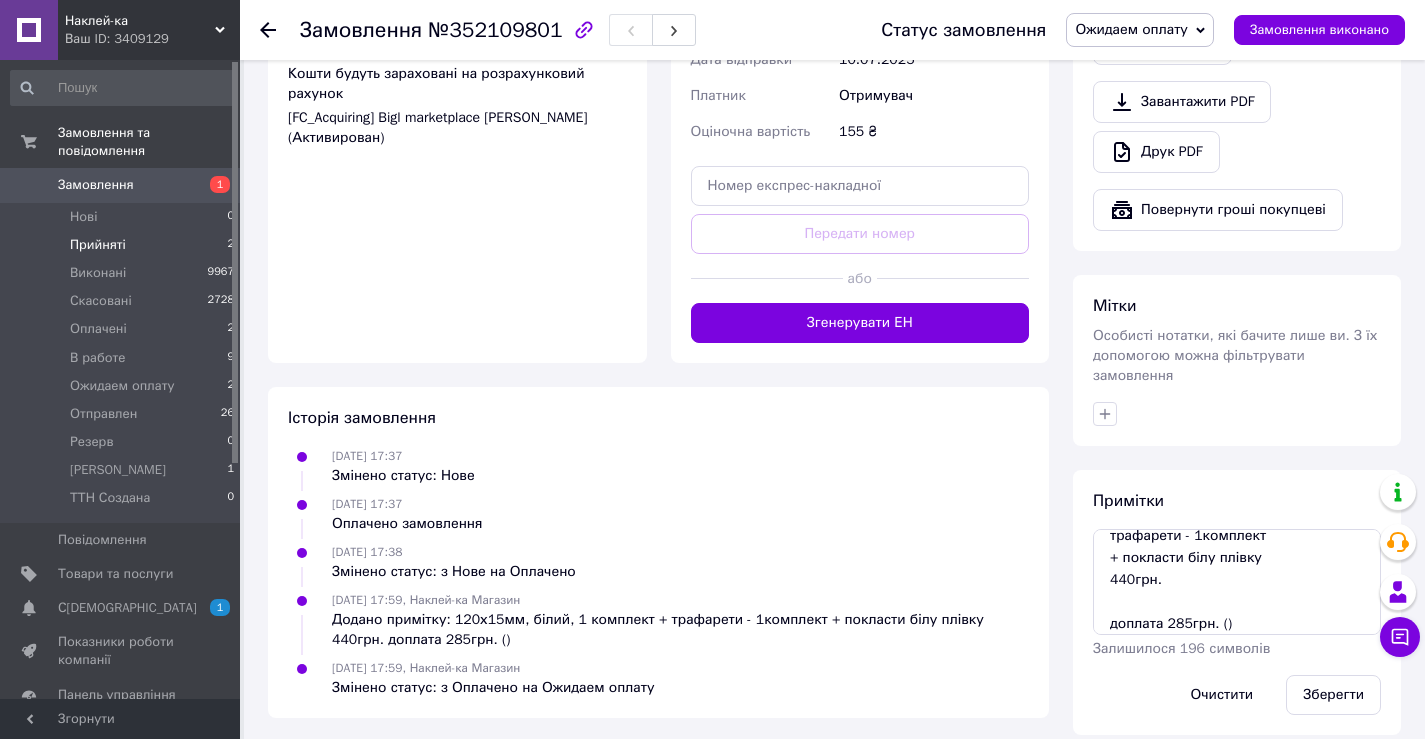 click on "Прийняті" at bounding box center (98, 245) 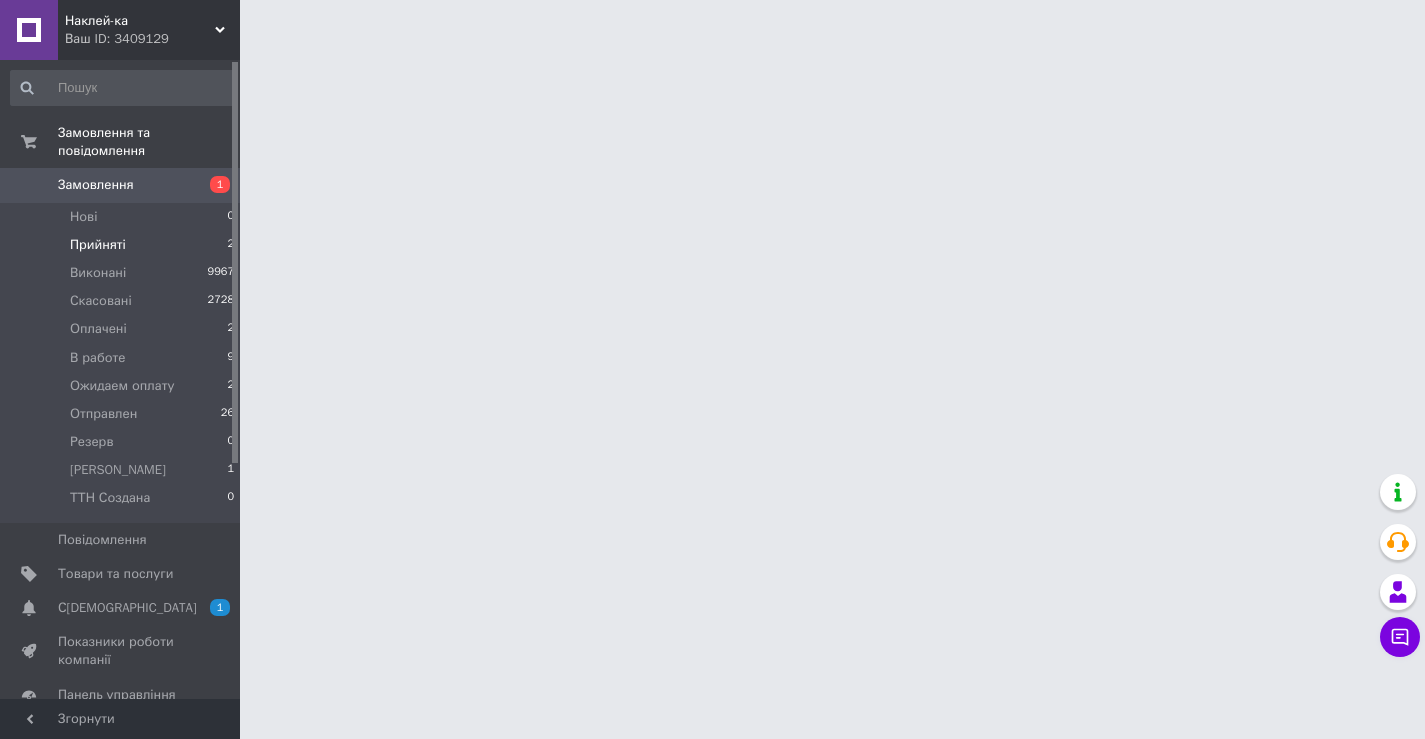 scroll, scrollTop: 0, scrollLeft: 0, axis: both 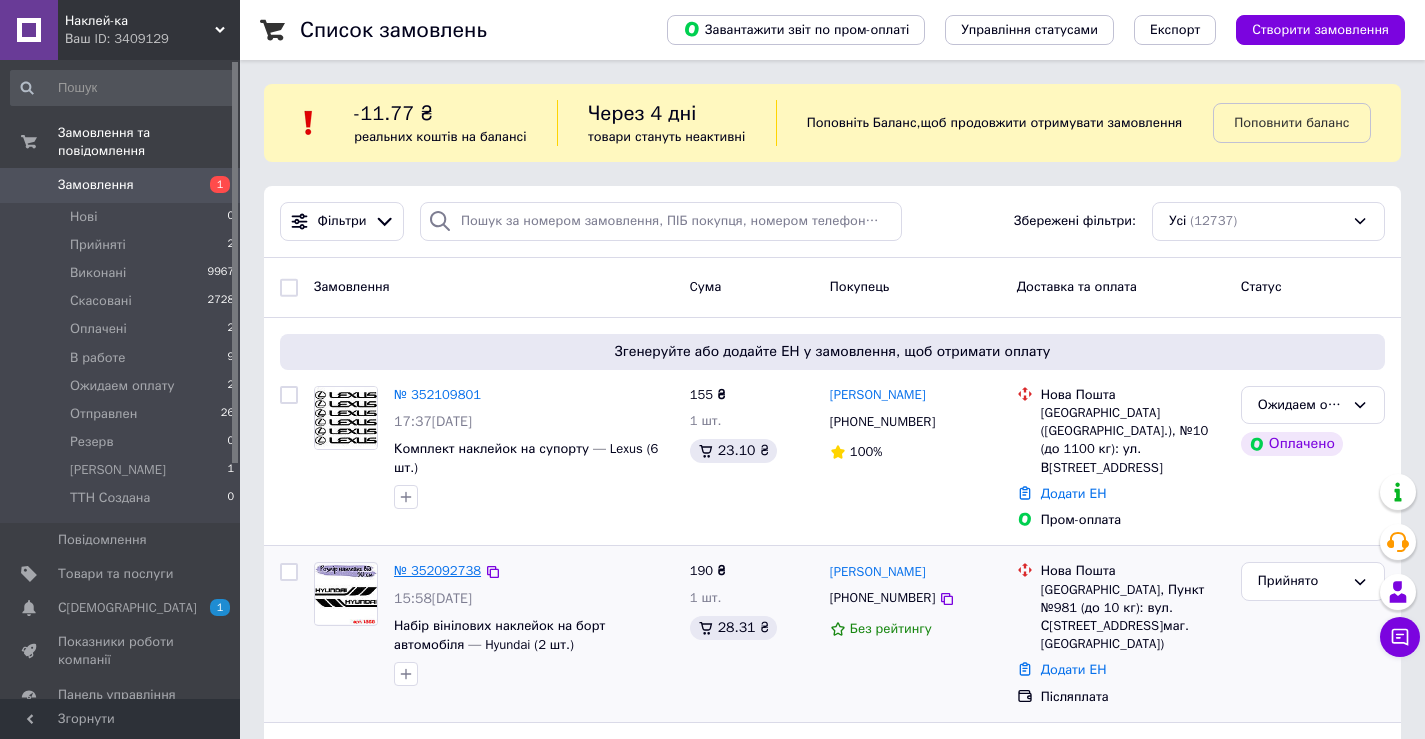 click on "№ 352092738" at bounding box center [437, 570] 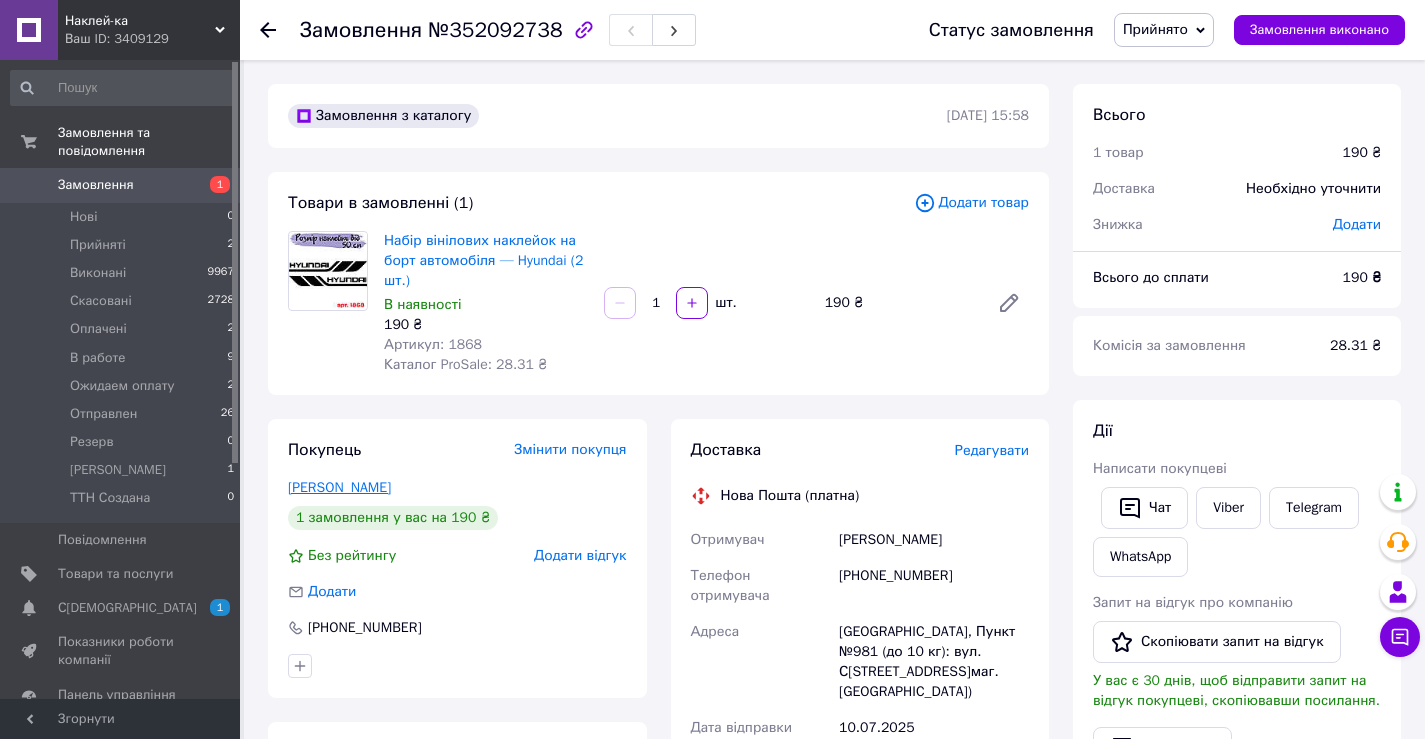 click on "[PERSON_NAME]" at bounding box center (339, 487) 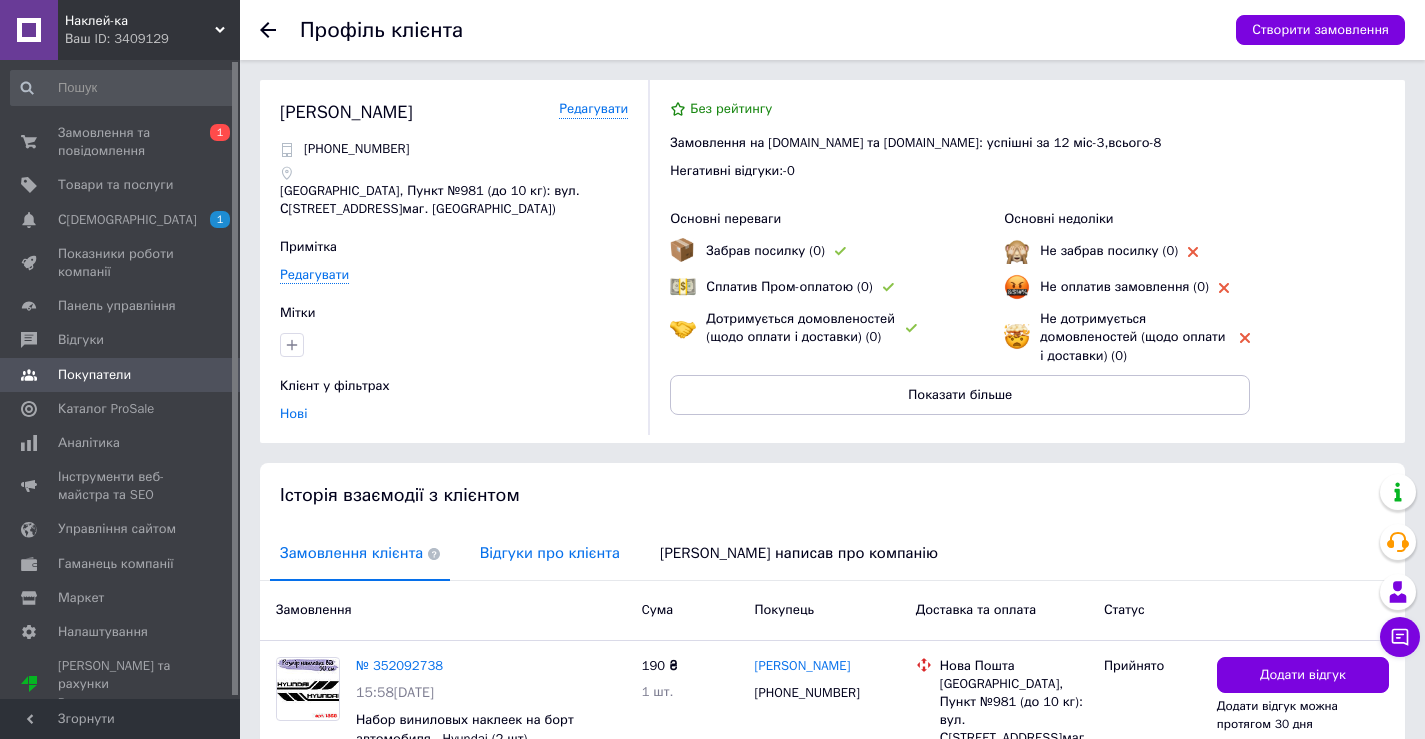 click on "Відгуки про клієнта" at bounding box center [550, 553] 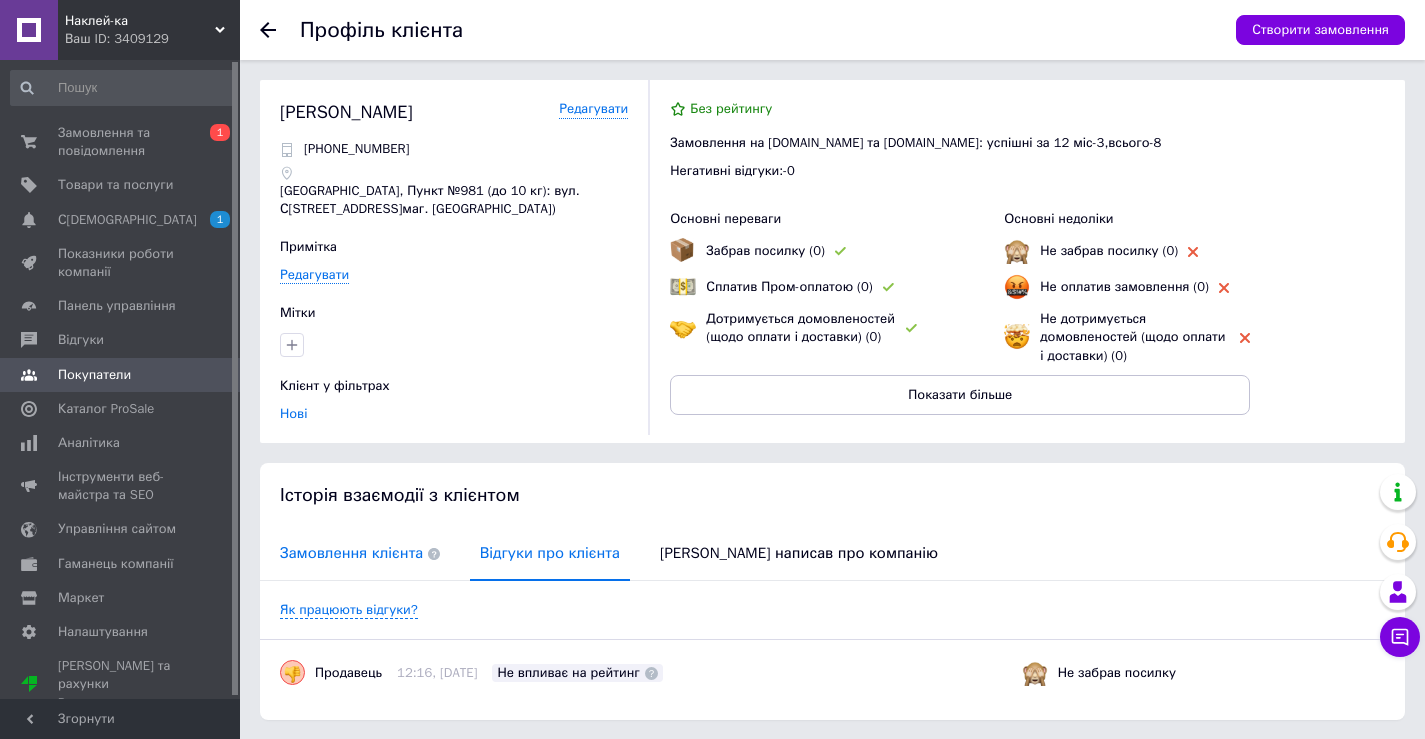 click on "Замовлення клієнта" at bounding box center [360, 553] 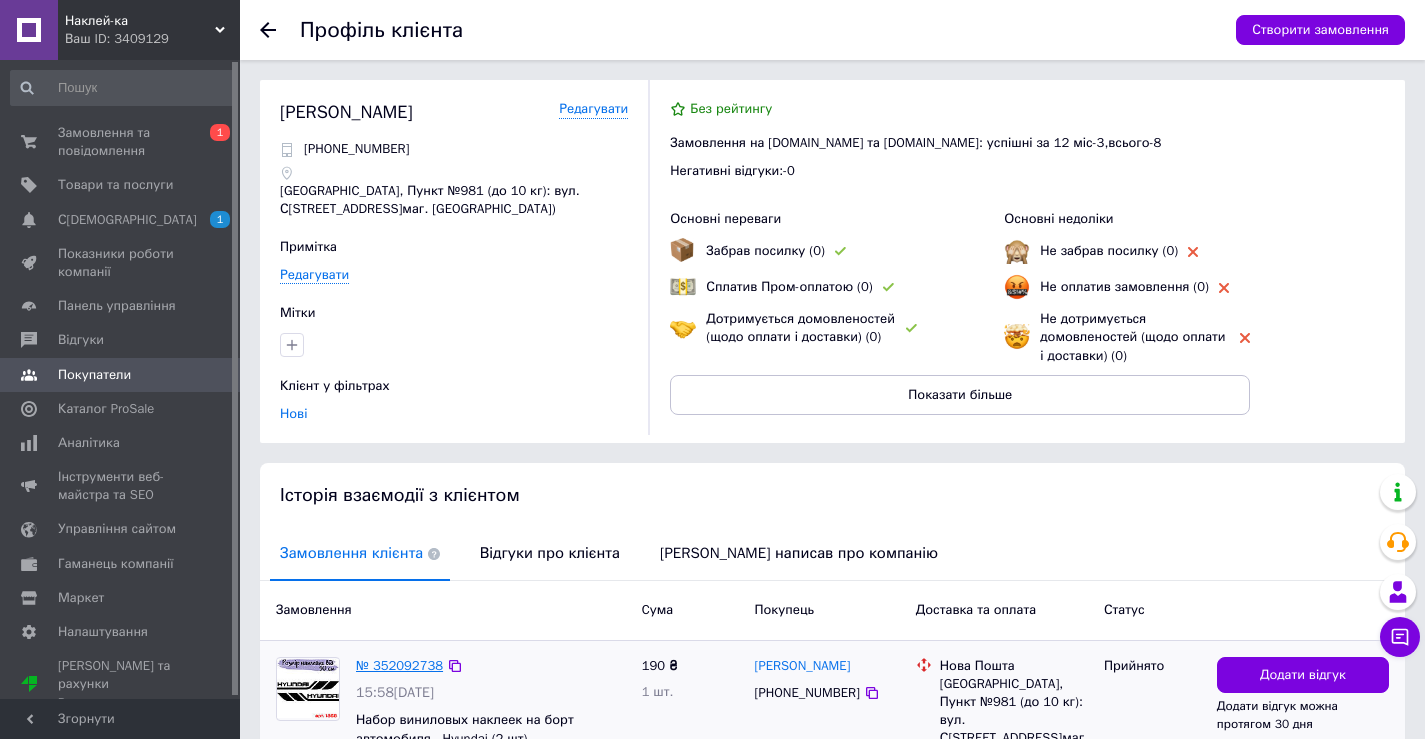 click on "№ 352092738" at bounding box center [399, 665] 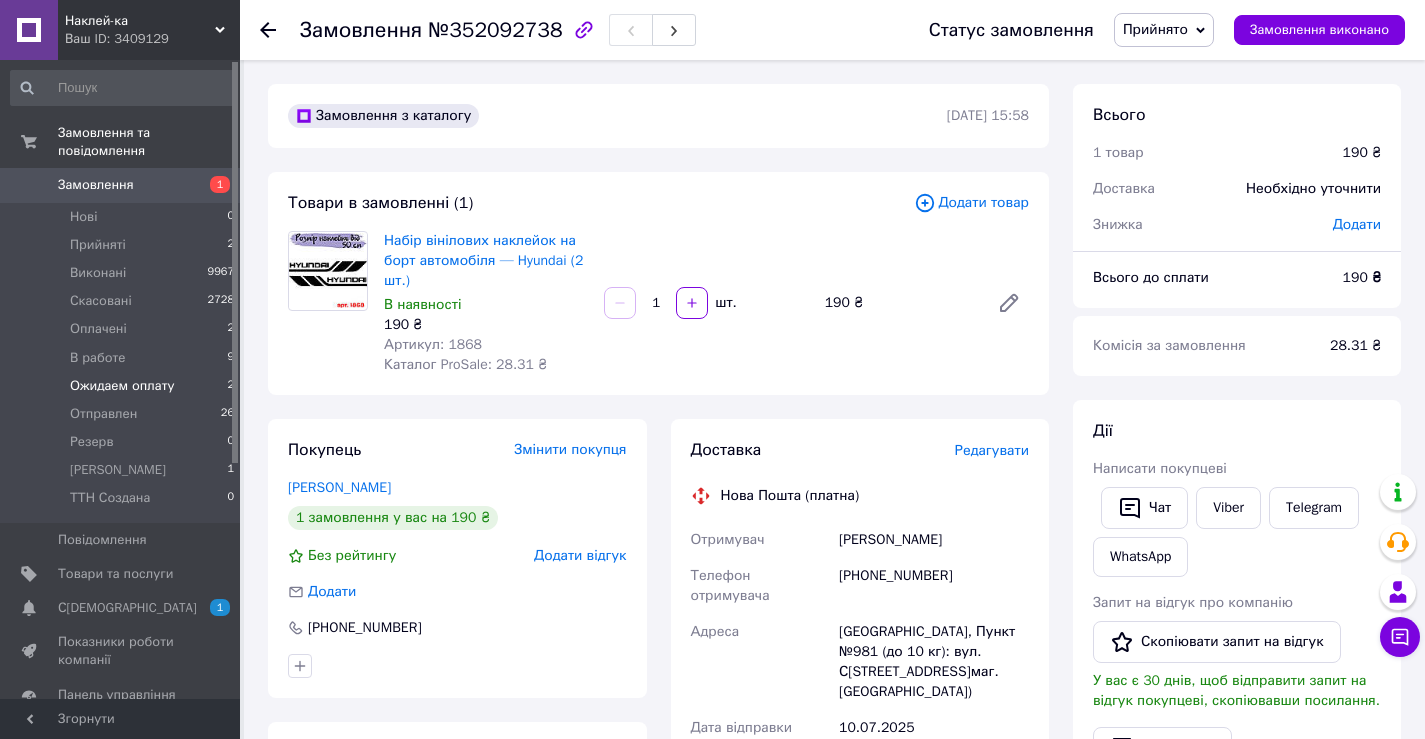 click on "Ожидаем оплату" at bounding box center (122, 386) 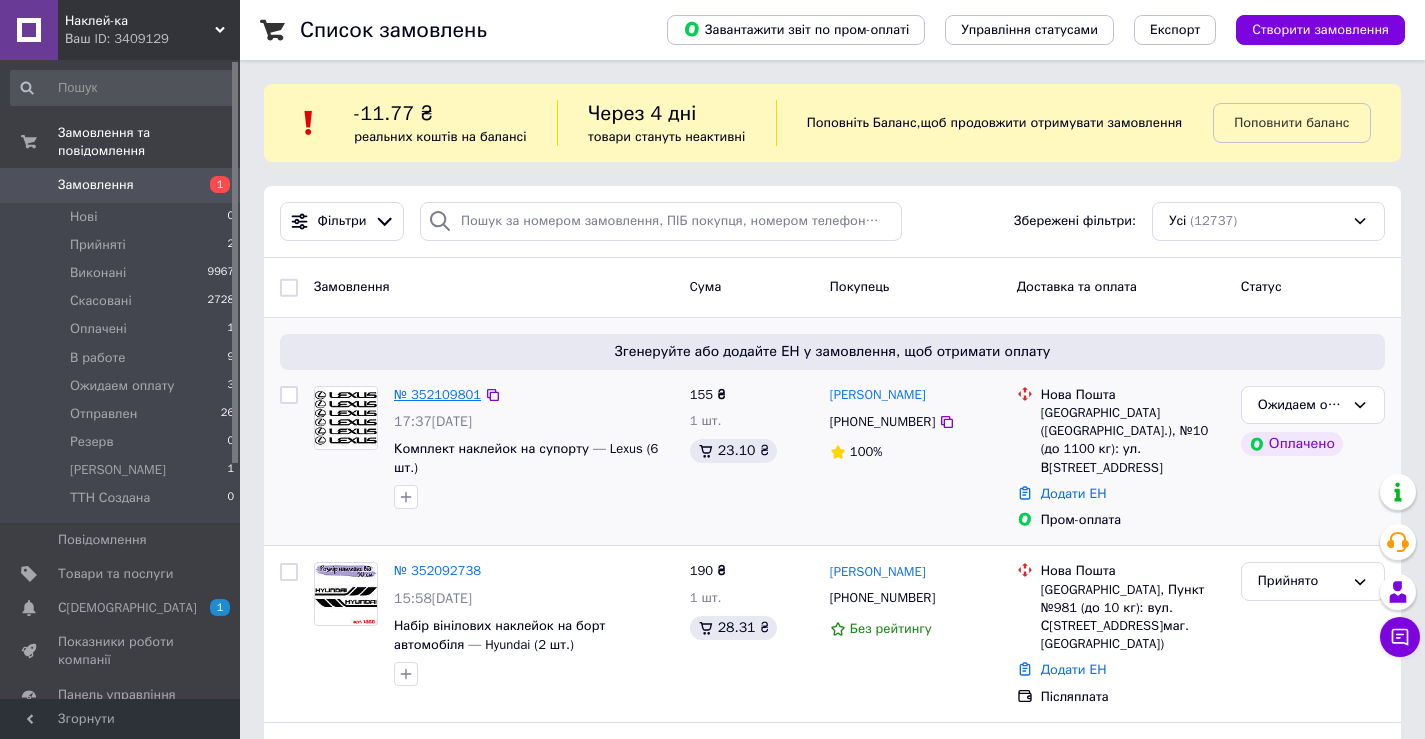 click on "№ 352109801" at bounding box center (437, 394) 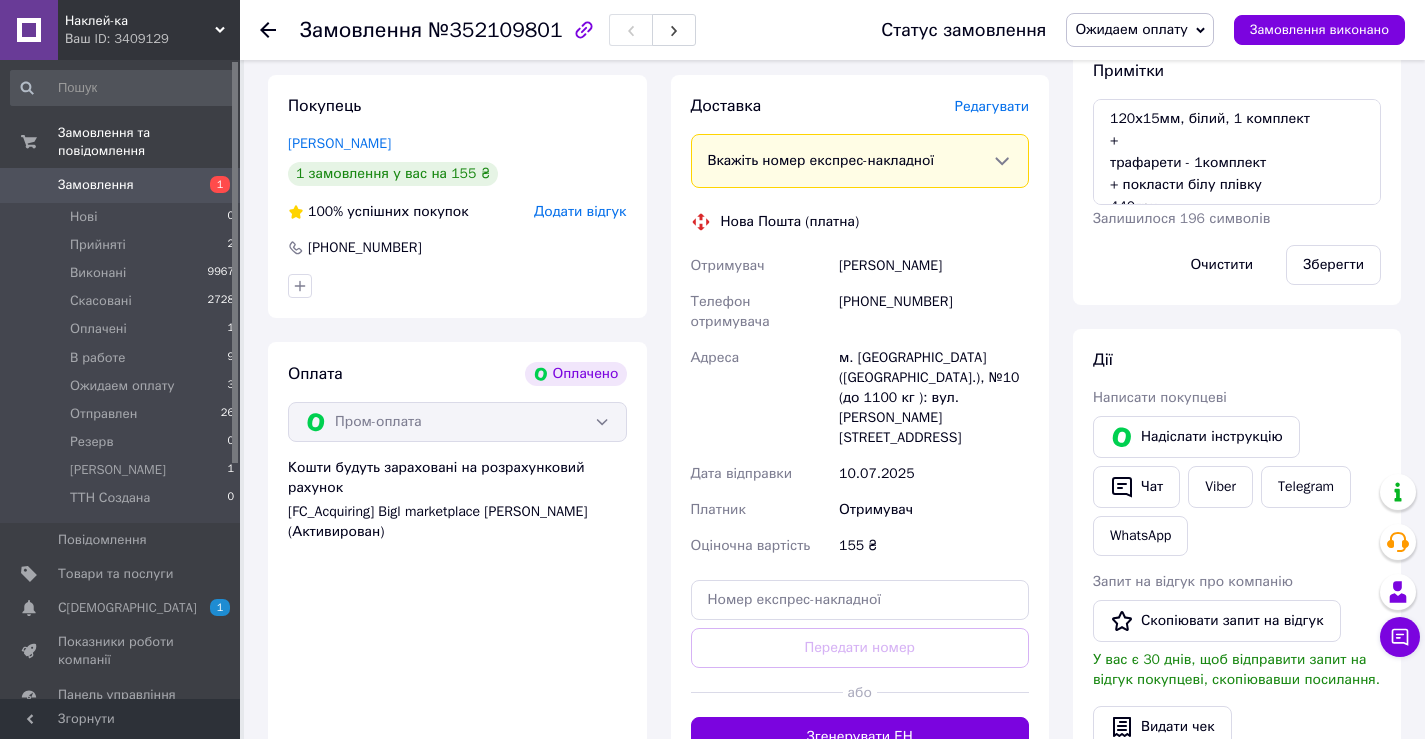 scroll, scrollTop: 700, scrollLeft: 0, axis: vertical 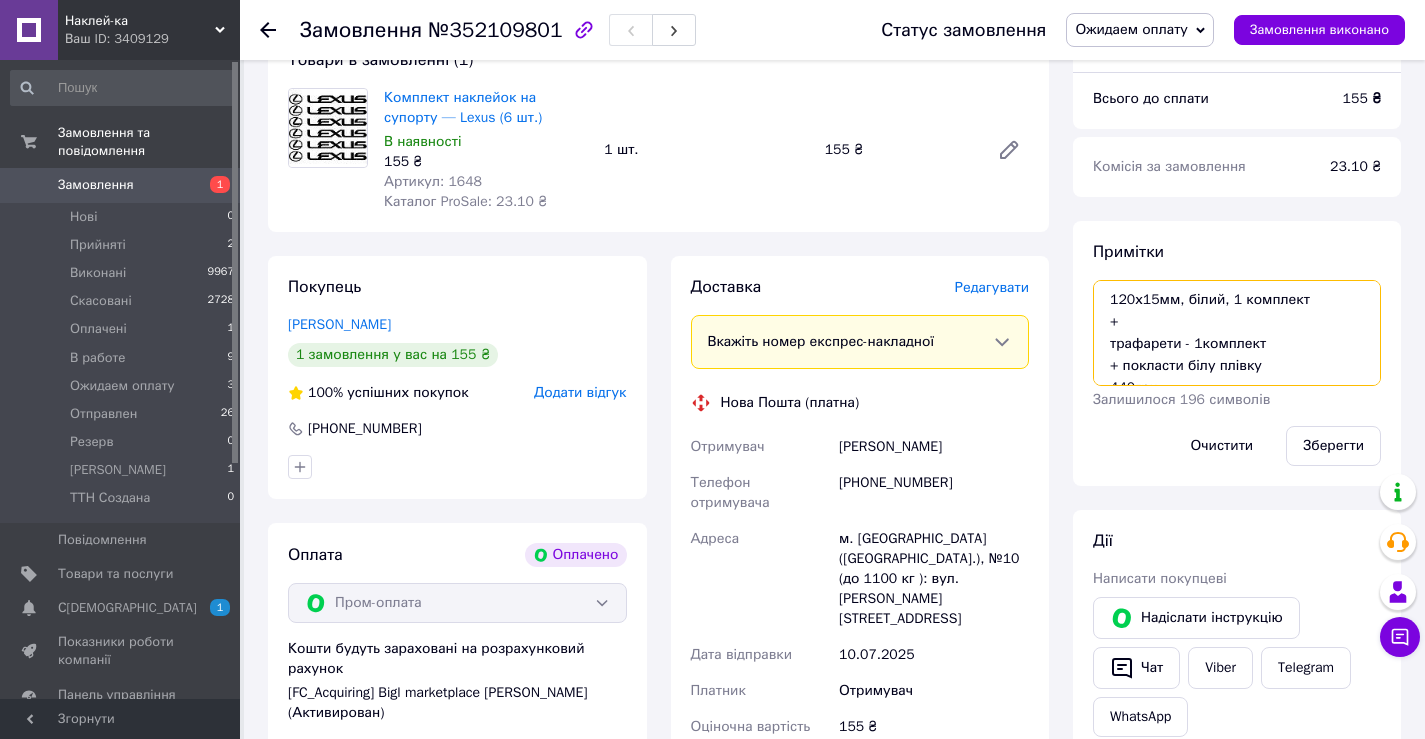 drag, startPoint x: 1180, startPoint y: 302, endPoint x: 1197, endPoint y: 300, distance: 17.117243 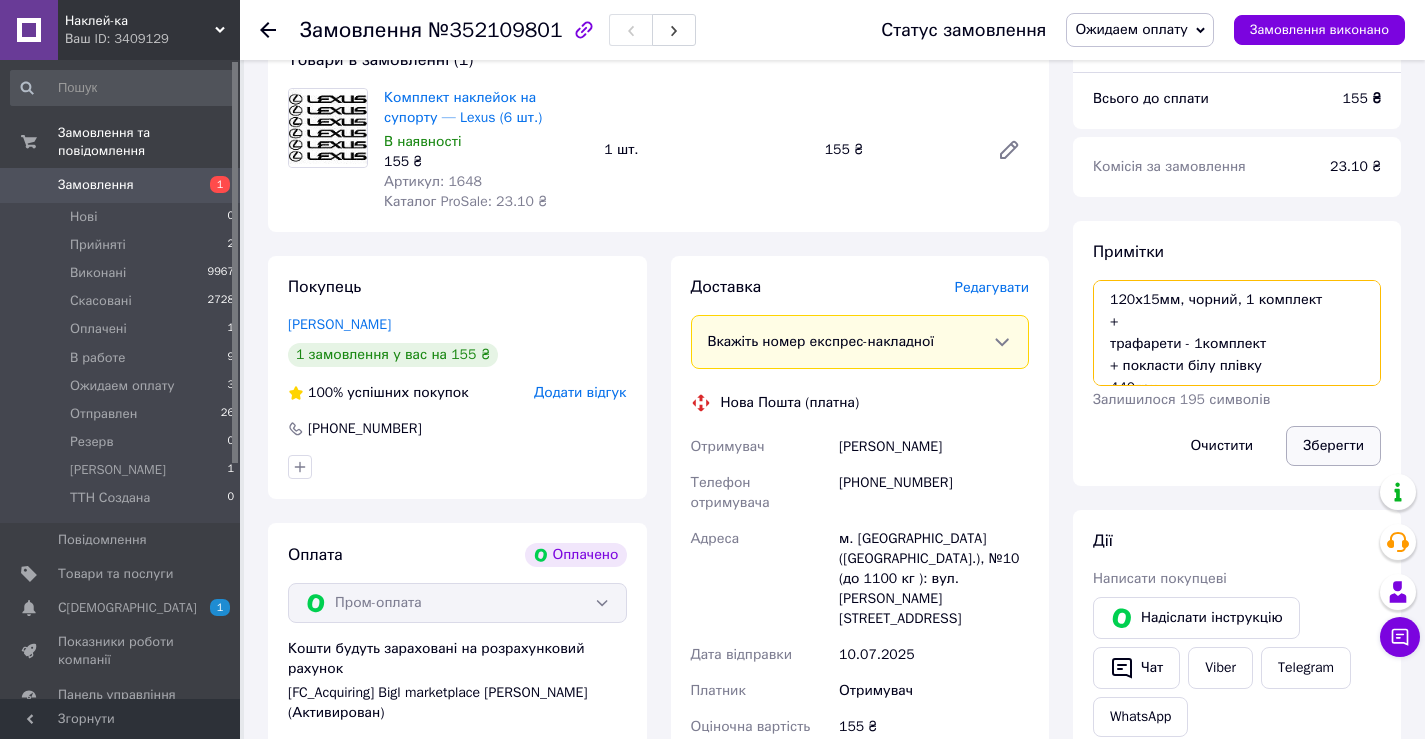 type on "120х15мм, чорний, 1 комплект
+
трафарети - 1комплект
+ покласти білу плівку
440грн.
доплата 285грн. ()" 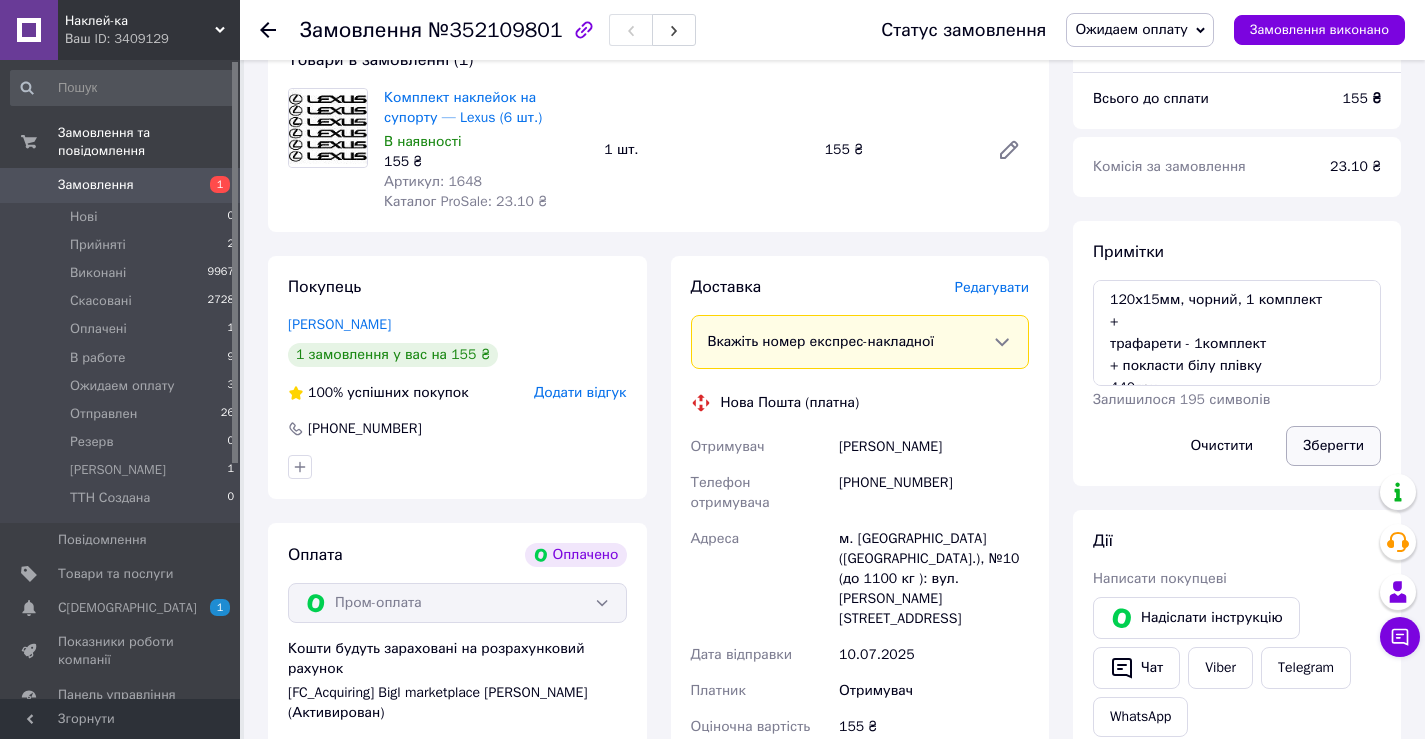 click on "Зберегти" at bounding box center [1333, 446] 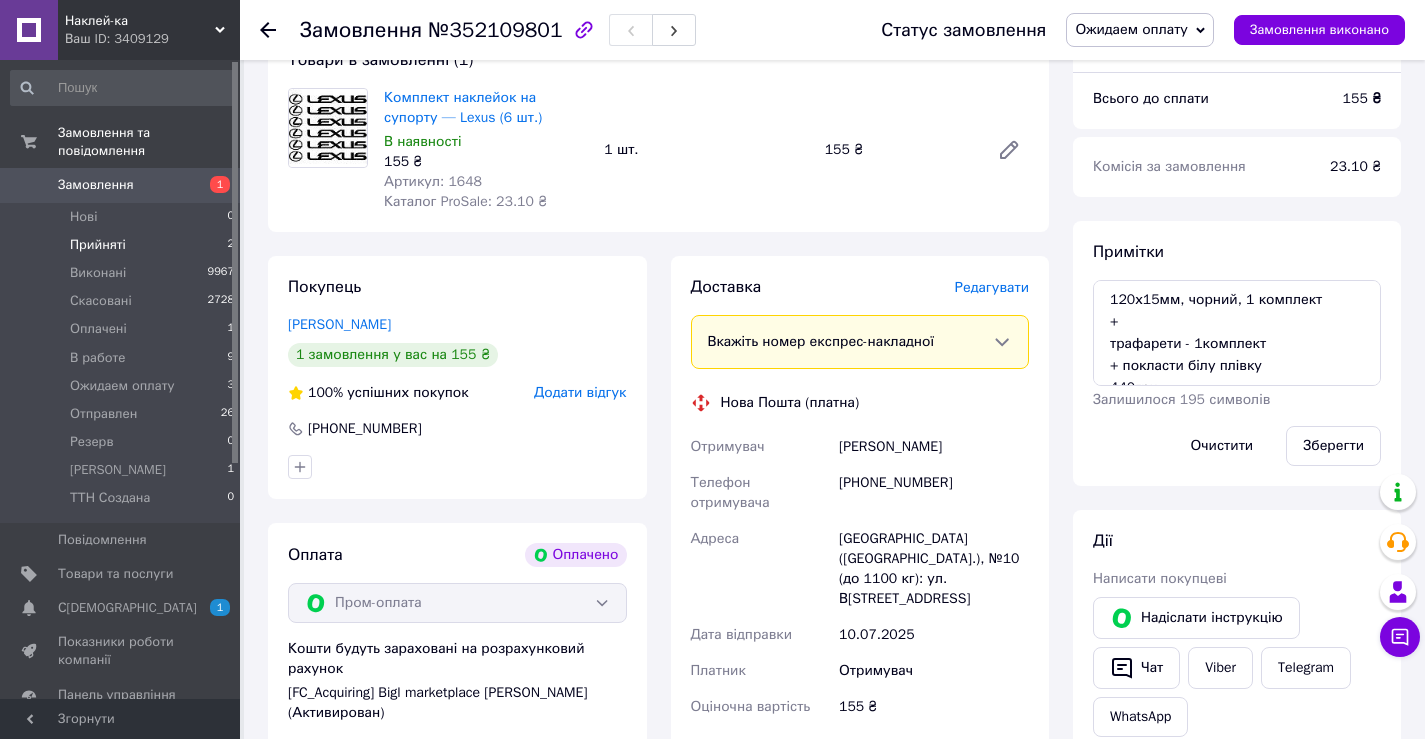 click on "Прийняті" at bounding box center [98, 245] 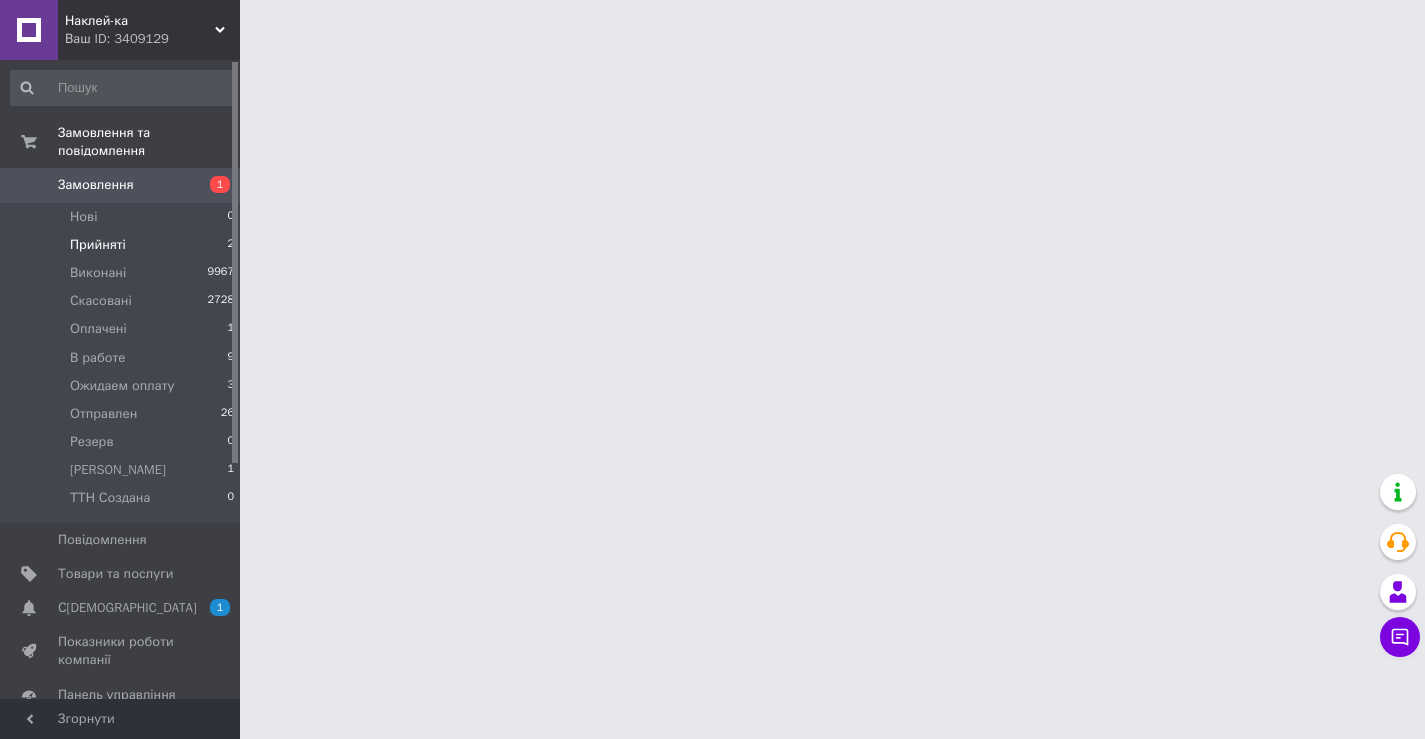 scroll, scrollTop: 0, scrollLeft: 0, axis: both 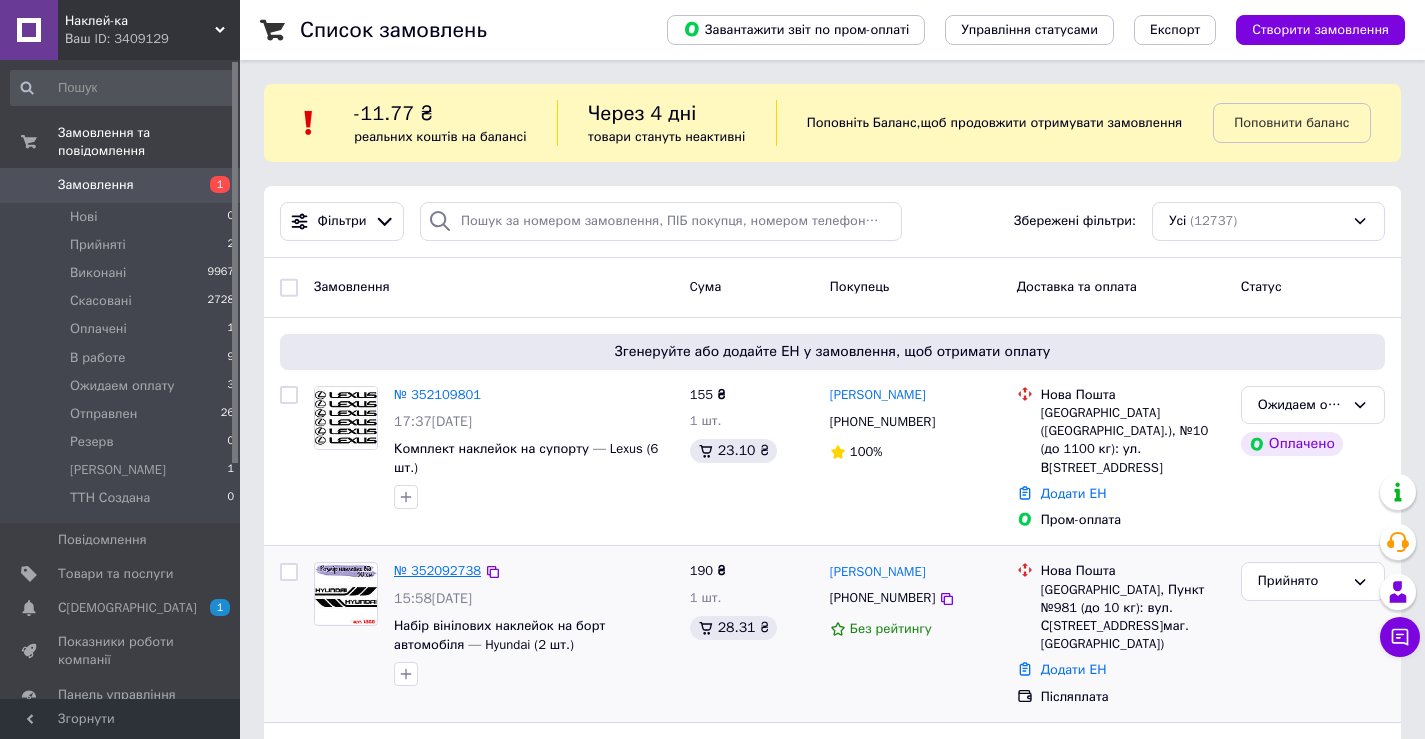 click on "№ 352092738" at bounding box center (437, 570) 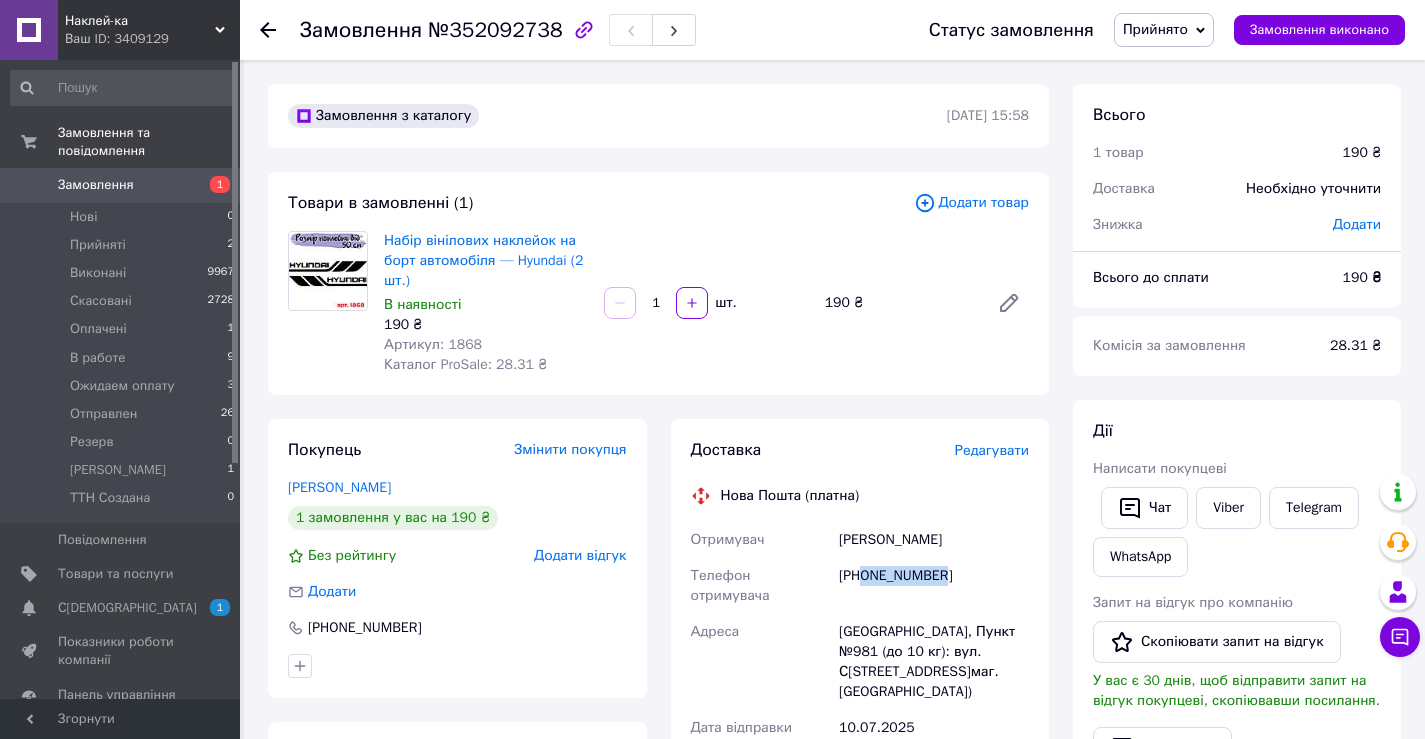 drag, startPoint x: 861, startPoint y: 571, endPoint x: 959, endPoint y: 577, distance: 98.1835 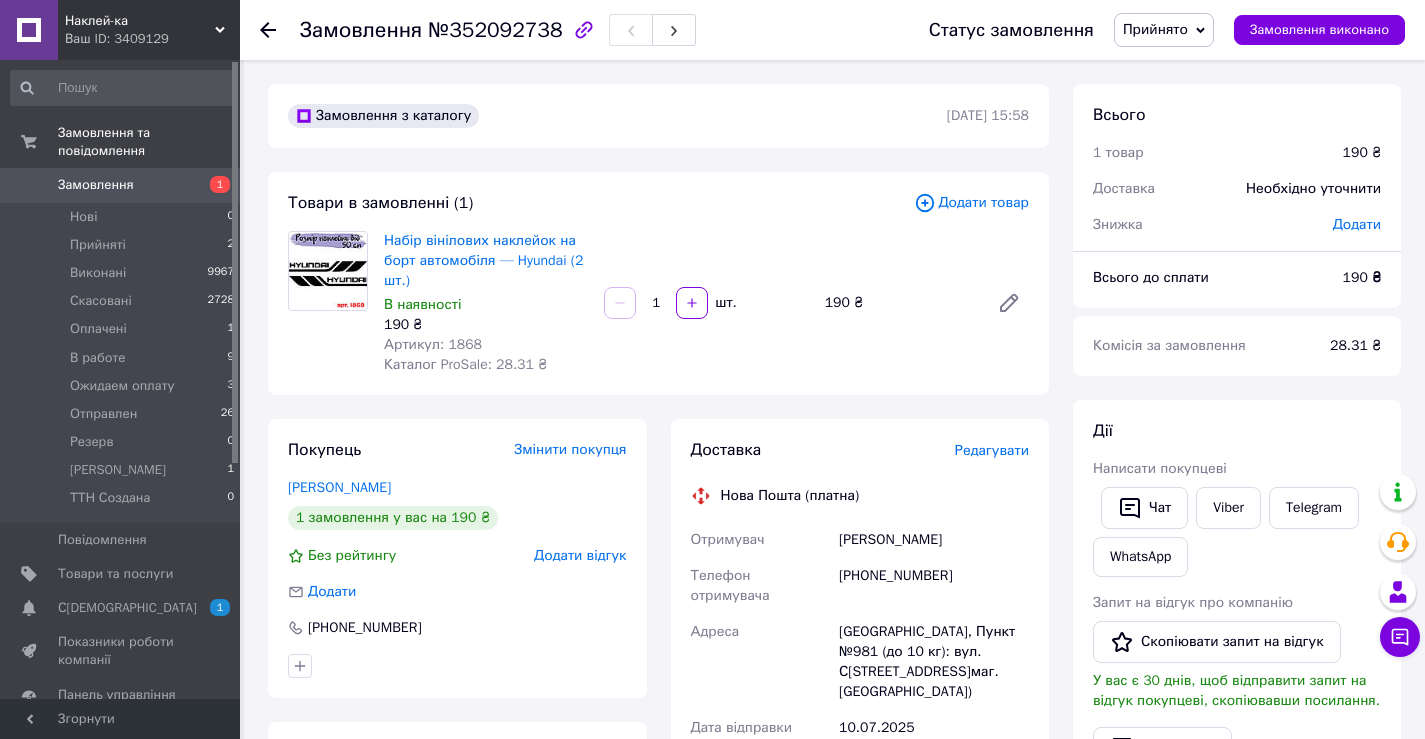 click on "Замовлення №352092738 Статус замовлення Прийнято Виконано Скасовано Оплачено В работе Ожидаем оплату Отправлен Резерв Согласован ТТН Создана Замовлення виконано Замовлення з каталогу 10[DATE]:58 Товари в замовленні (1) Додати товар Набір вінілових наклейок на борт автомобіля — Hyundai (2 шт.) В наявності 190 ₴ Артикул: 1868 Каталог ProSale: 28.31 ₴  1   шт. 190 ₴ Покупець Змінити покупця [PERSON_NAME] 1 замовлення у вас на 190 ₴ Без рейтингу   Додати відгук Додати [PHONE_NUMBER] Оплата Післяплата Доставка Редагувати Нова Пошта (платна) Отримувач [PERSON_NAME] Телефон отримувача або" at bounding box center [834, 757] 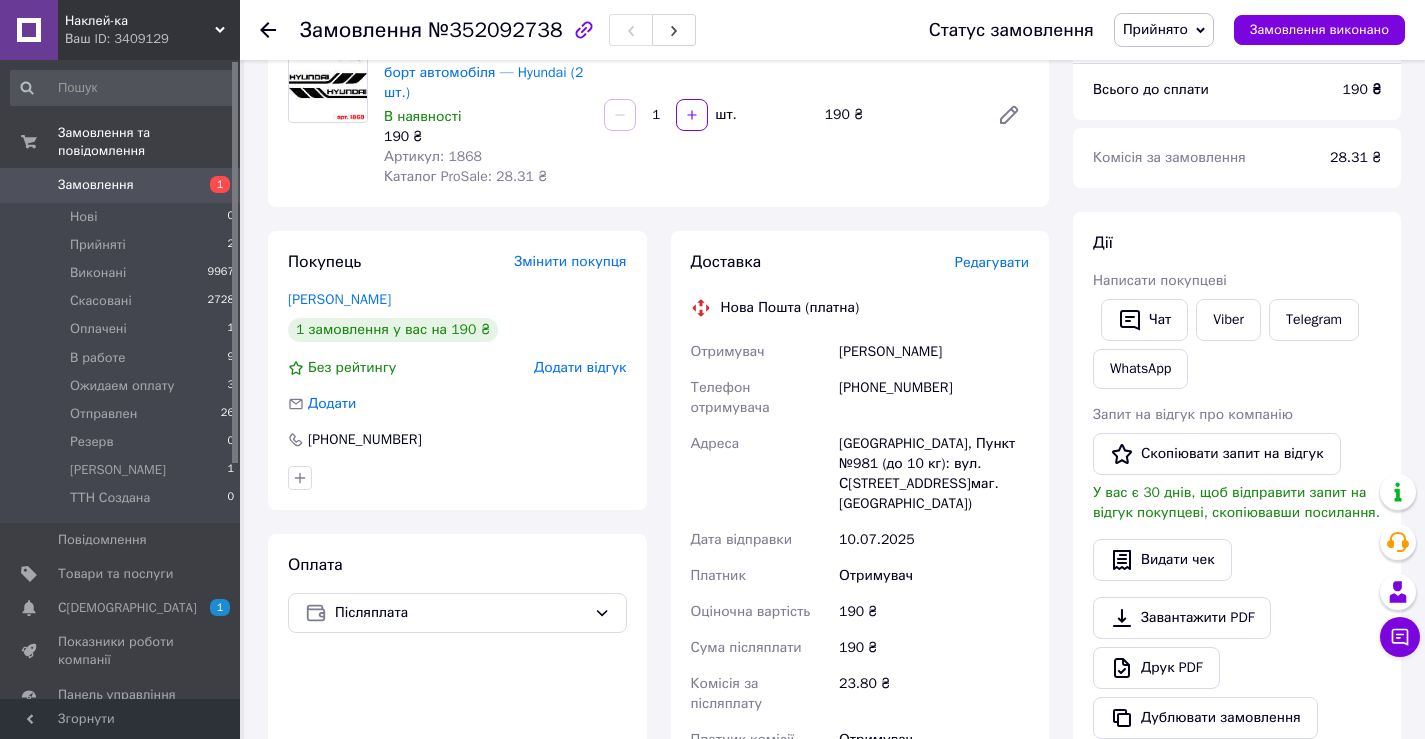 scroll, scrollTop: 600, scrollLeft: 0, axis: vertical 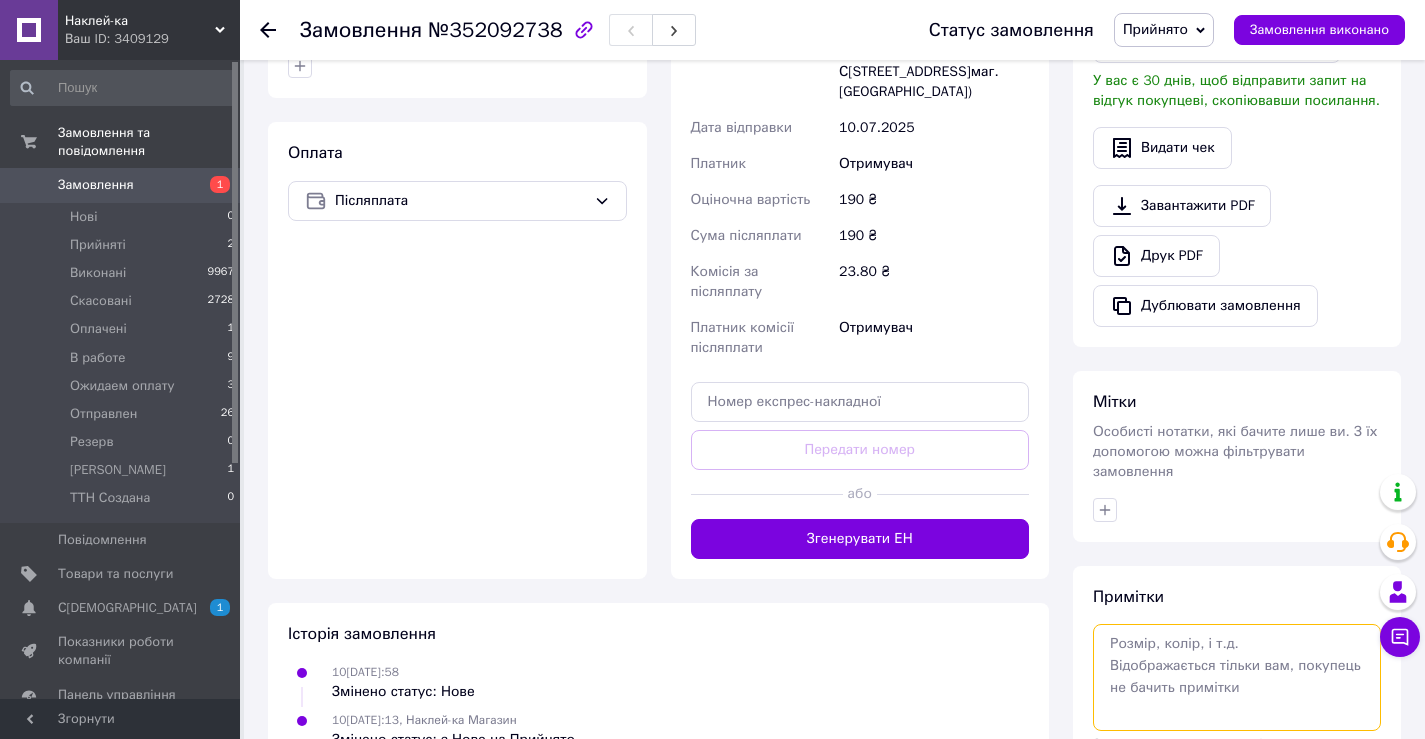 click at bounding box center (1237, 677) 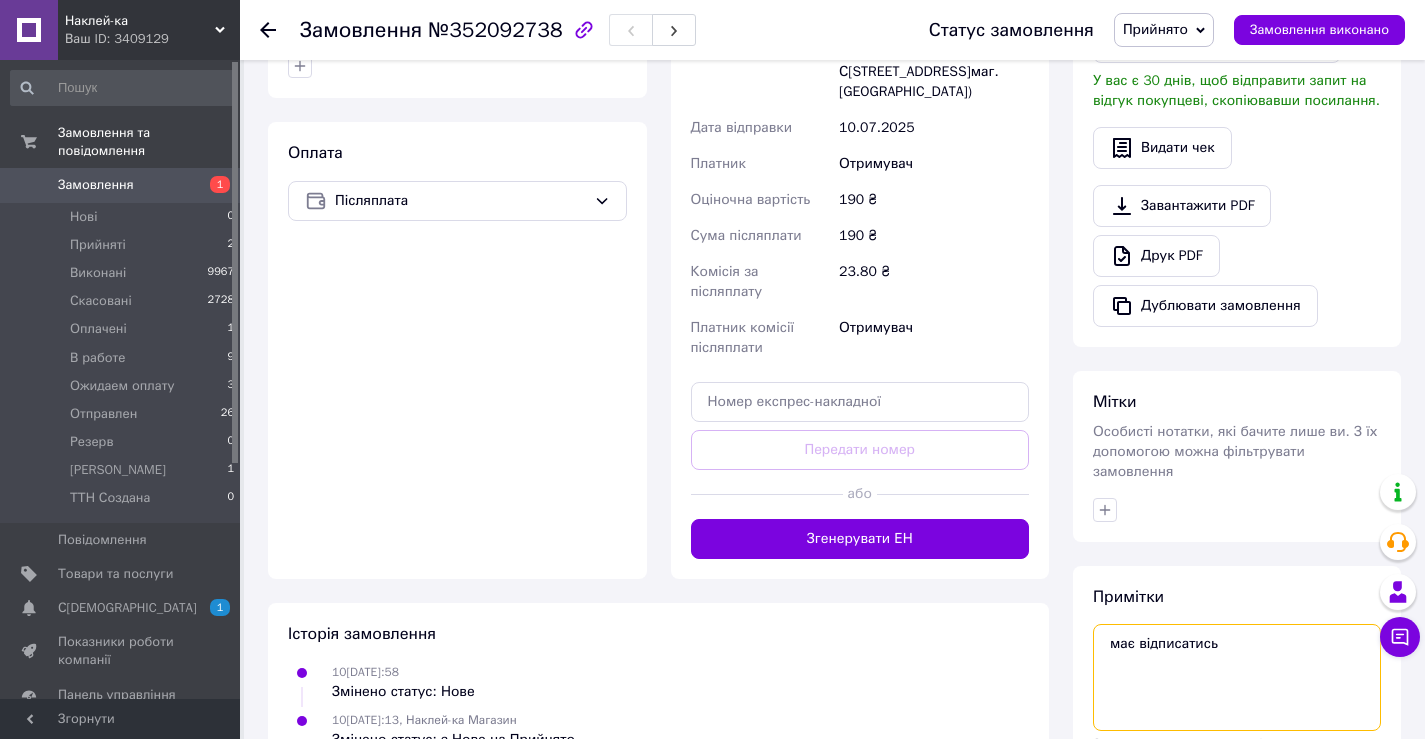 scroll, scrollTop: 696, scrollLeft: 0, axis: vertical 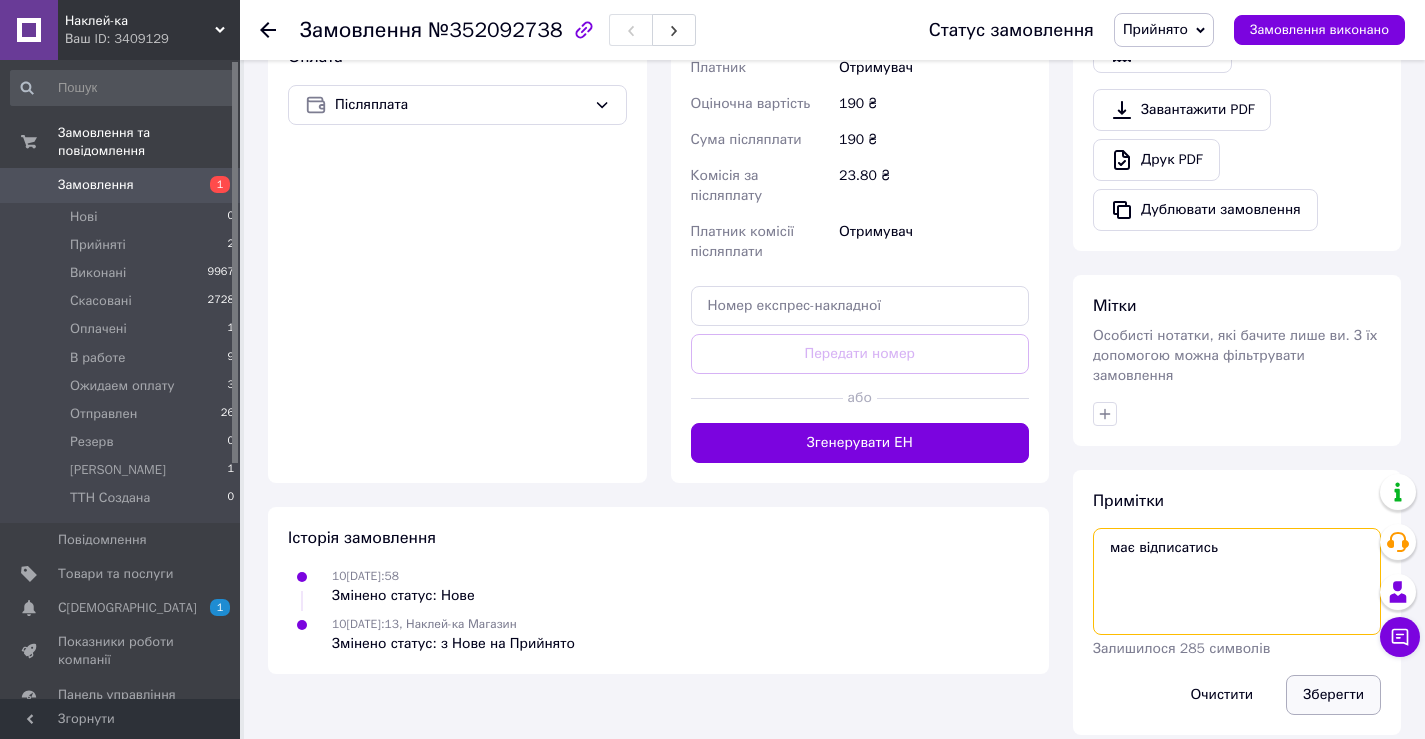 type on "має відписатись" 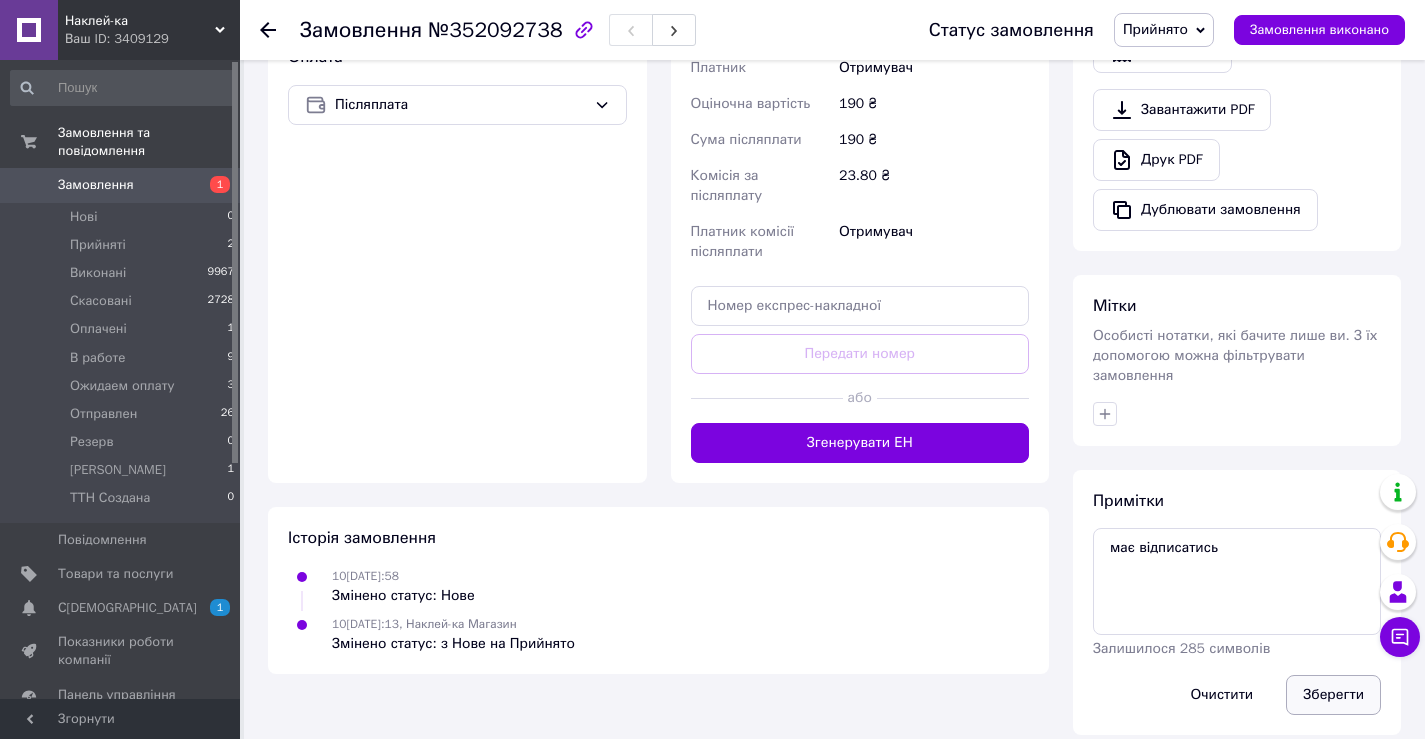 click on "Зберегти" at bounding box center (1333, 695) 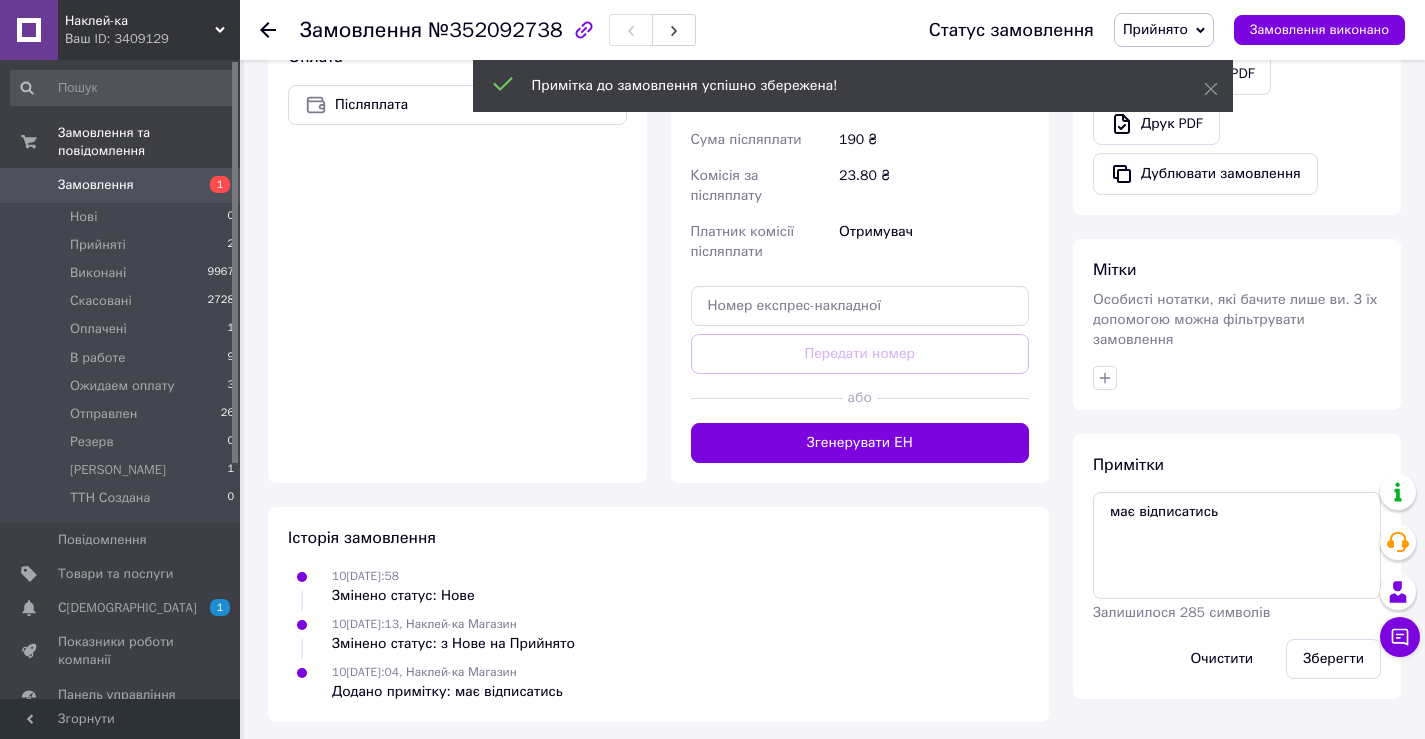 scroll, scrollTop: 660, scrollLeft: 0, axis: vertical 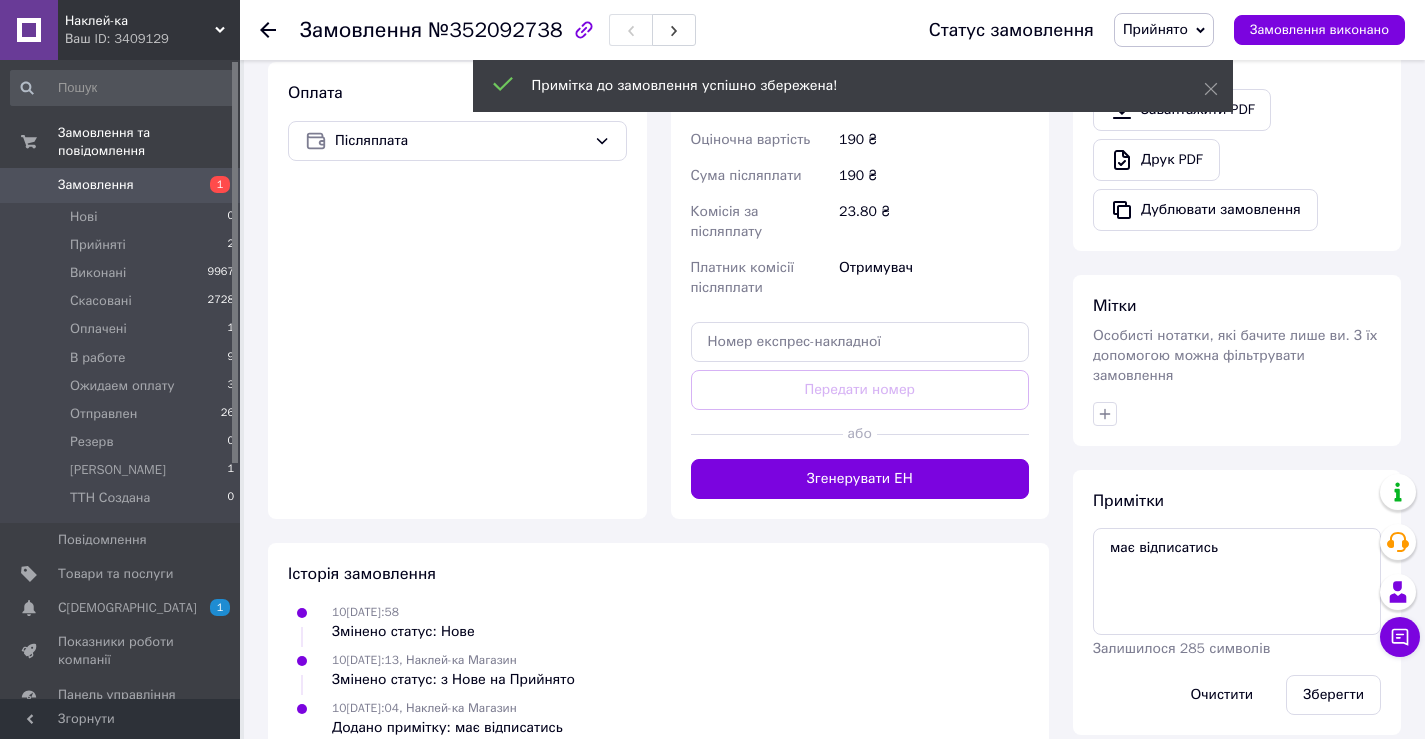 click on "Замовлення" at bounding box center [96, 185] 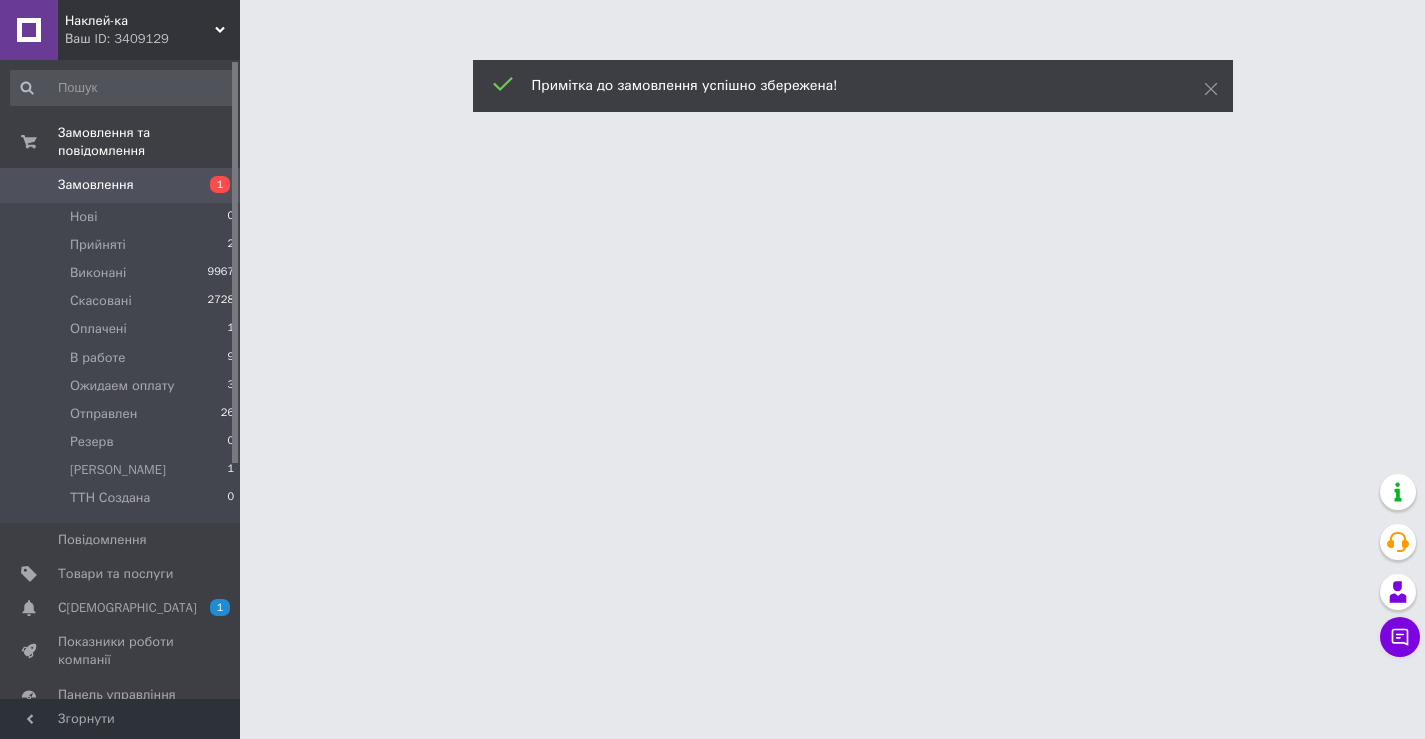 scroll, scrollTop: 0, scrollLeft: 0, axis: both 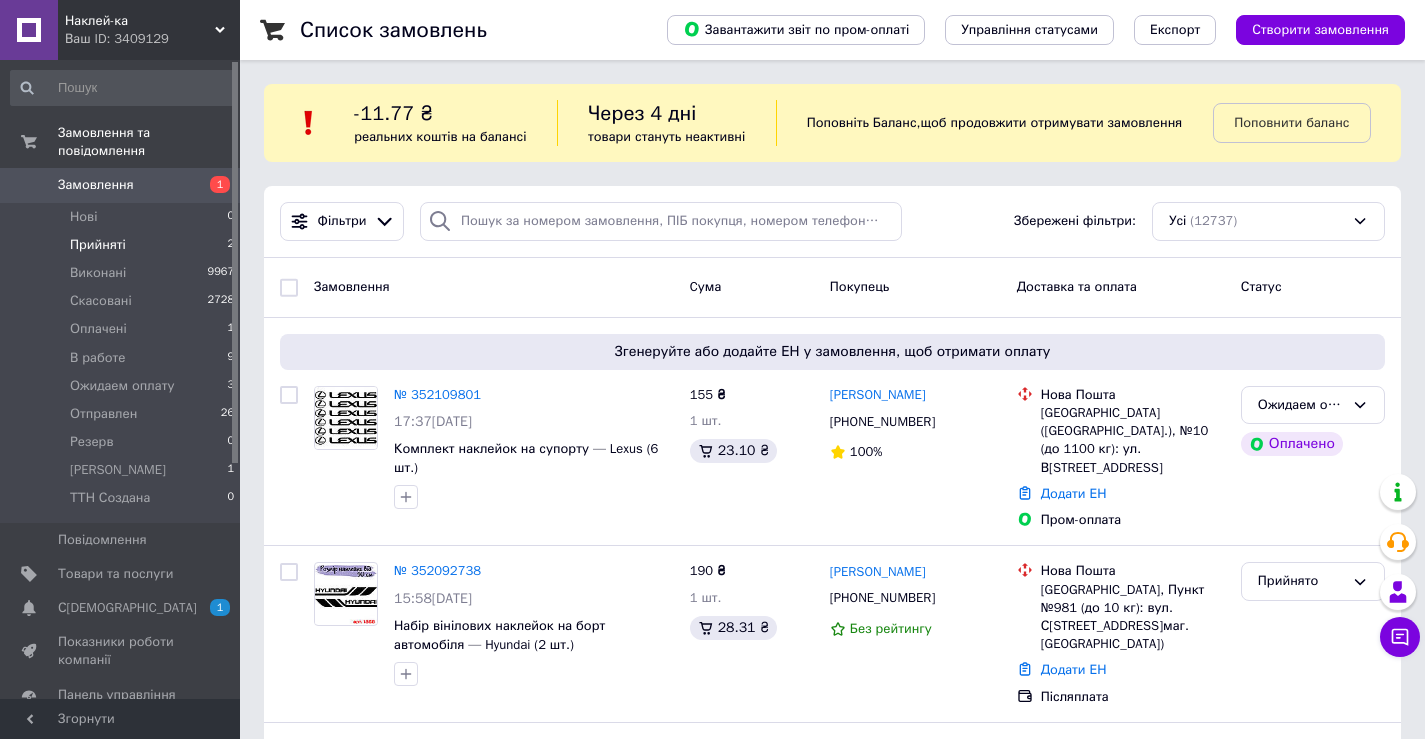 click on "Прийняті" at bounding box center (98, 245) 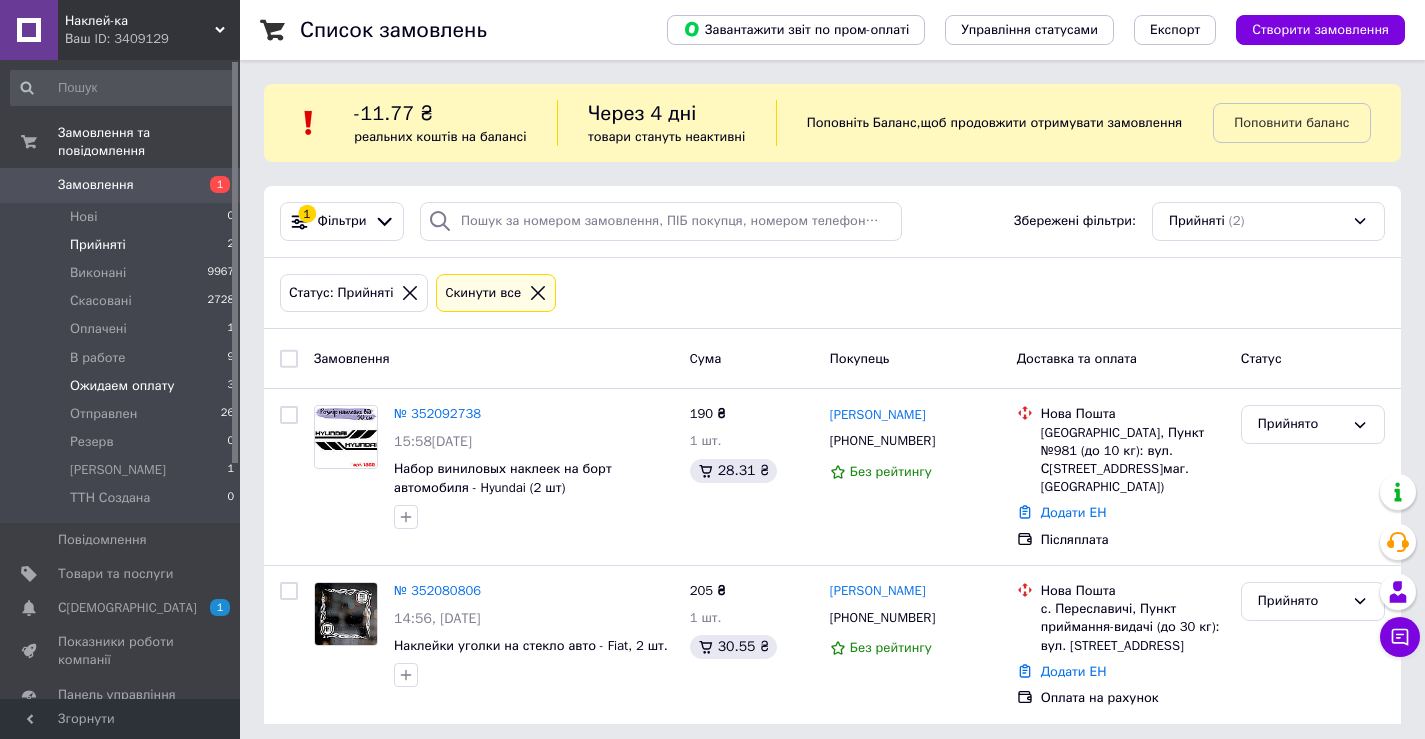 click on "Ожидаем оплату" at bounding box center [122, 386] 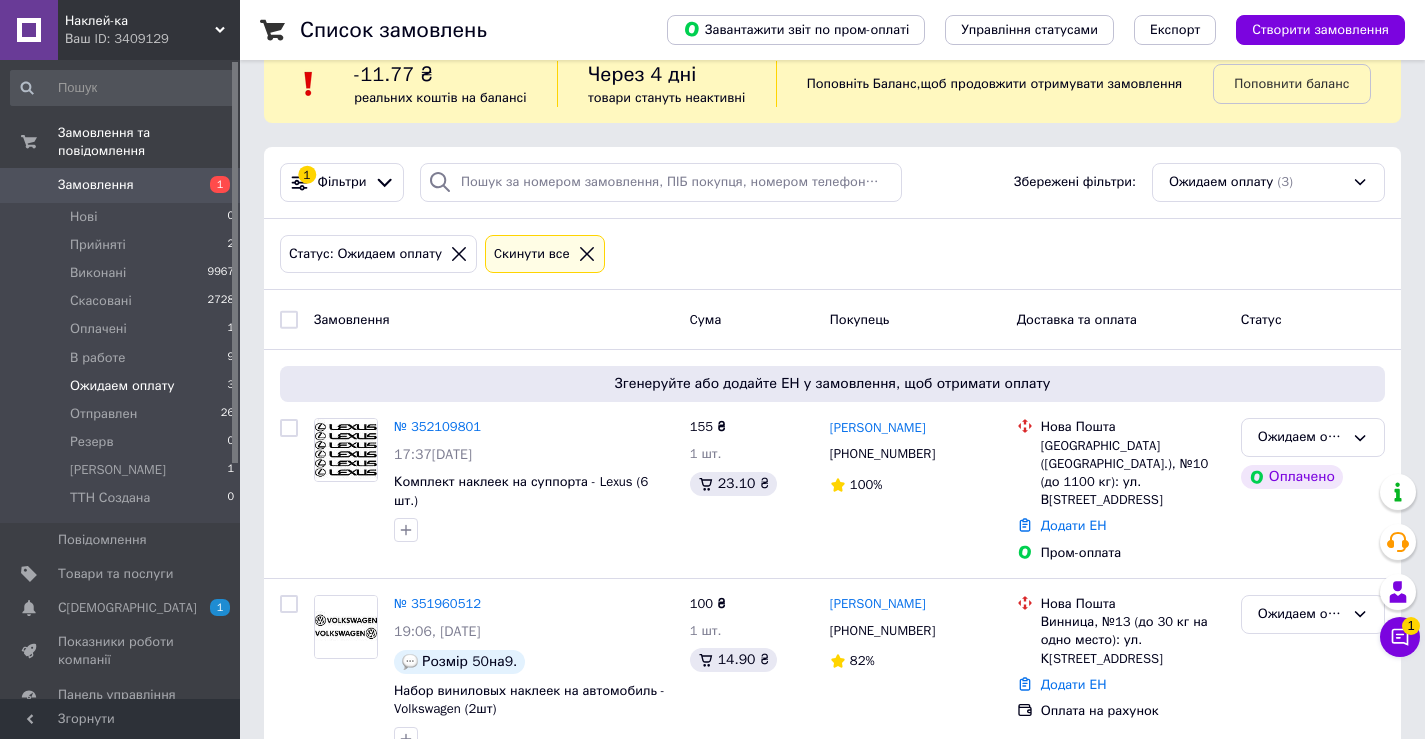 scroll, scrollTop: 0, scrollLeft: 0, axis: both 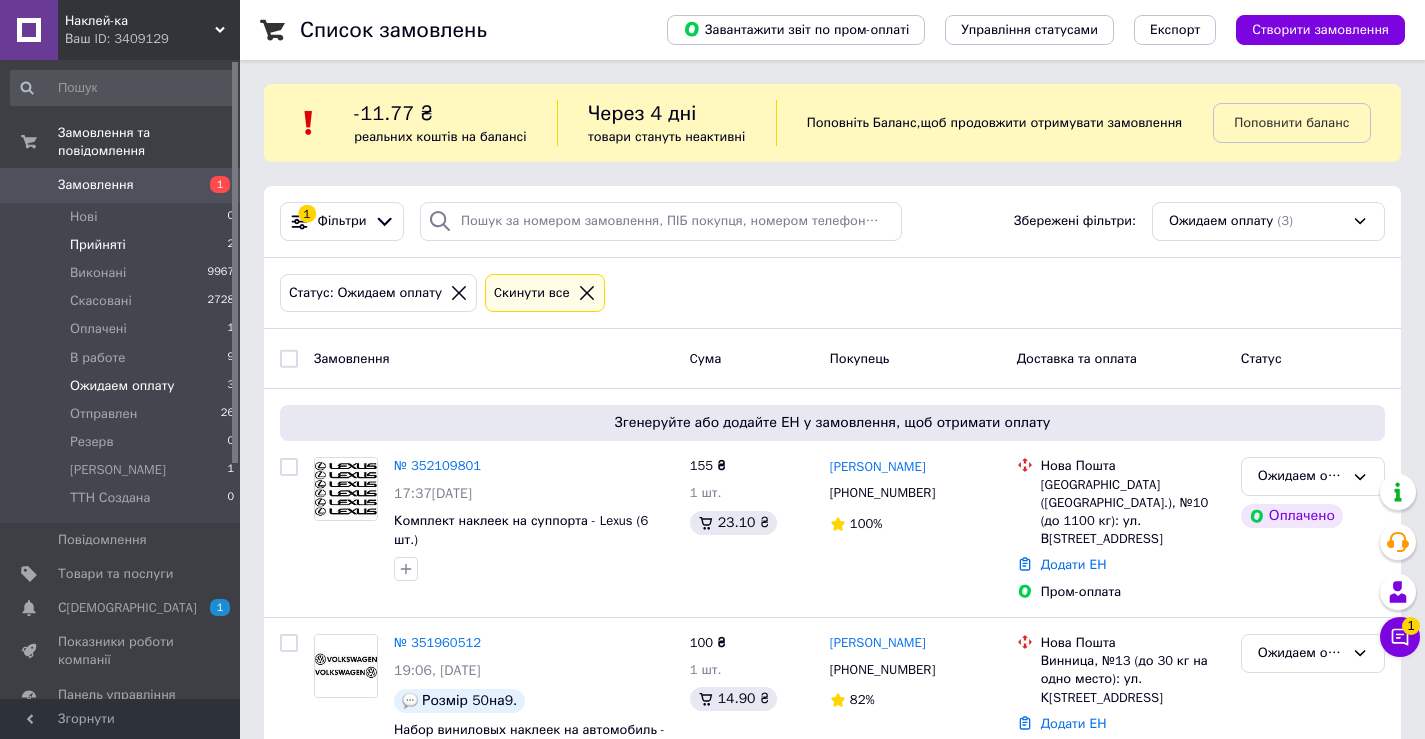 click on "Прийняті" at bounding box center [98, 245] 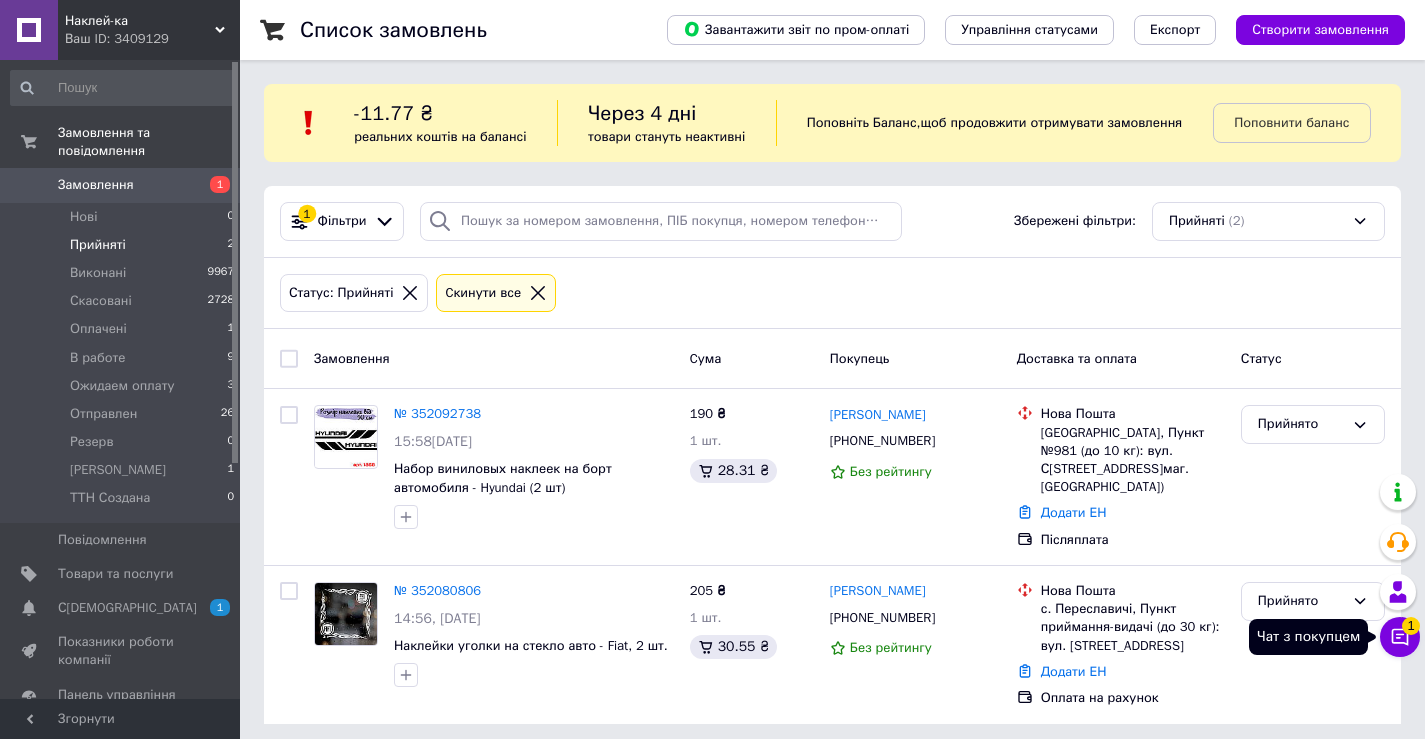 click 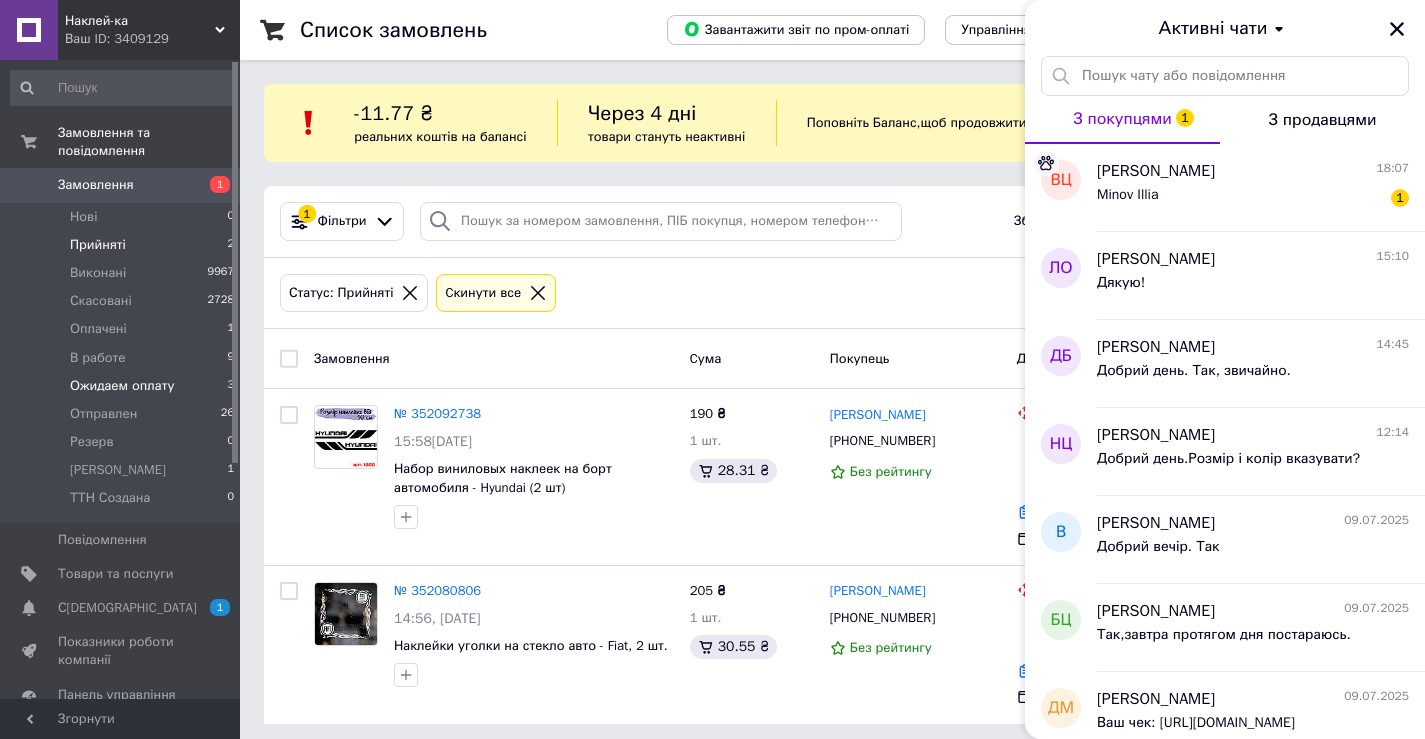 click on "Ожидаем оплату" at bounding box center (122, 386) 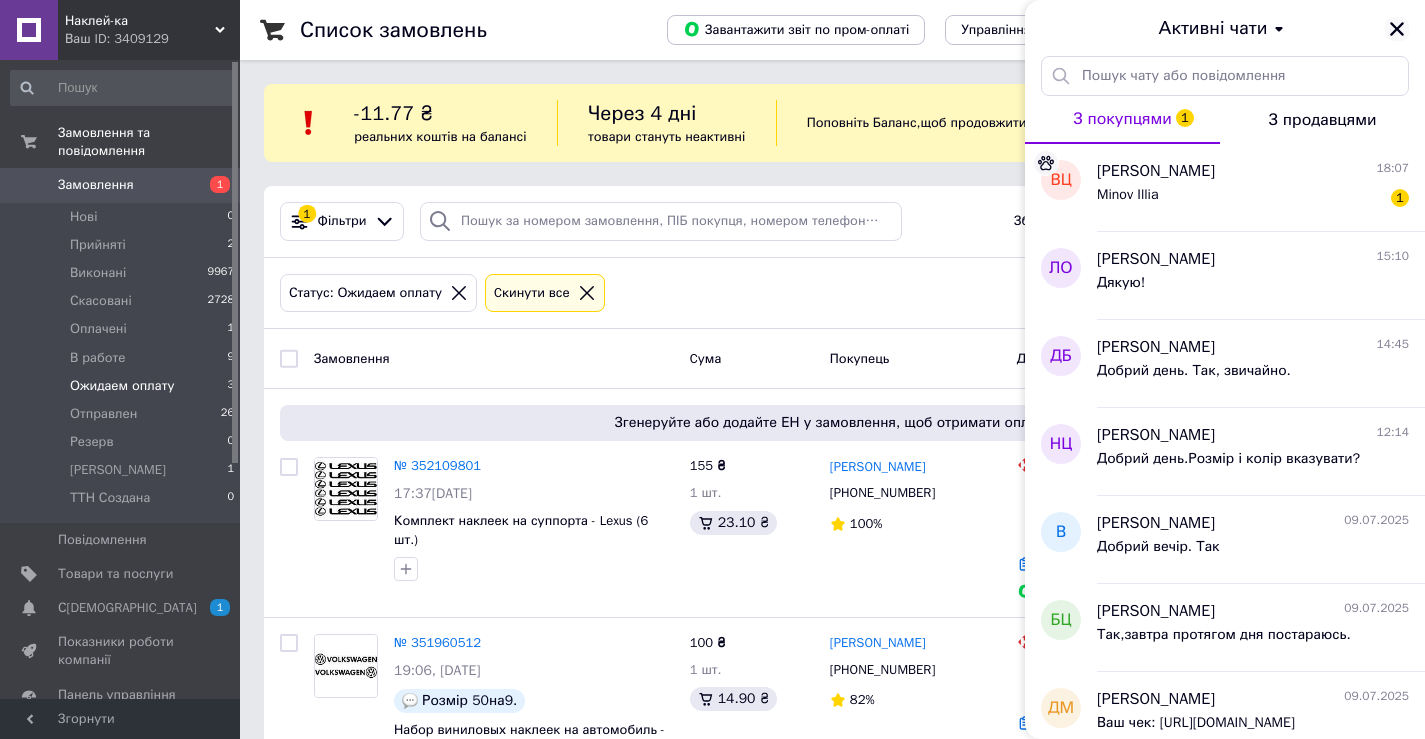 click 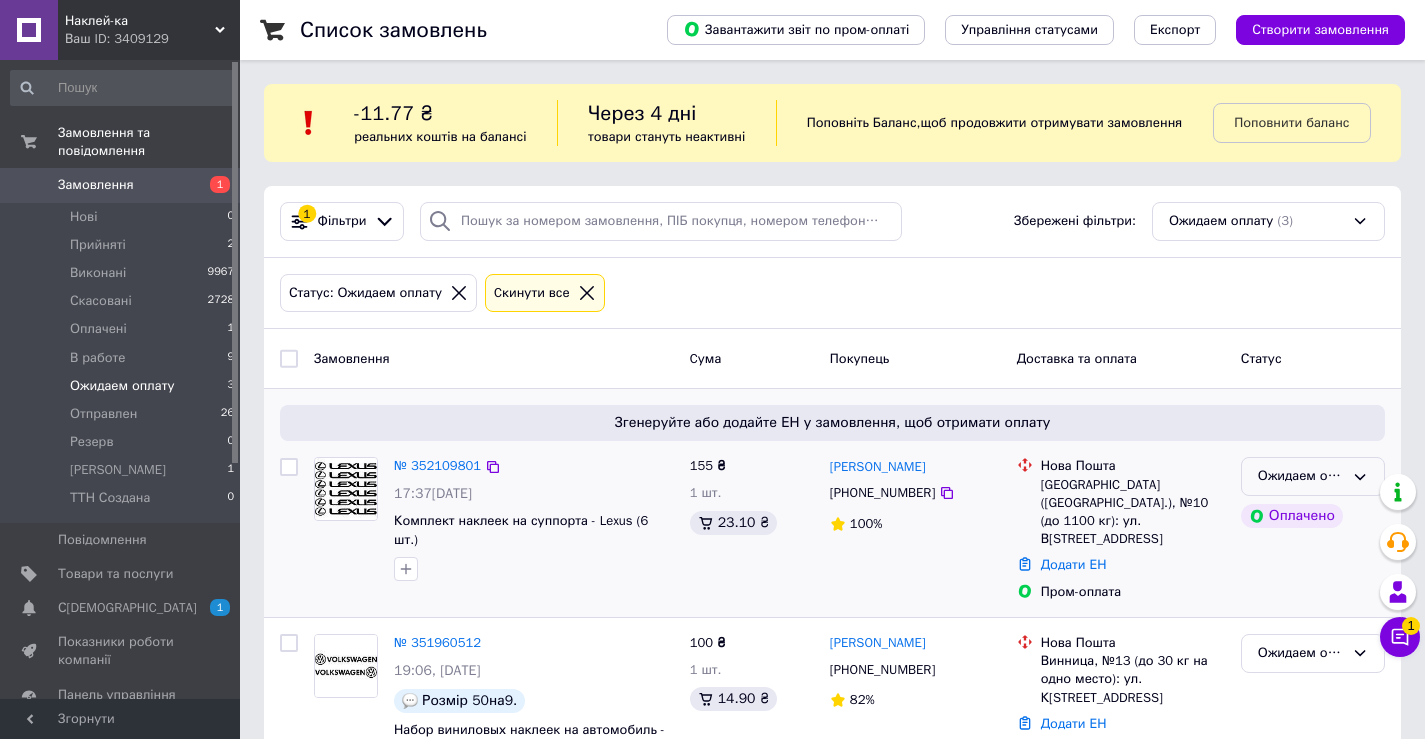 click on "Ожидаем оплату" at bounding box center [1313, 476] 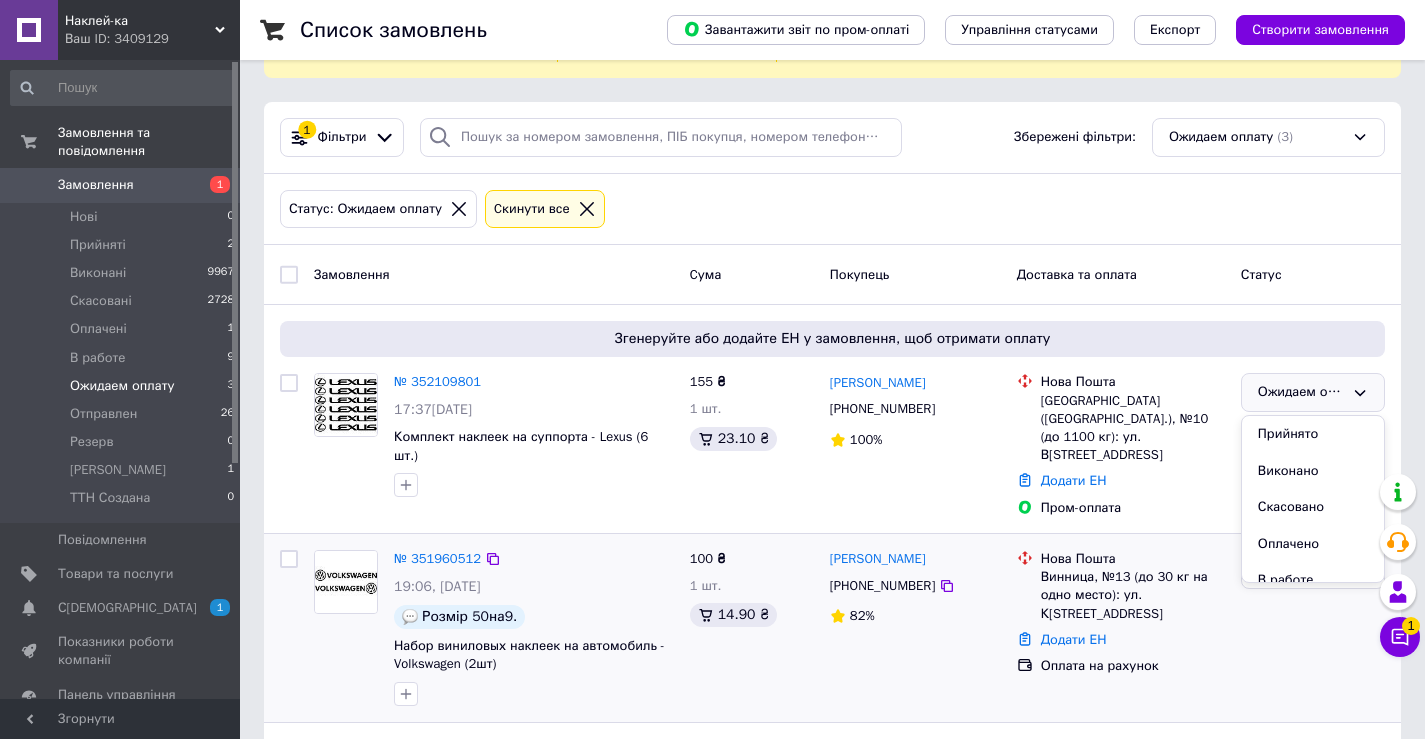 scroll, scrollTop: 200, scrollLeft: 0, axis: vertical 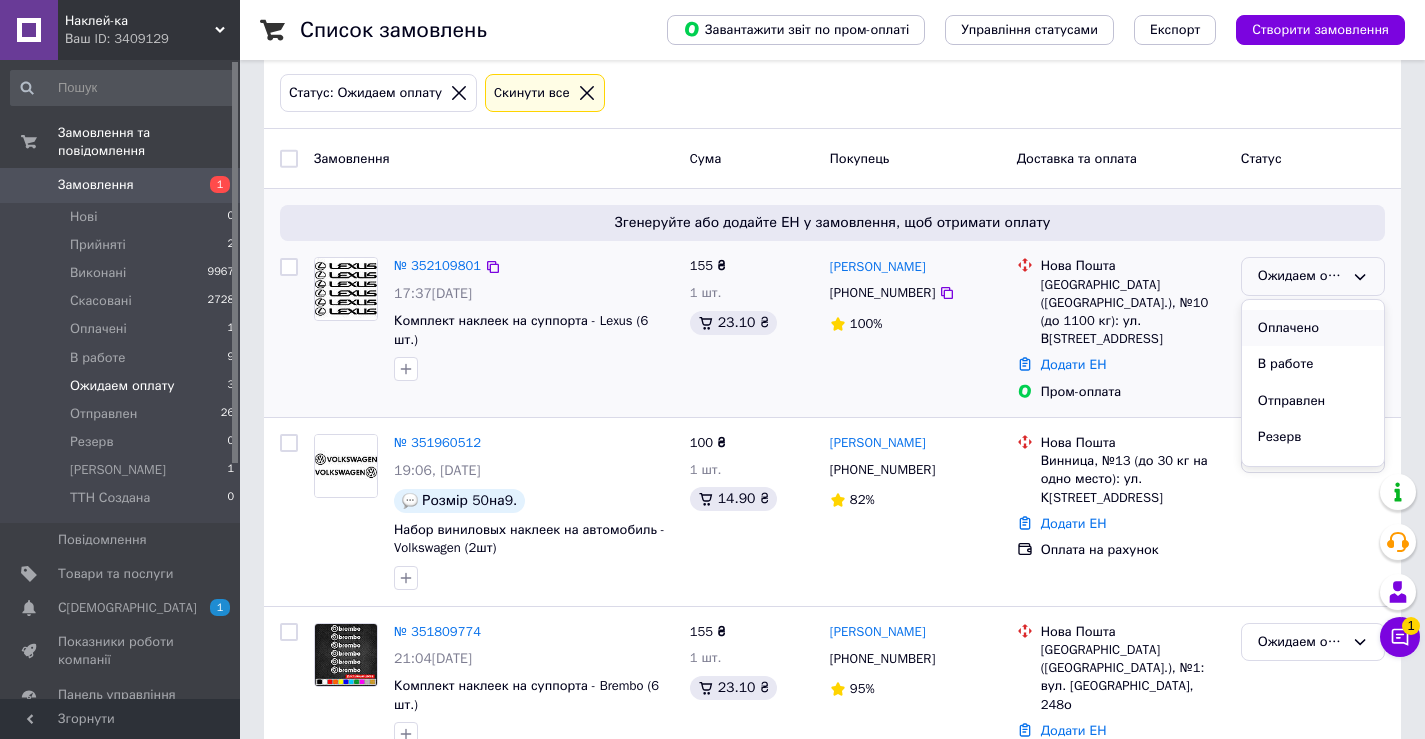 click on "Оплачено" at bounding box center [1313, 328] 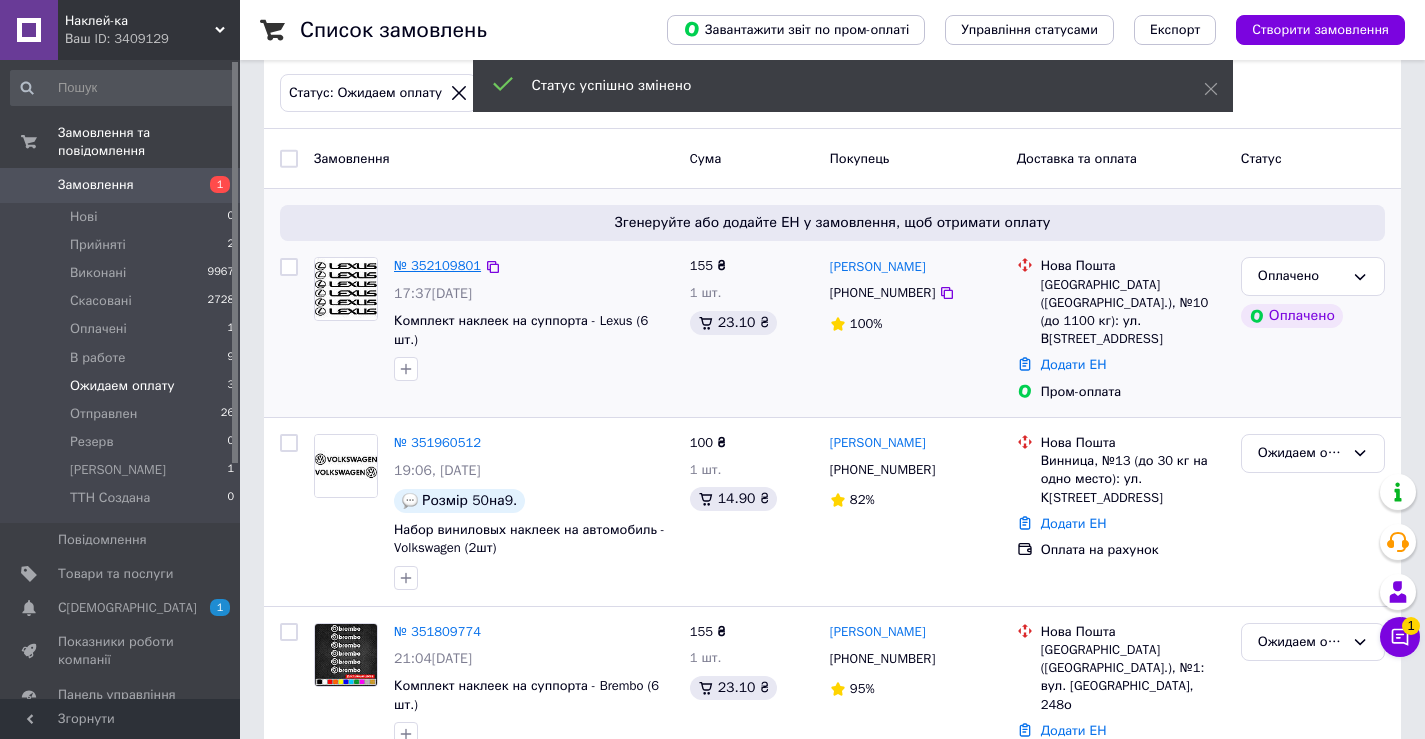 click on "№ 352109801" at bounding box center [437, 265] 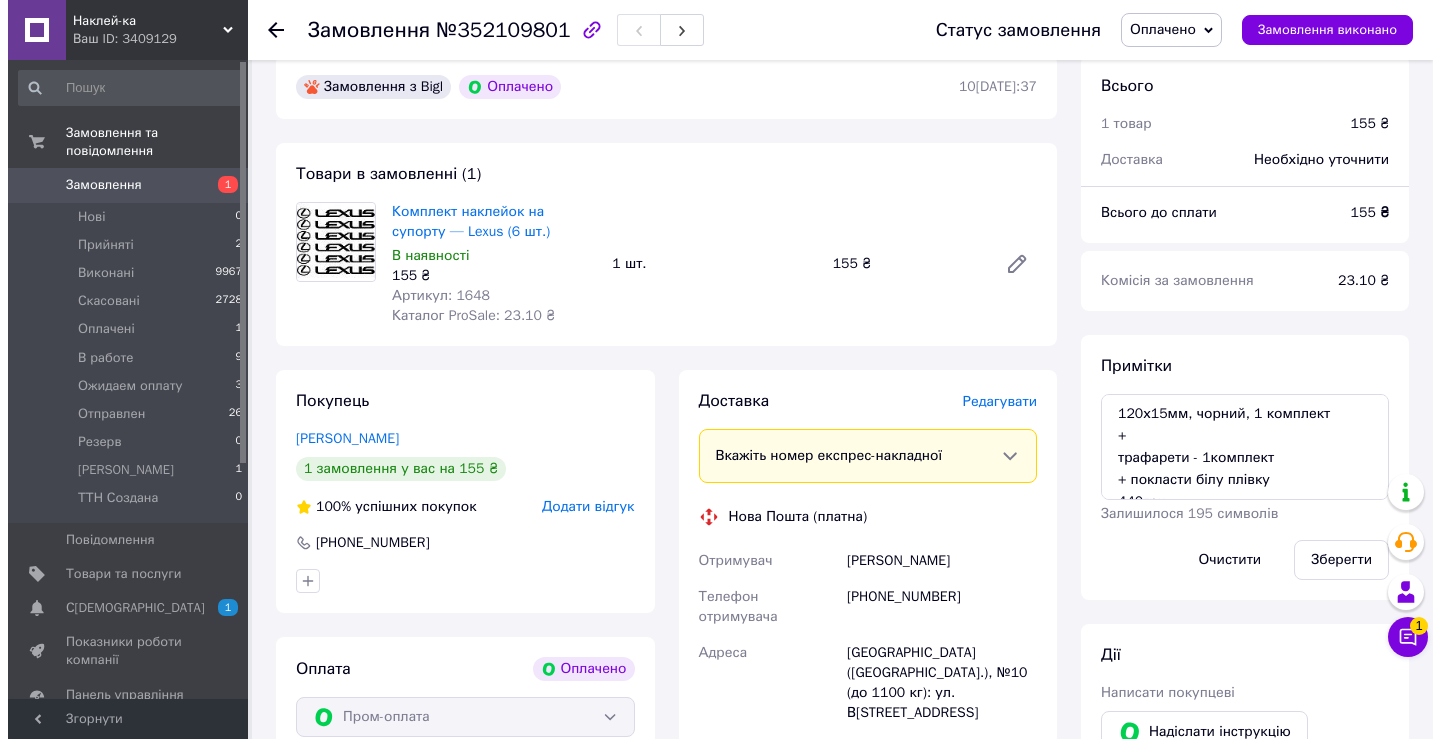 scroll, scrollTop: 836, scrollLeft: 0, axis: vertical 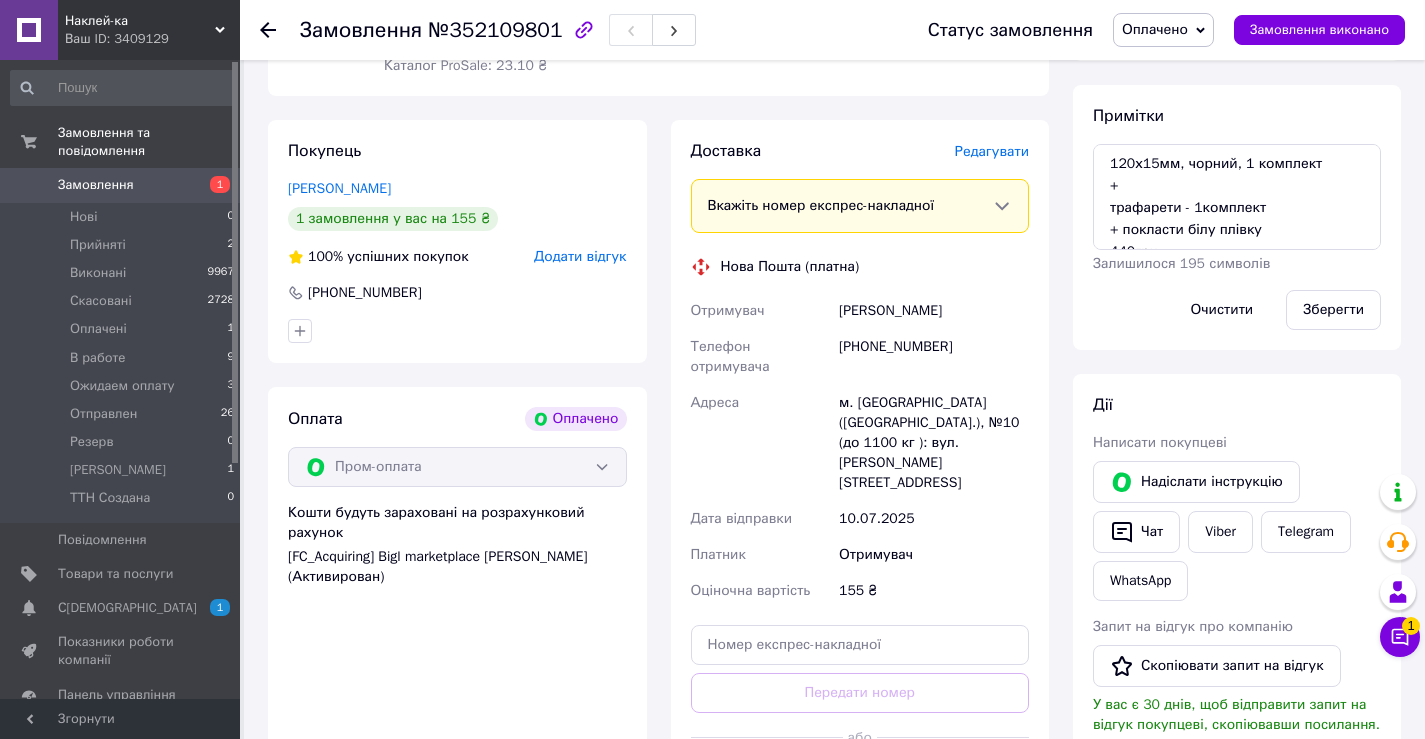 click on "Редагувати" at bounding box center [992, 151] 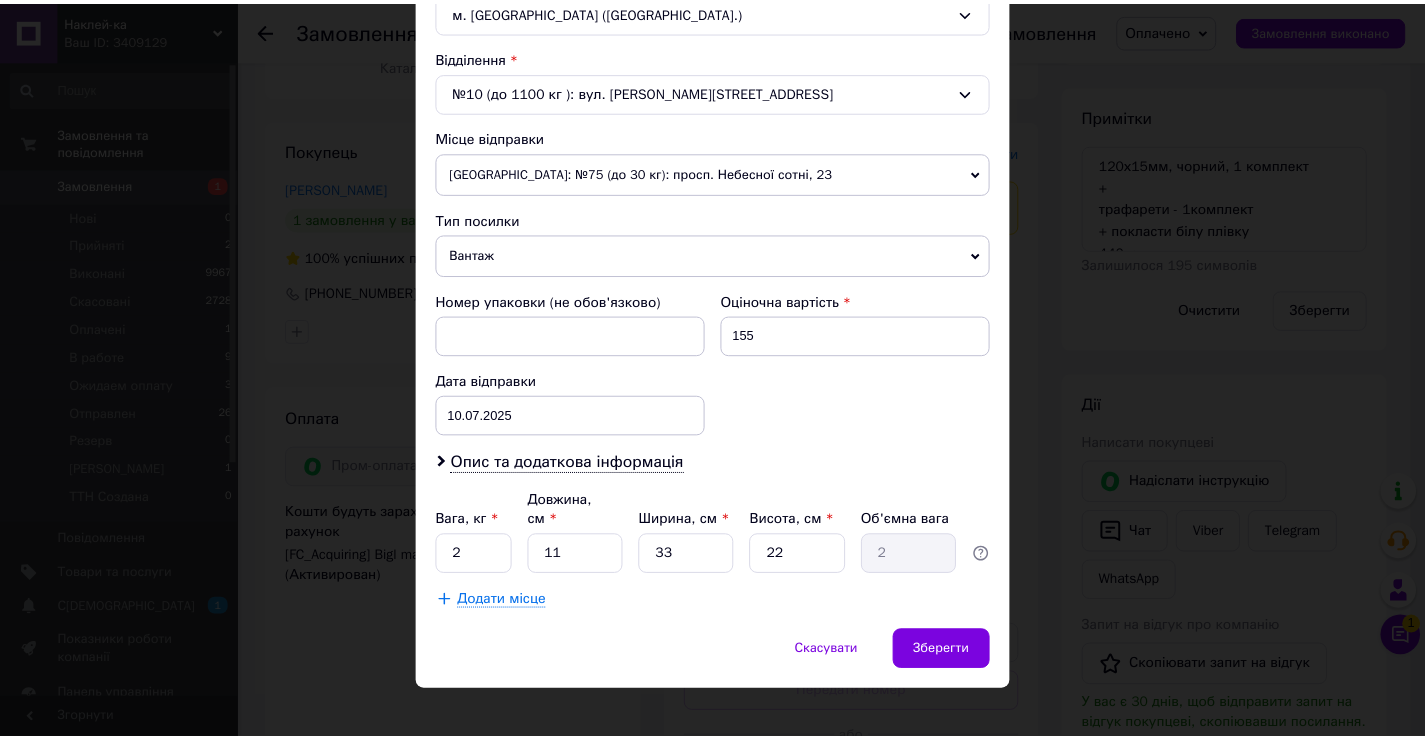 scroll, scrollTop: 589, scrollLeft: 0, axis: vertical 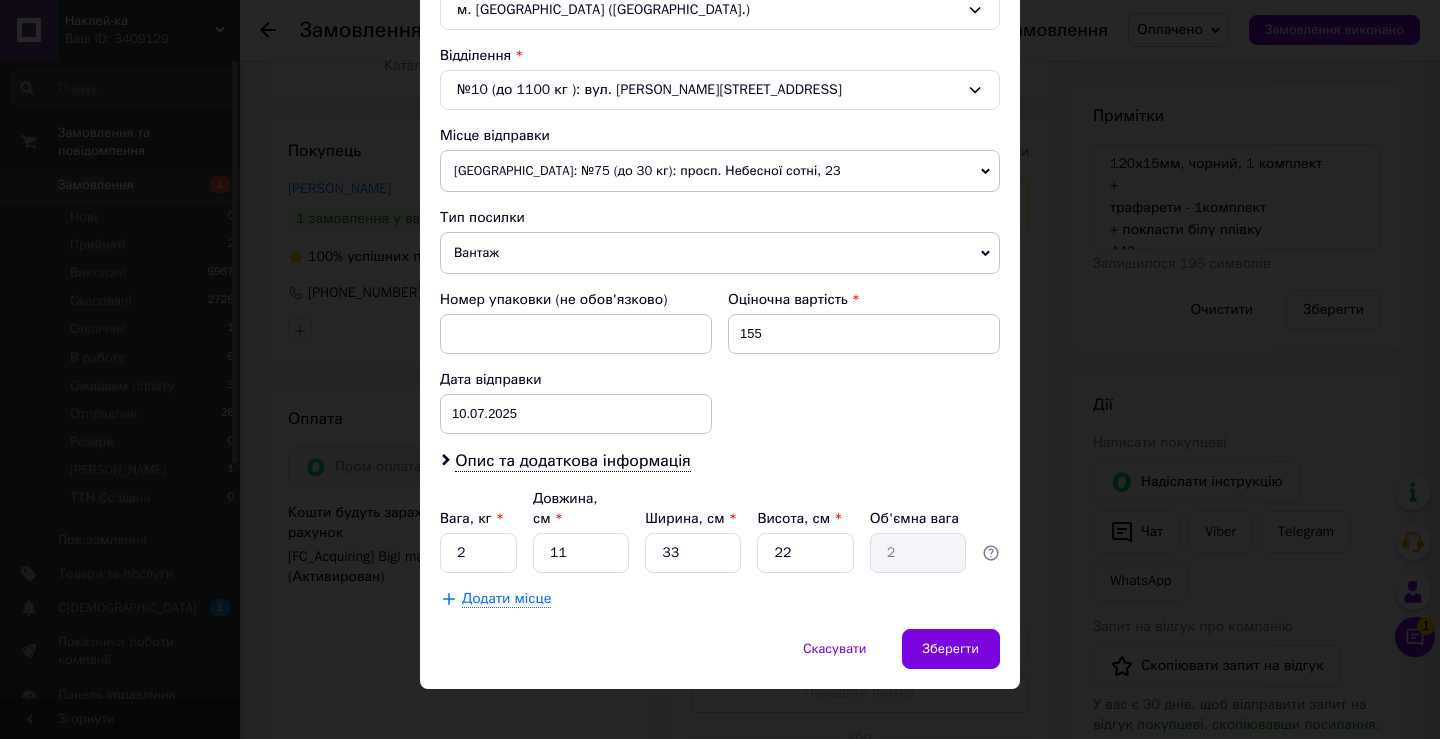 click on "Вантаж" at bounding box center [720, 253] 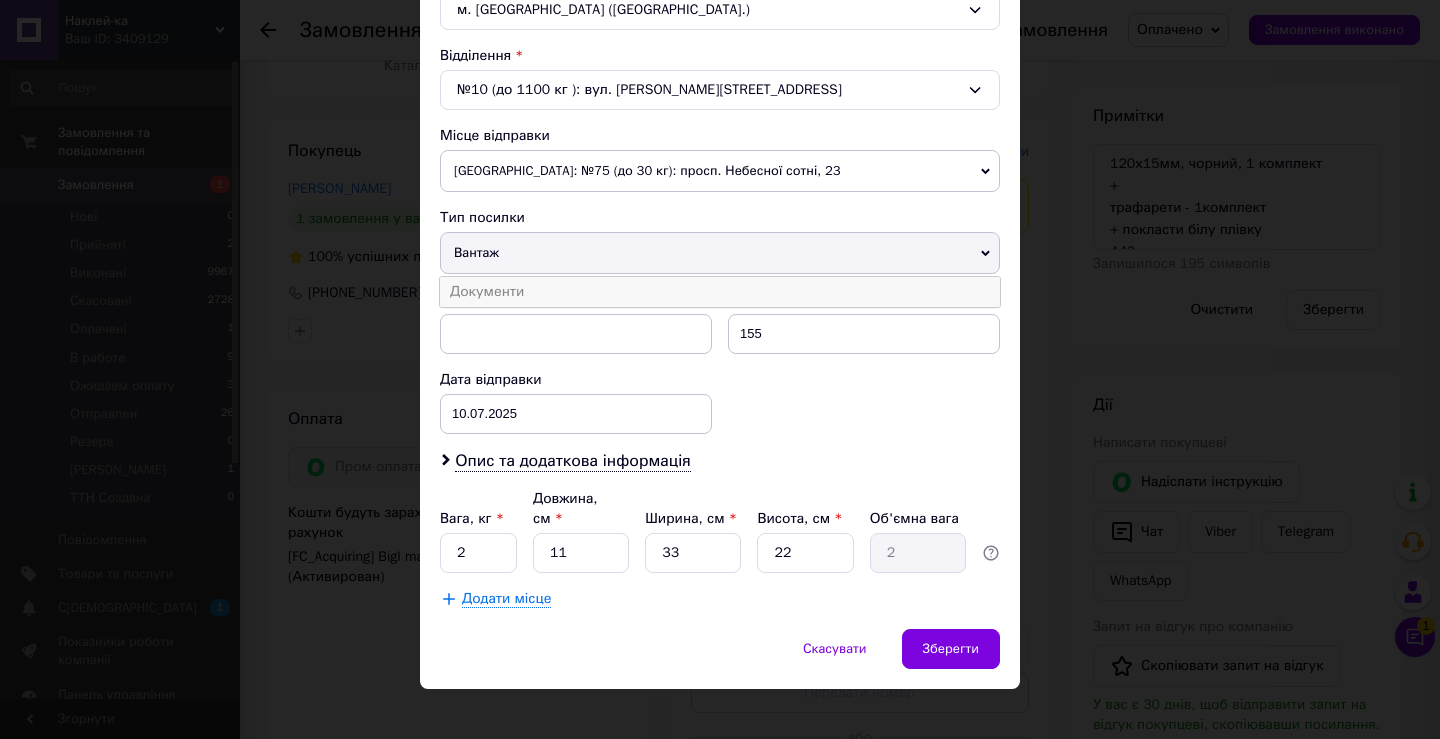 click on "Документи" at bounding box center (720, 292) 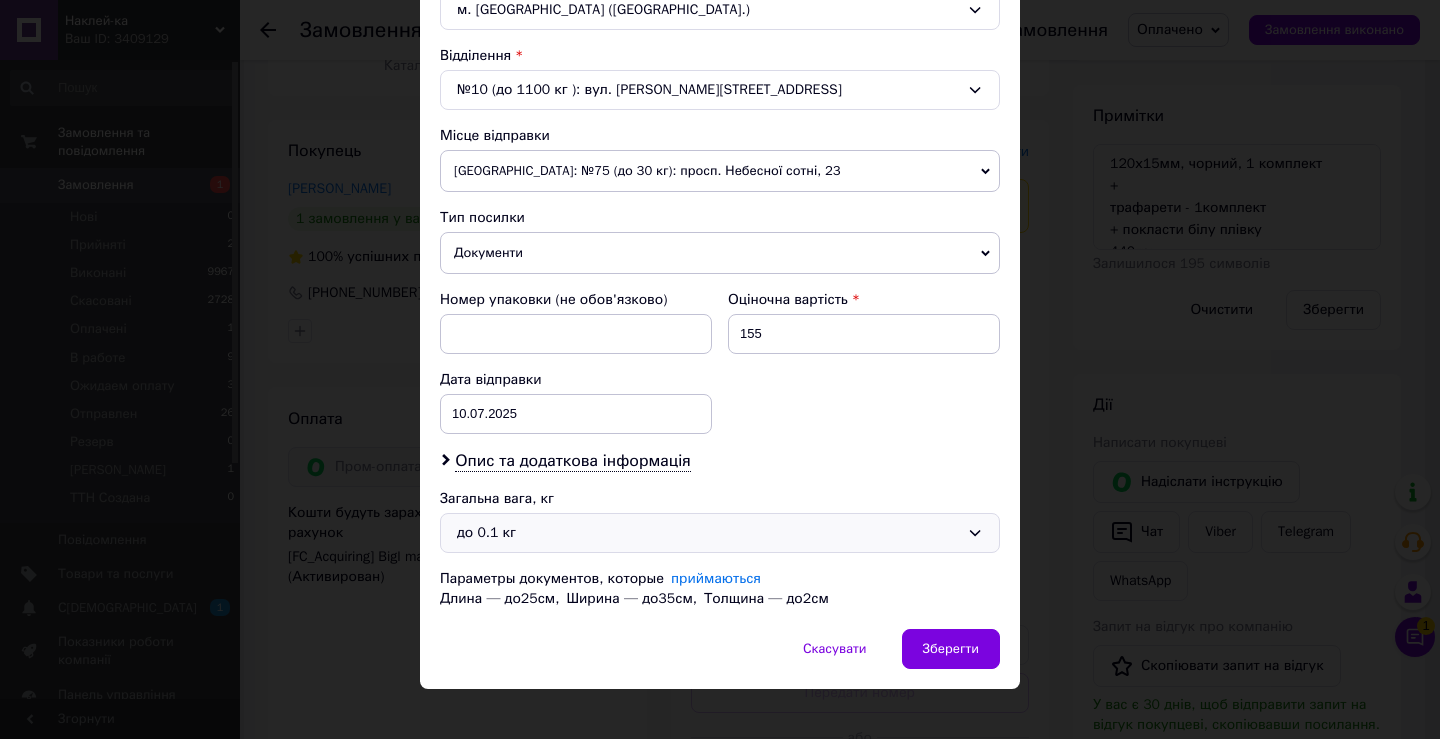 click on "до 0.1 кг" at bounding box center [708, 533] 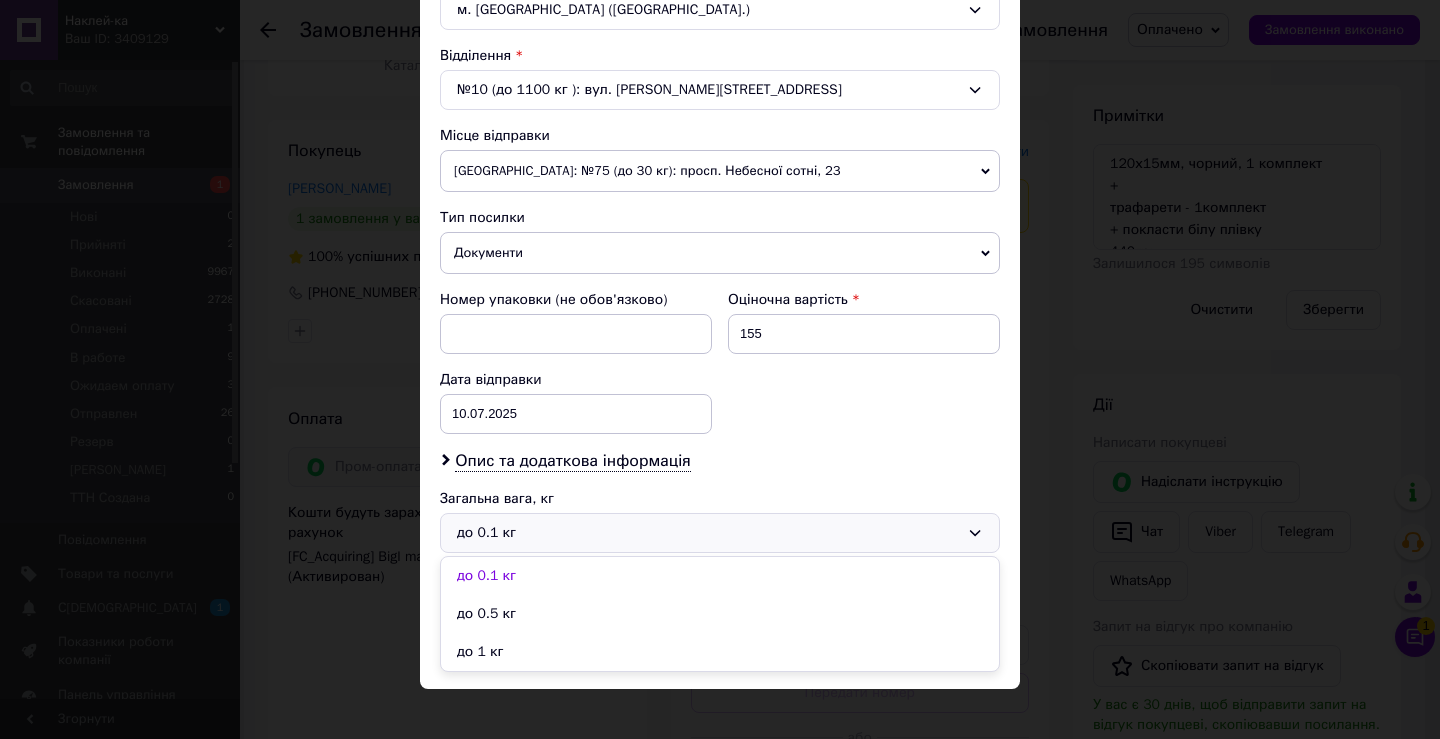 click on "до 1 кг" at bounding box center [720, 652] 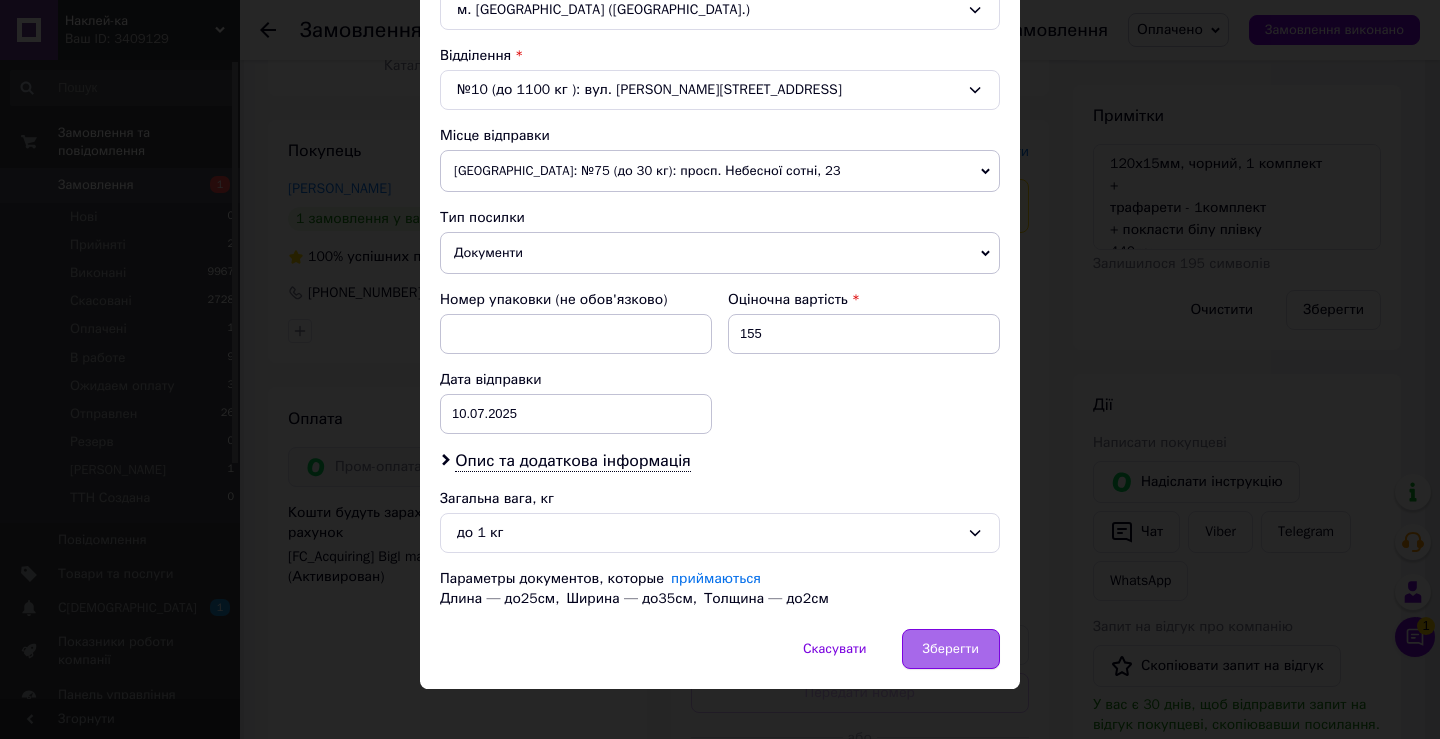 click on "Зберегти" at bounding box center (951, 649) 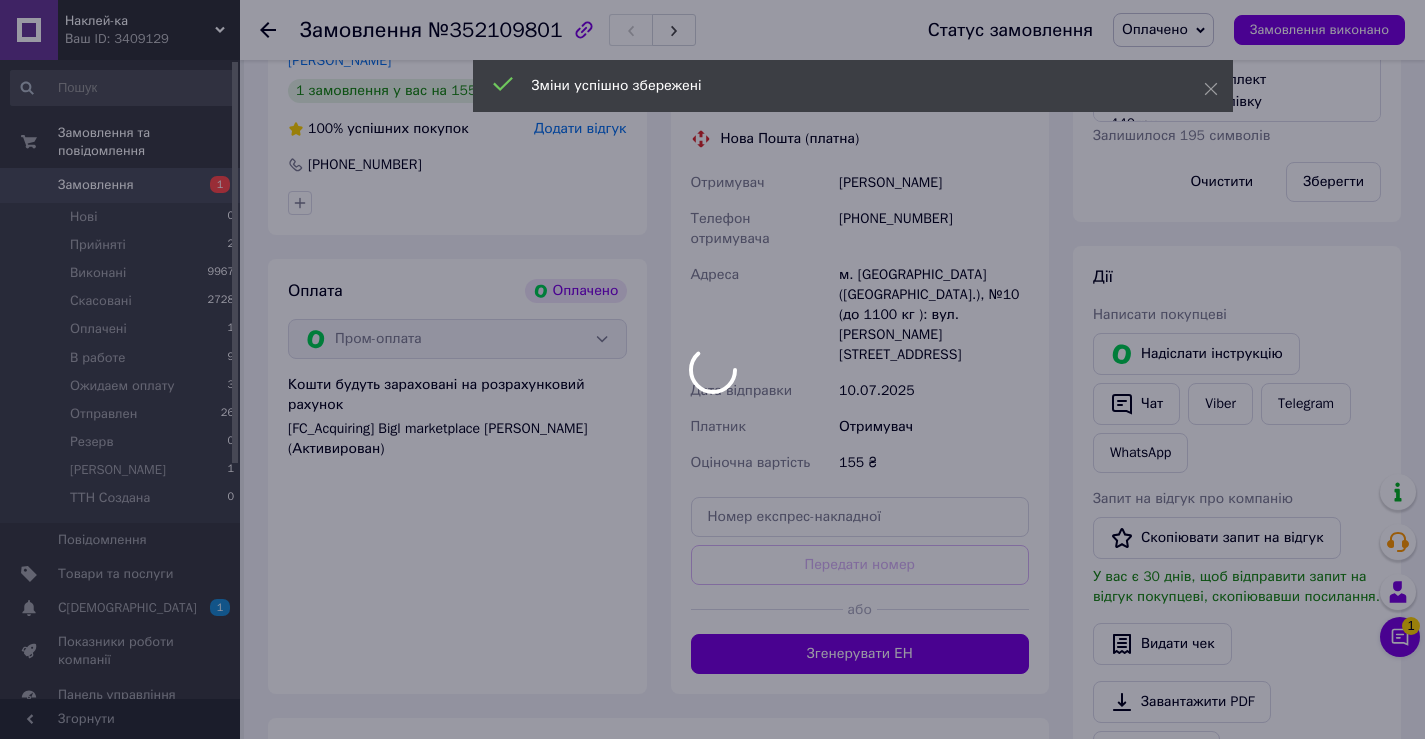 scroll, scrollTop: 1136, scrollLeft: 0, axis: vertical 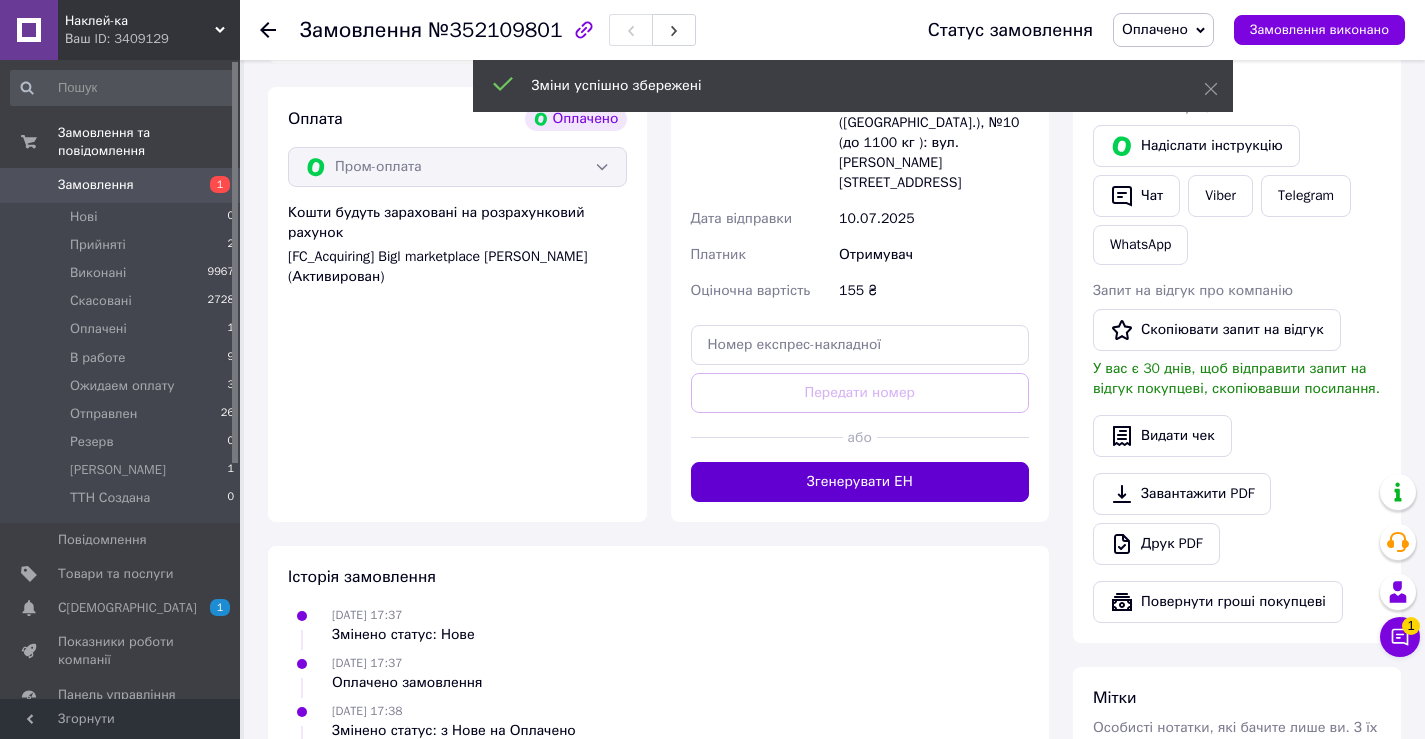 click on "Згенерувати ЕН" at bounding box center (860, 482) 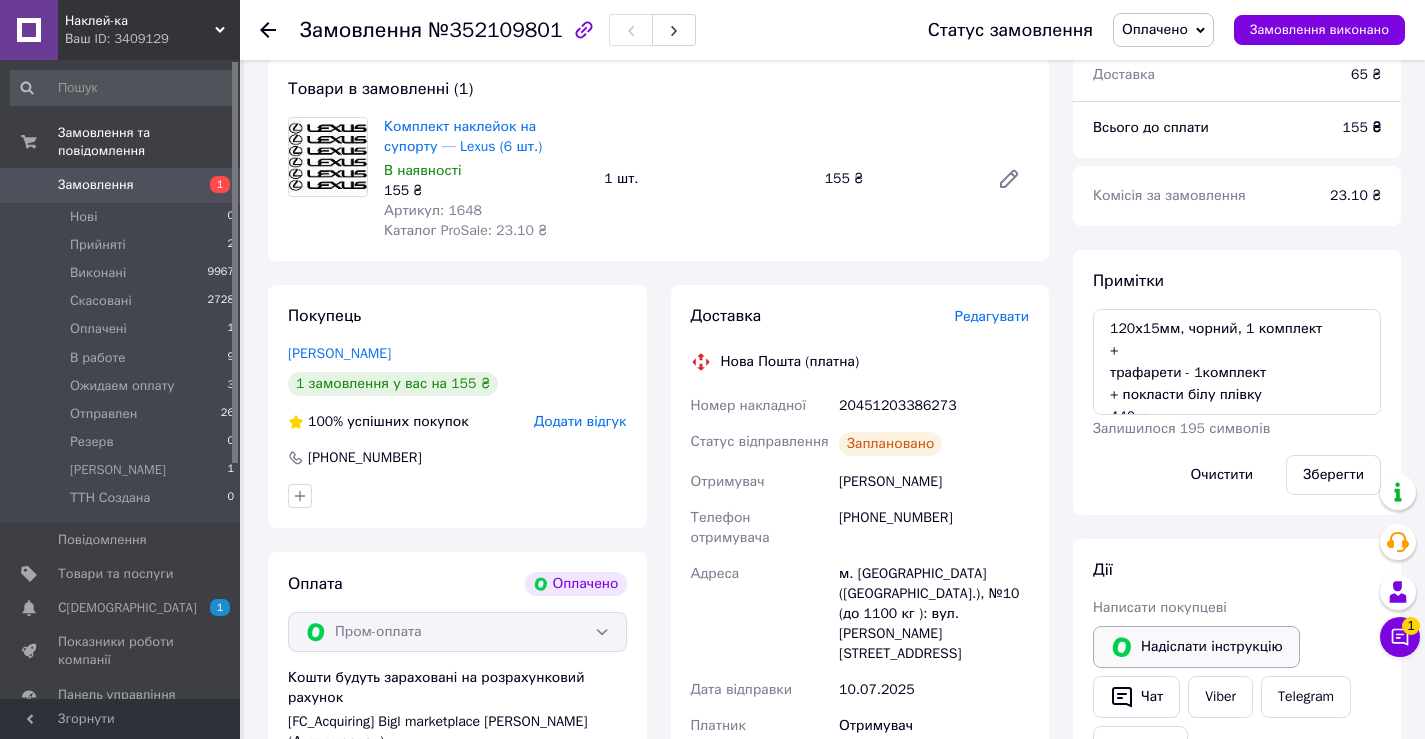 scroll, scrollTop: 636, scrollLeft: 0, axis: vertical 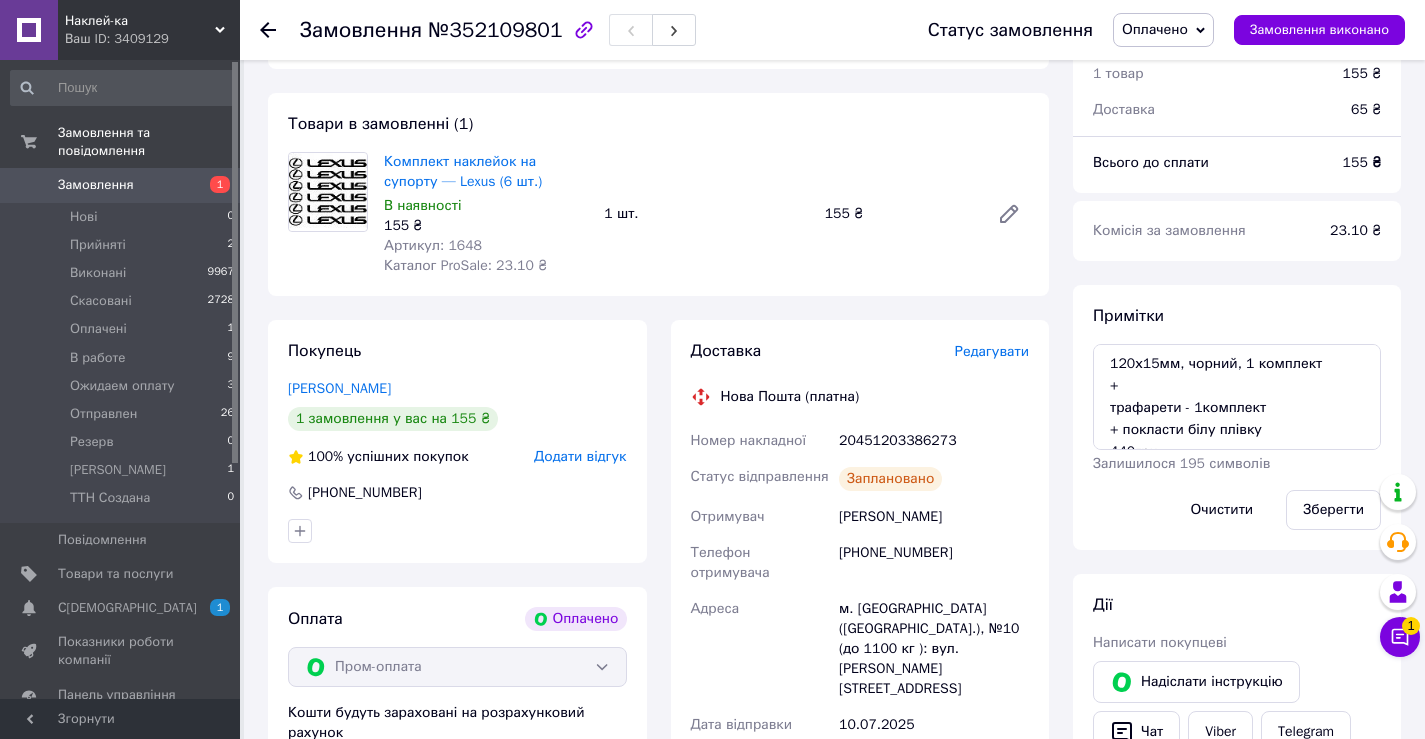 click on "Замовлення" at bounding box center [96, 185] 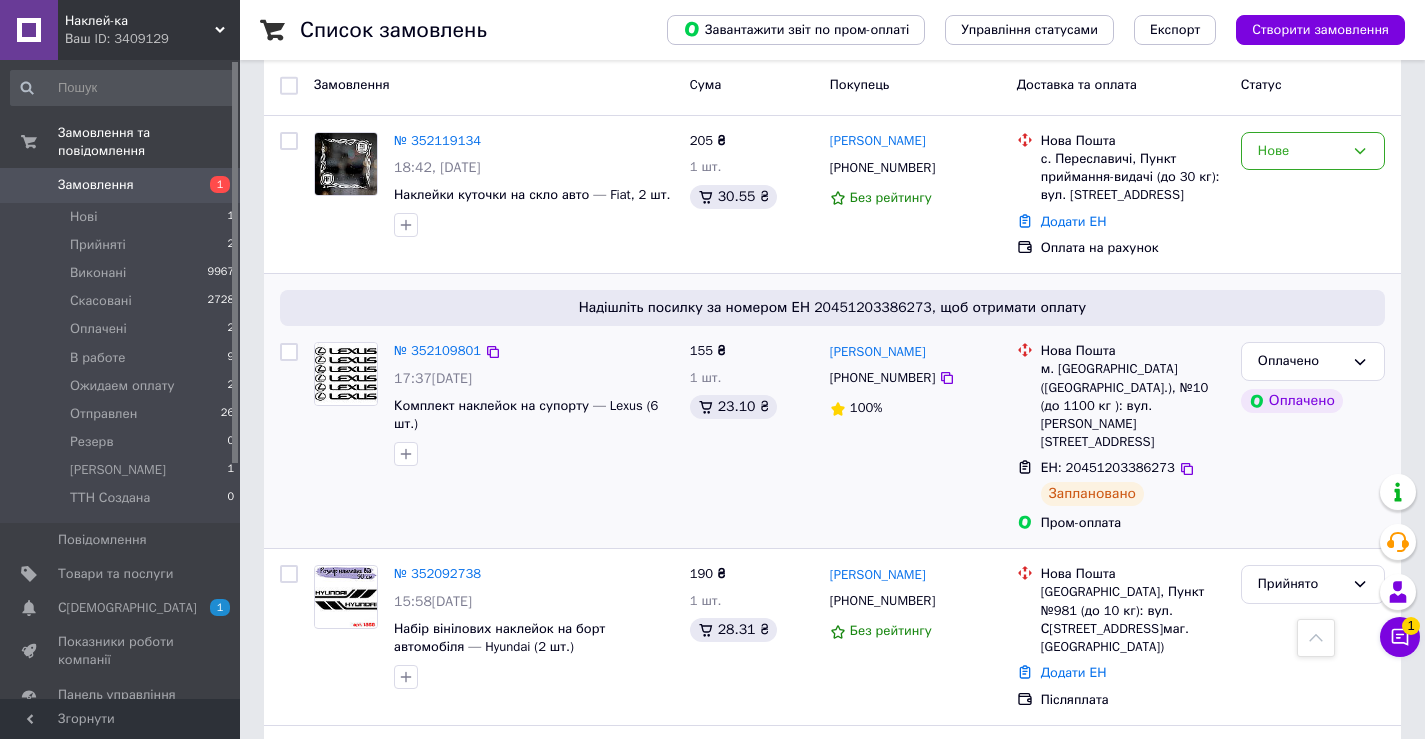 scroll, scrollTop: 200, scrollLeft: 0, axis: vertical 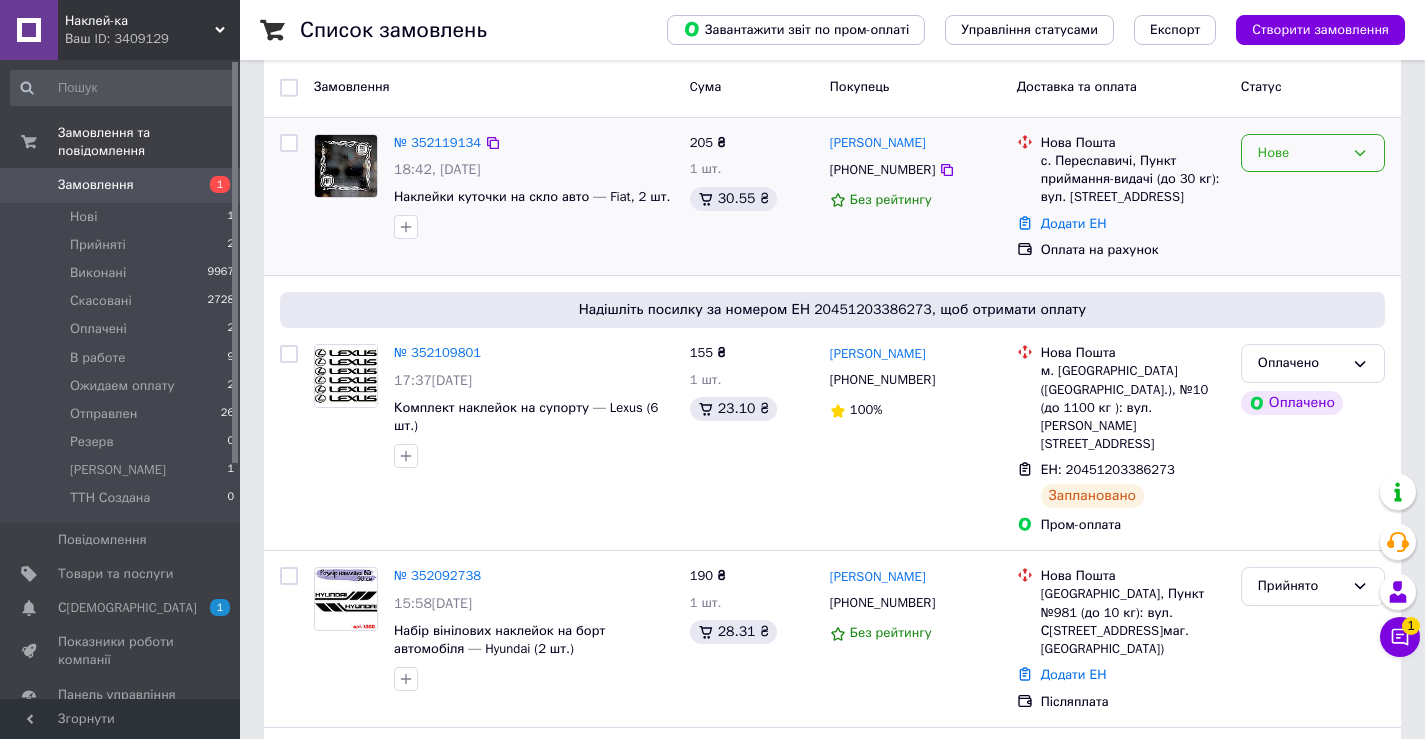 click on "Нове" at bounding box center [1301, 153] 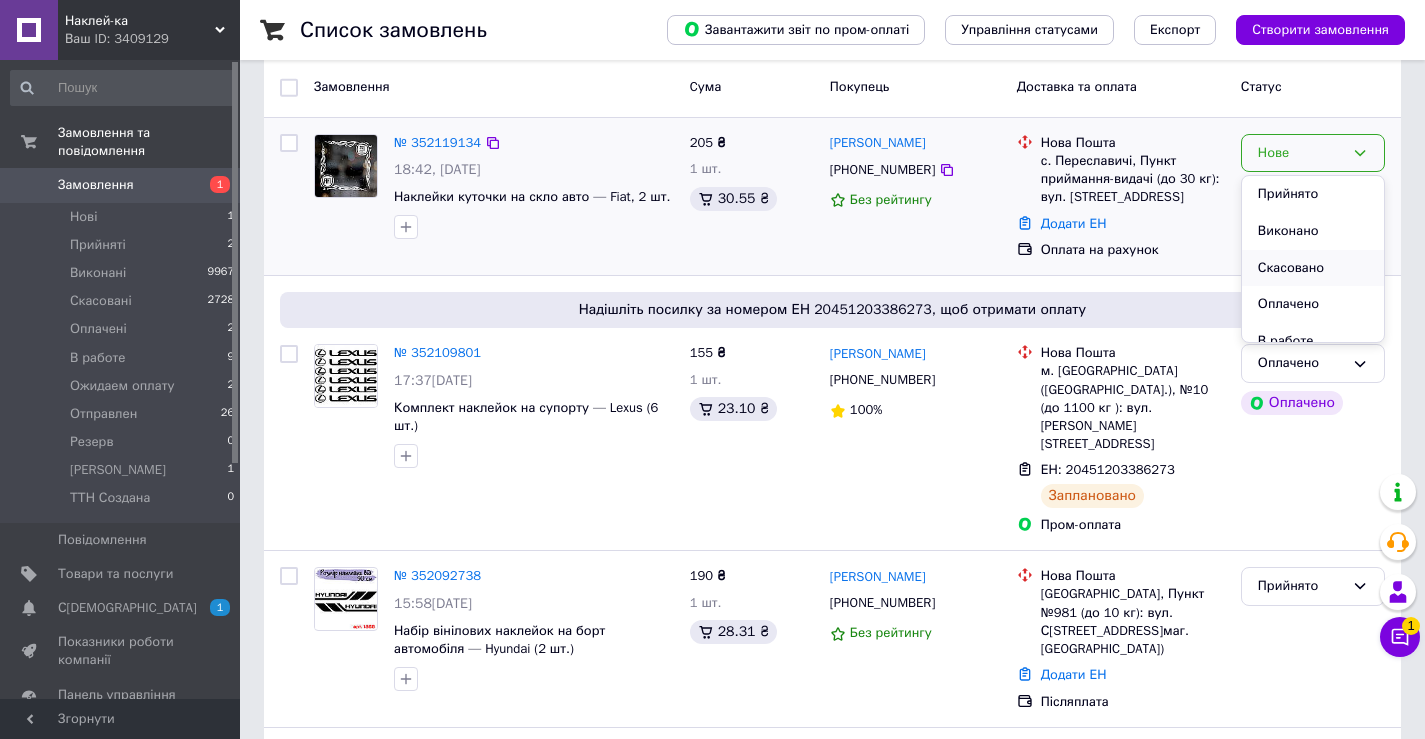 click on "Скасовано" at bounding box center [1313, 268] 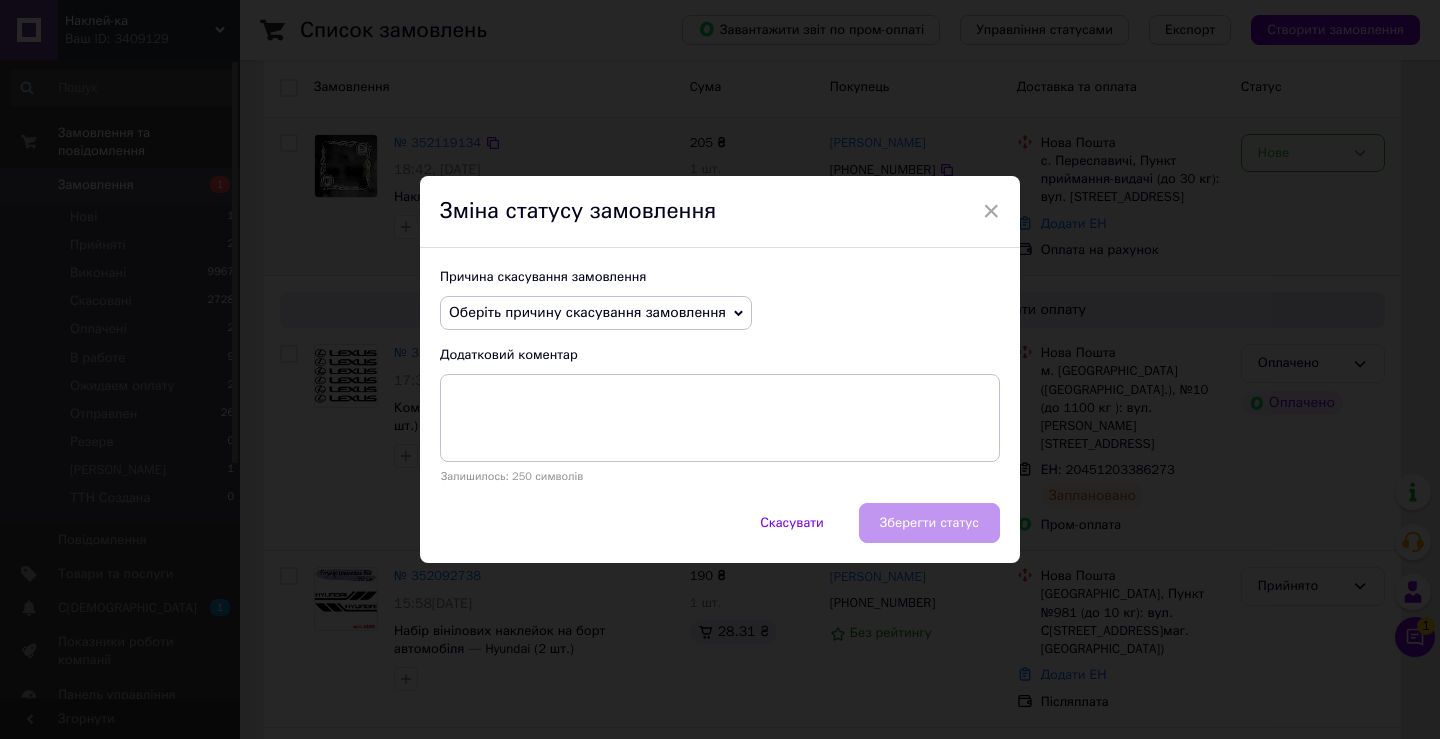 click on "Оберіть причину скасування замовлення" at bounding box center [596, 313] 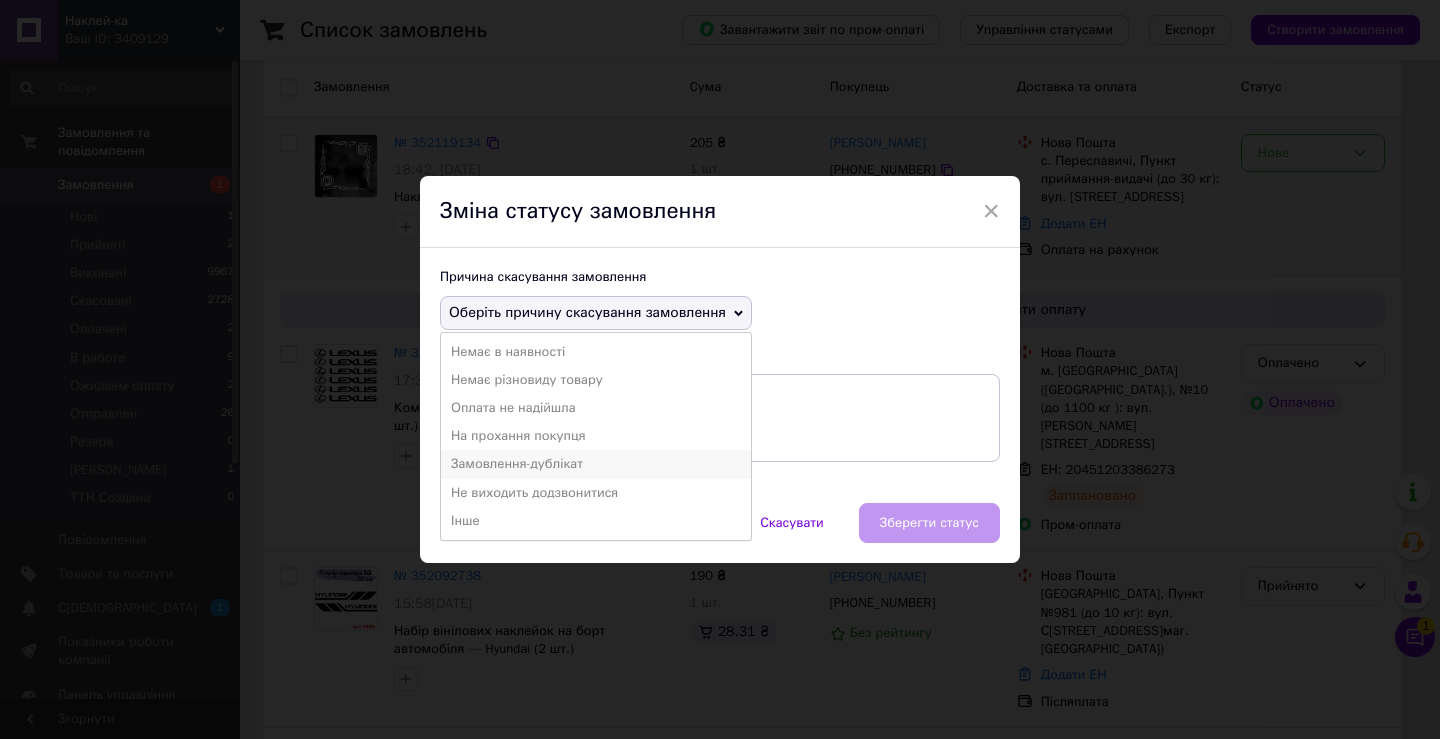 click on "Замовлення-дублікат" at bounding box center (596, 464) 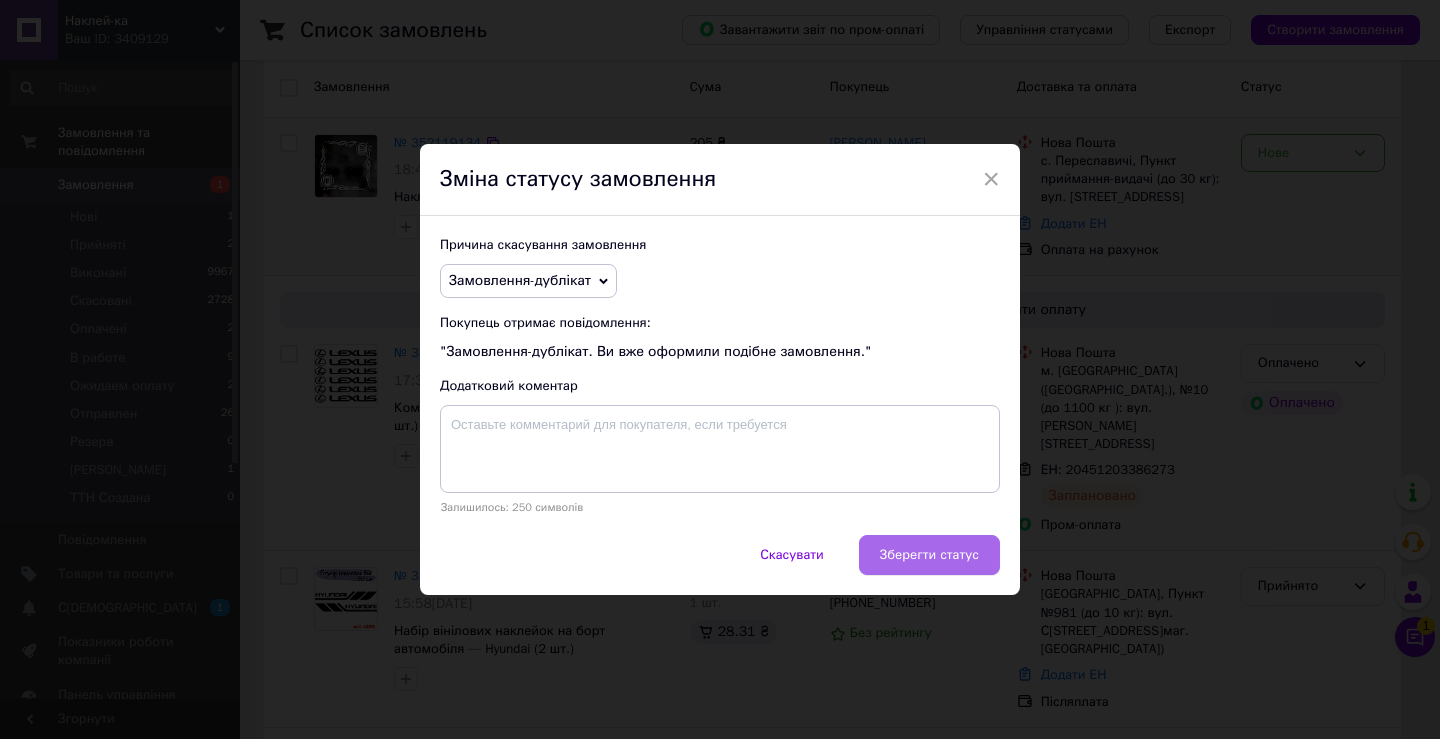 click on "Зберегти статус" at bounding box center [929, 555] 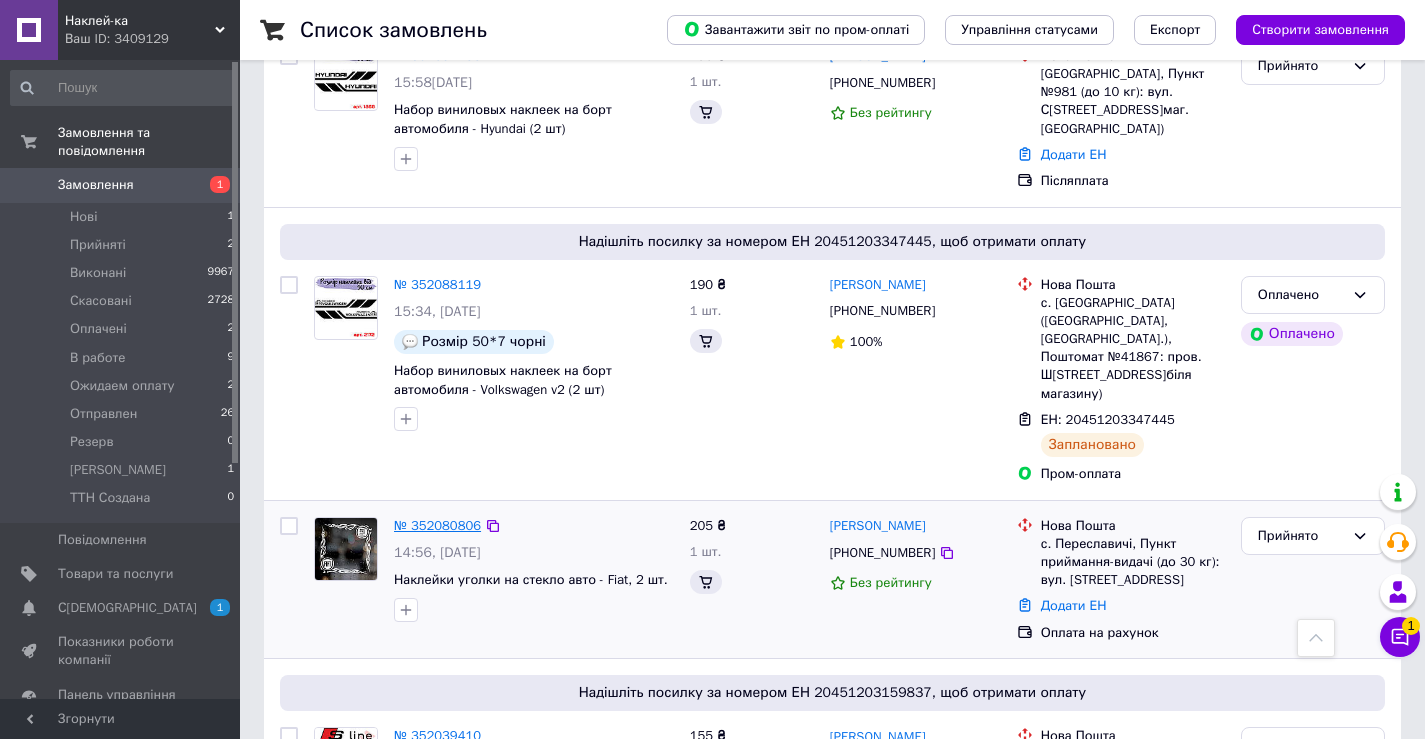 scroll, scrollTop: 680, scrollLeft: 0, axis: vertical 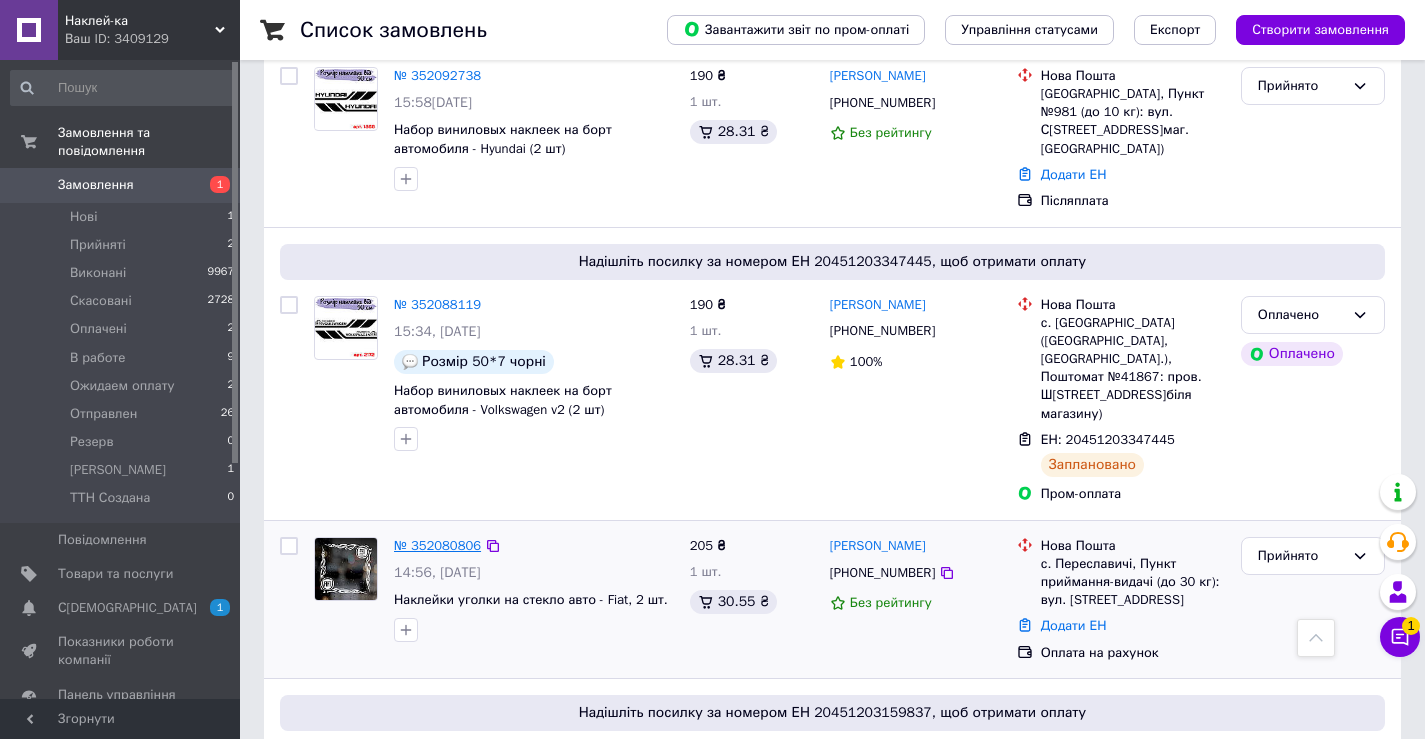click on "№ 352080806" at bounding box center (437, 545) 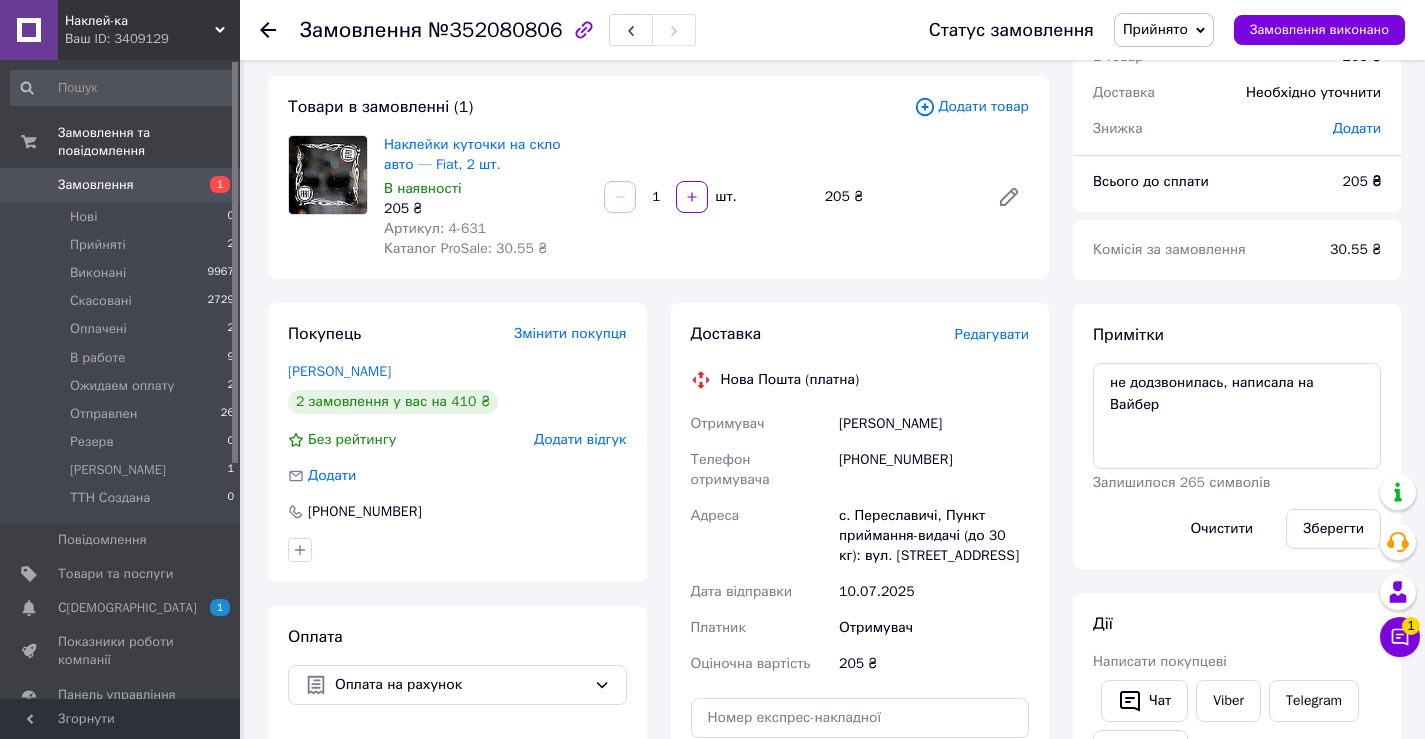scroll, scrollTop: 60, scrollLeft: 0, axis: vertical 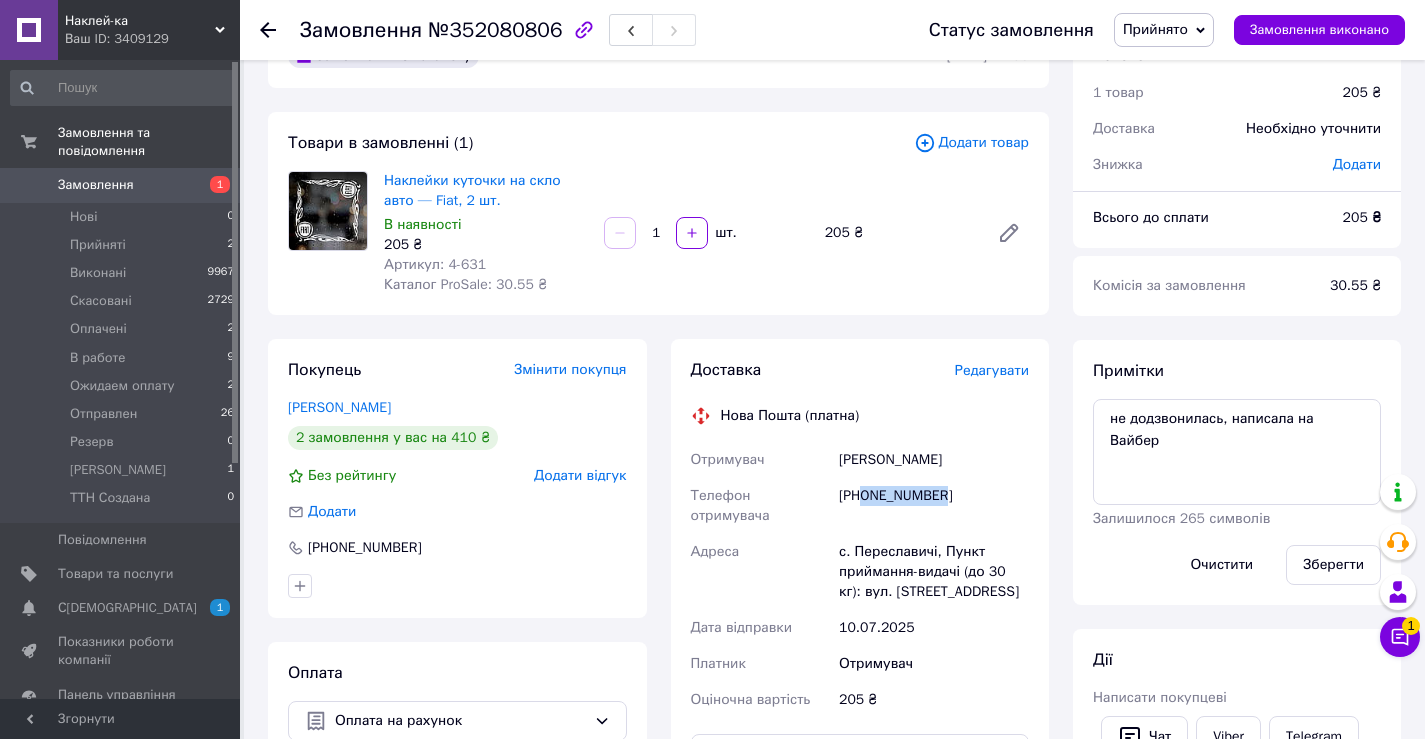 drag, startPoint x: 866, startPoint y: 497, endPoint x: 932, endPoint y: 496, distance: 66.007576 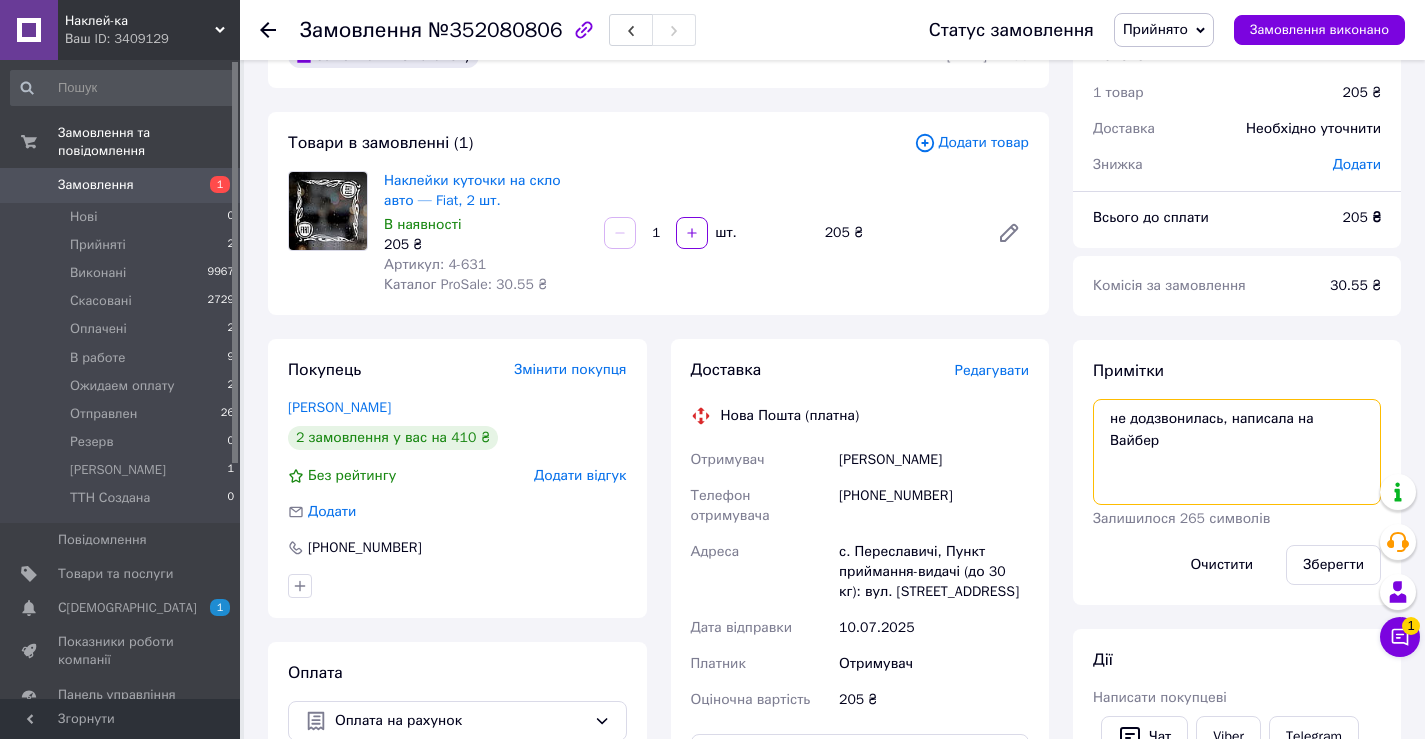 click on "не додзвонилась, написала на Вайбер" at bounding box center (1237, 452) 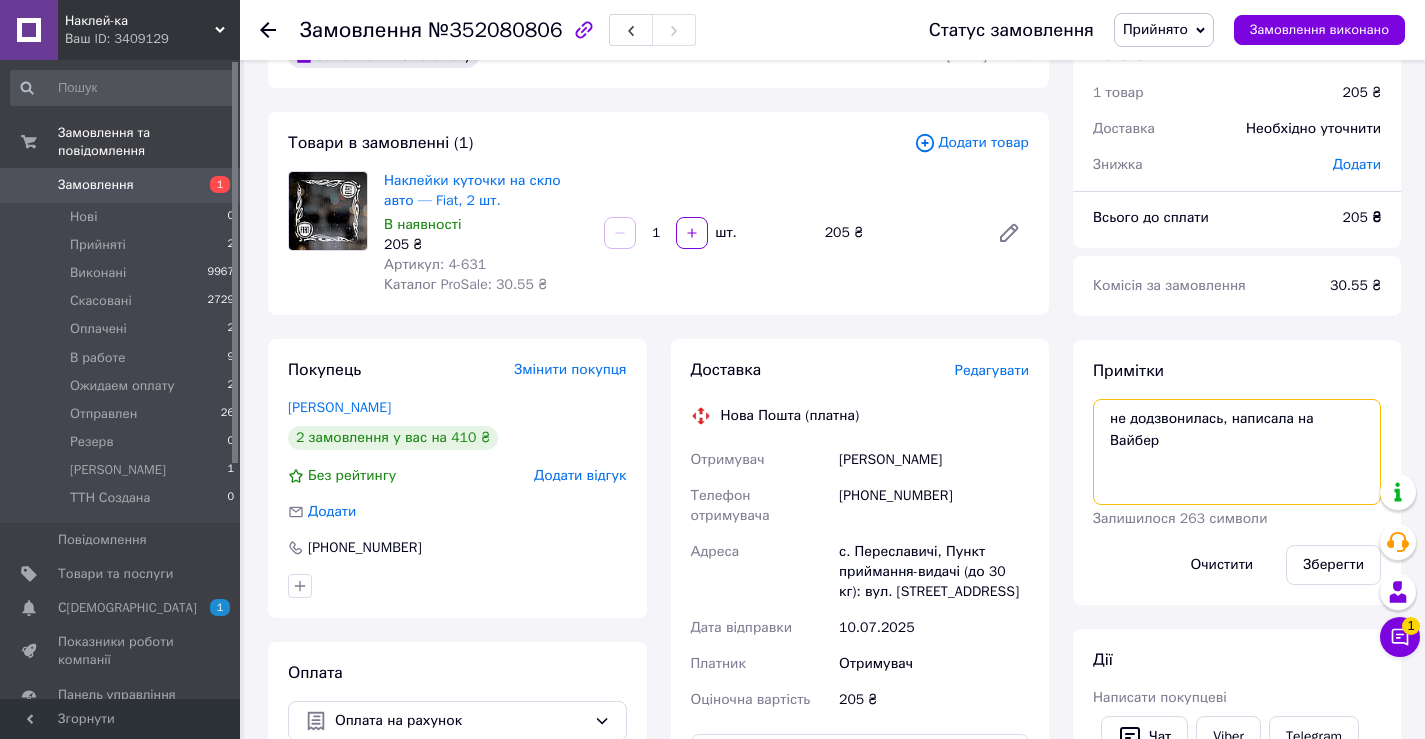 paste on "40х40см, білий, 1 комплект" 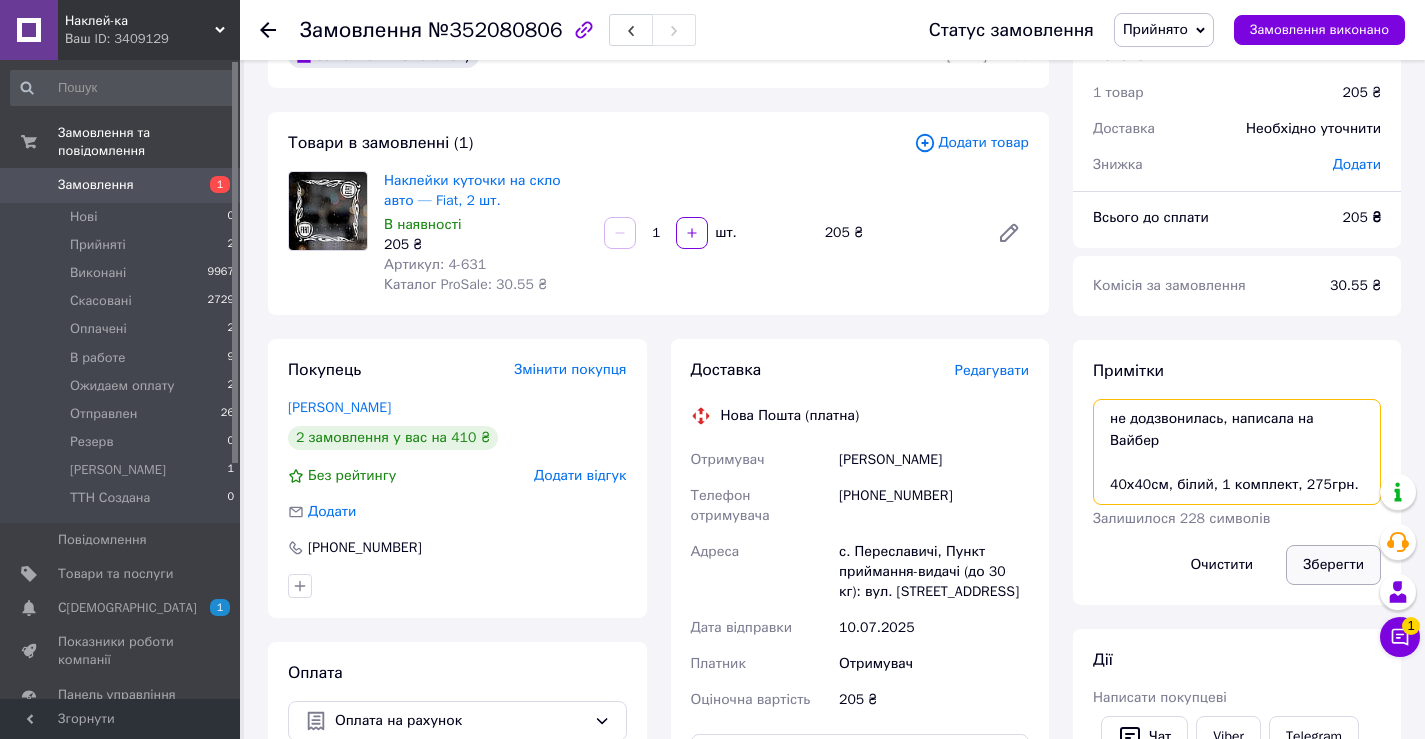 type on "не додзвонилась, написала на Вайбер
40х40см, білий, 1 комплект, 275грн." 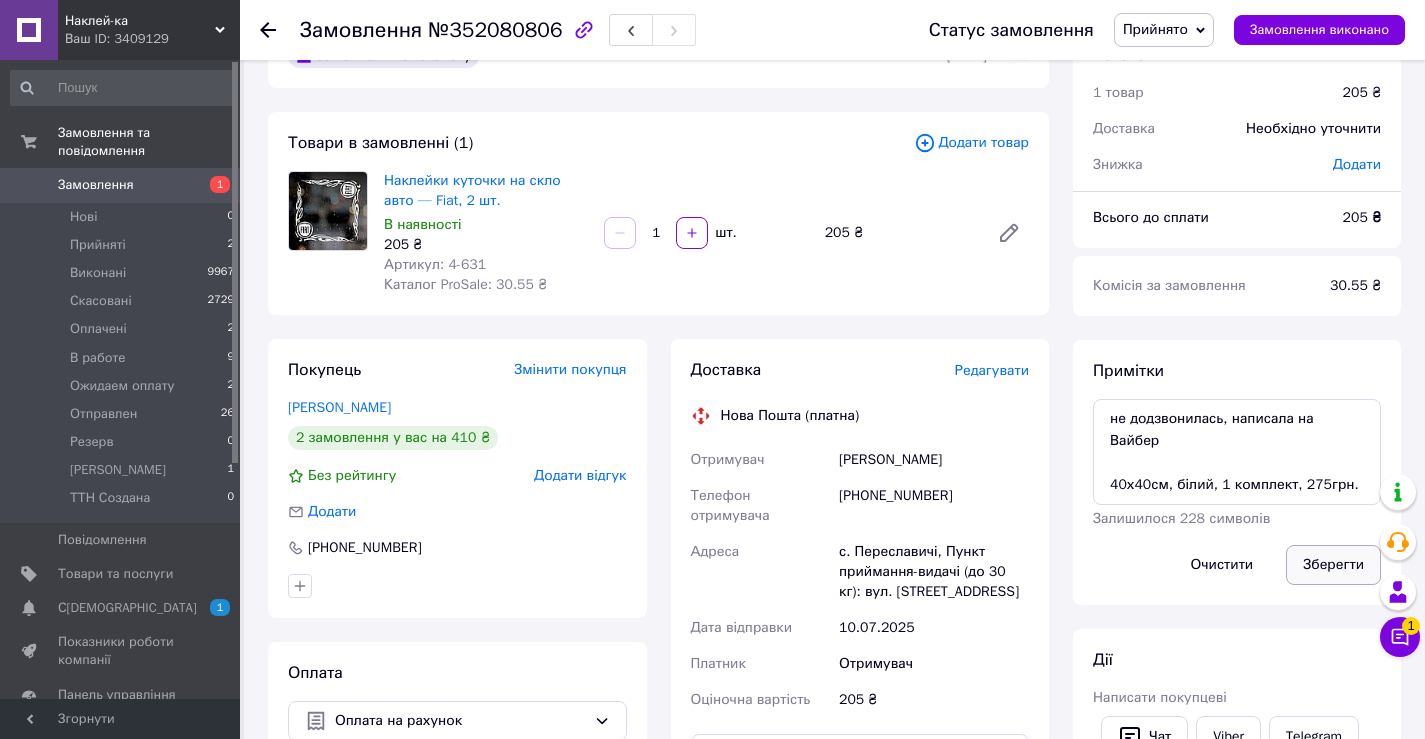 click on "Зберегти" at bounding box center (1333, 565) 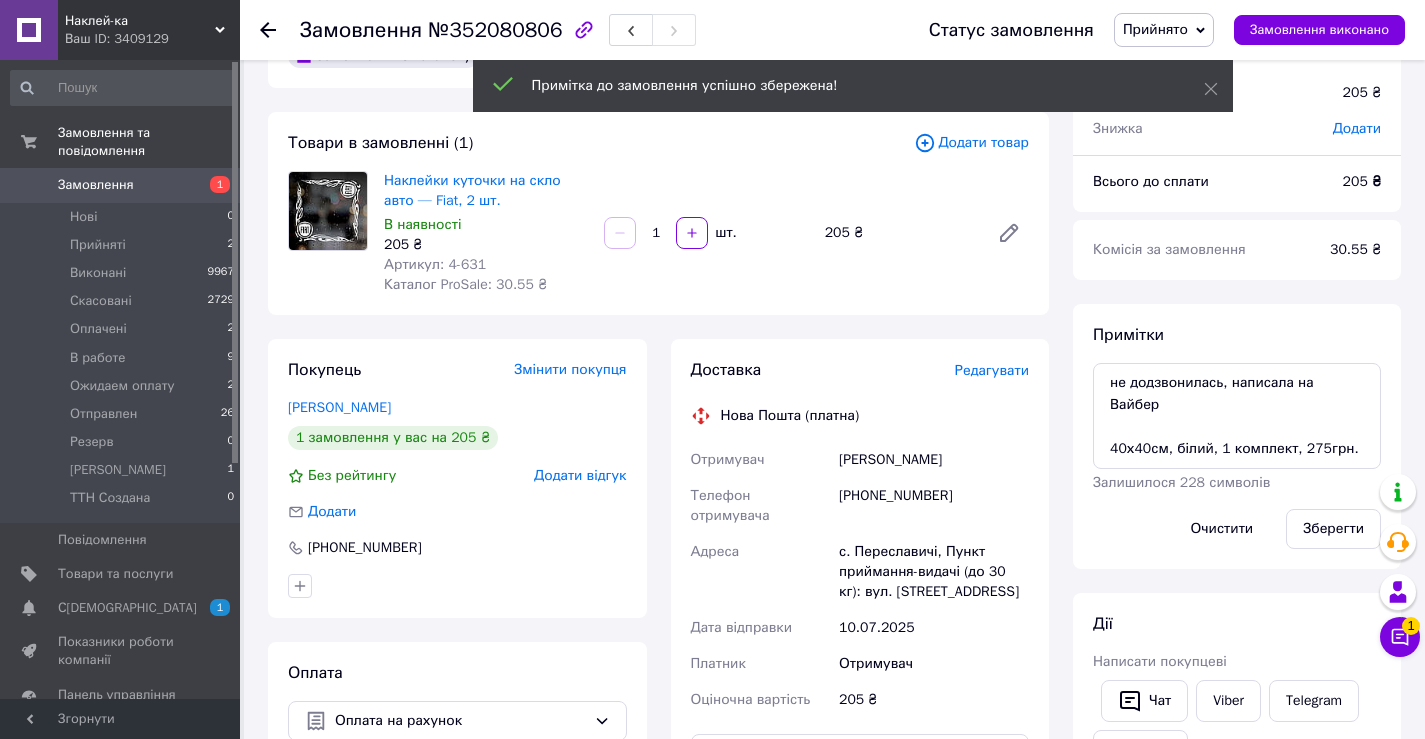 click on "Прийнято" at bounding box center [1164, 30] 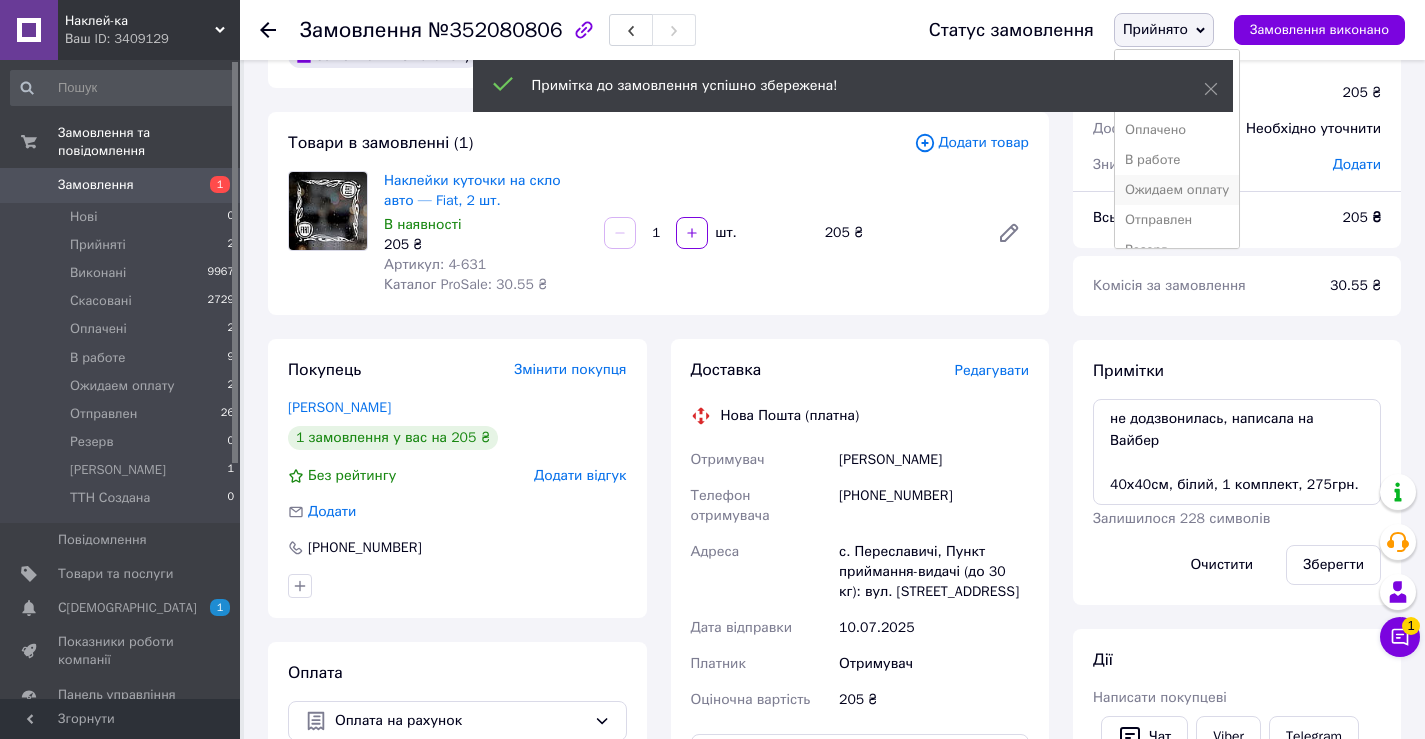 click on "Ожидаем оплату" at bounding box center (1177, 190) 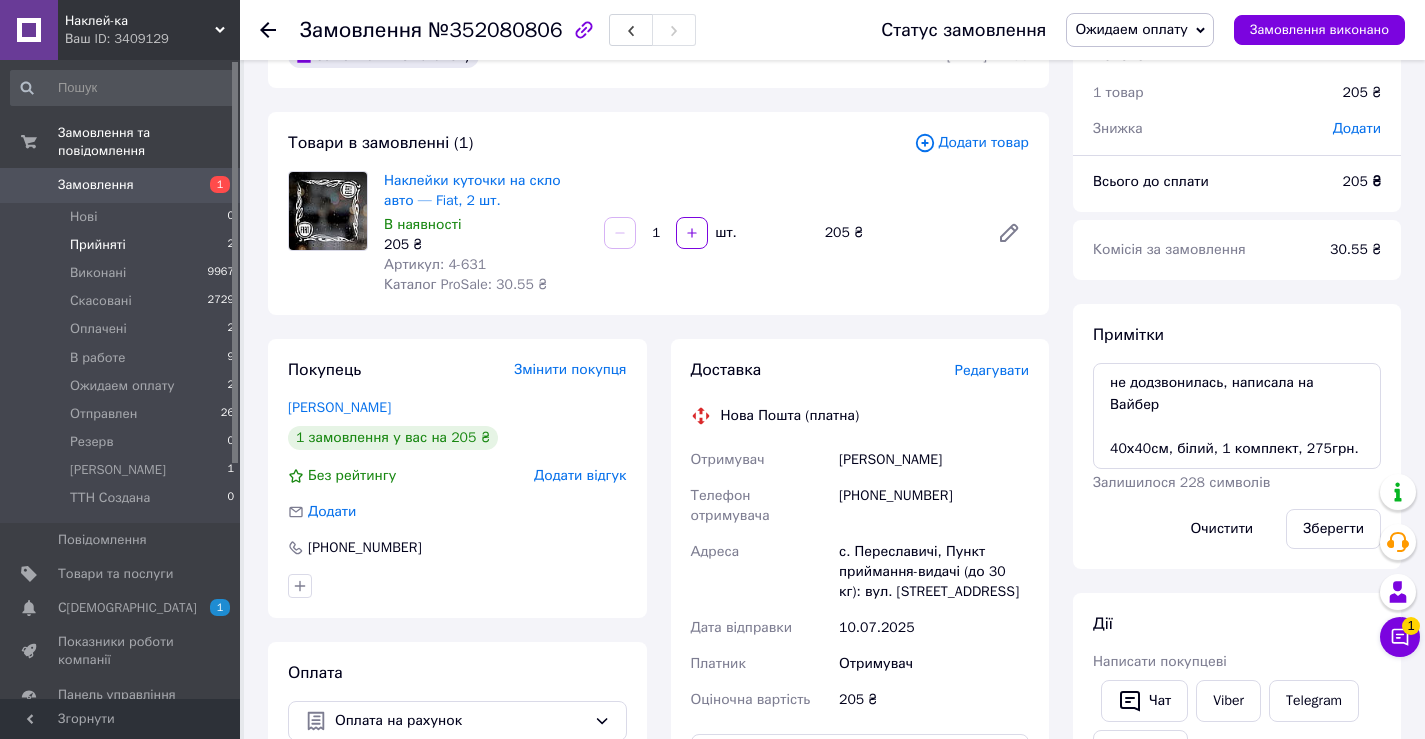 click on "Прийняті" at bounding box center (98, 245) 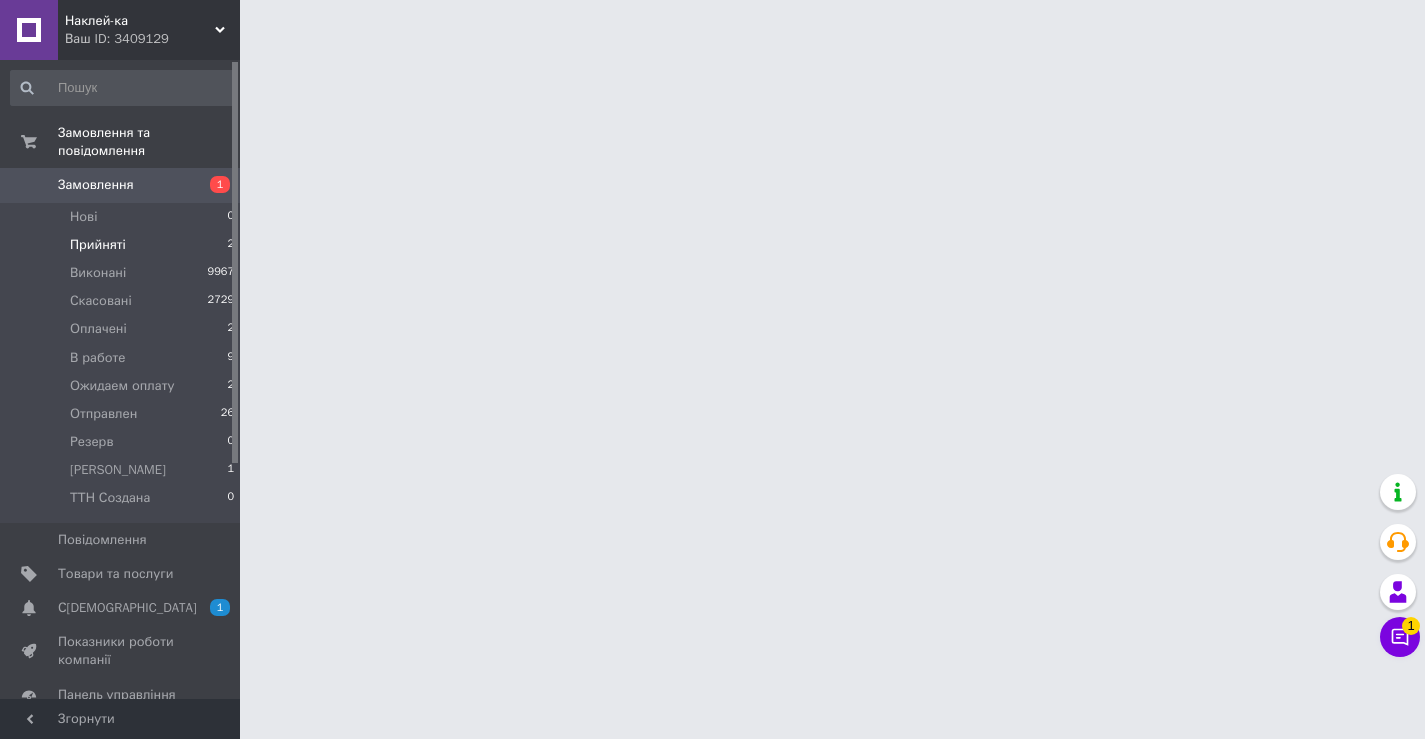 scroll, scrollTop: 0, scrollLeft: 0, axis: both 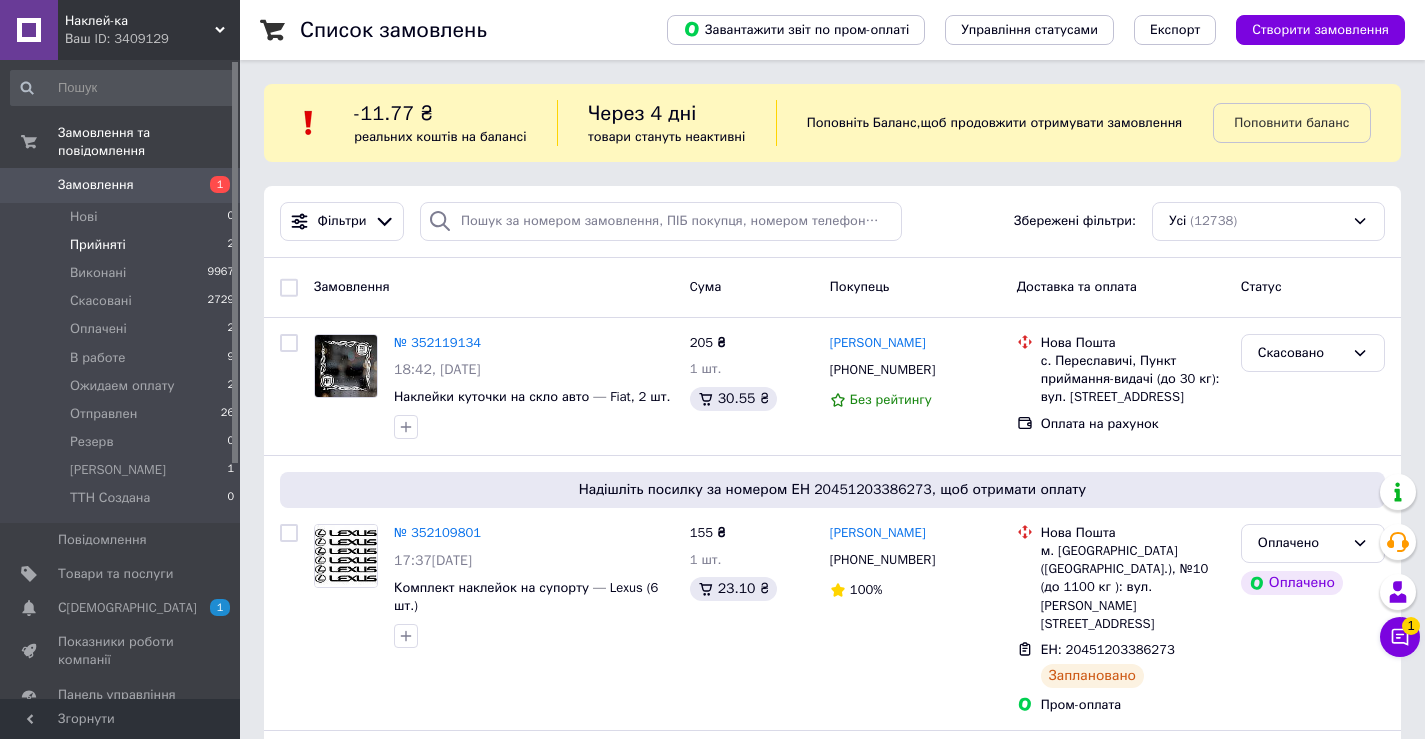 click on "Прийняті" at bounding box center [98, 245] 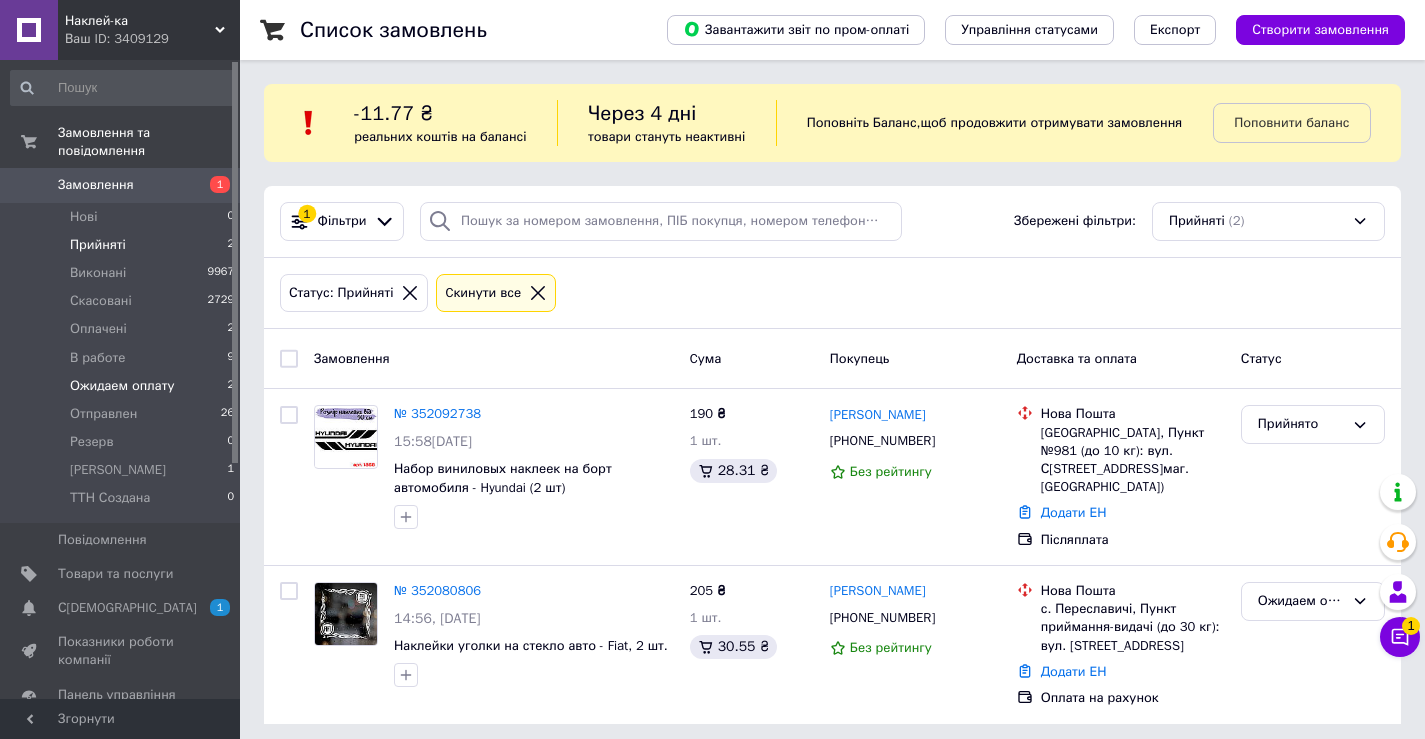 click on "Ожидаем оплату" at bounding box center [122, 386] 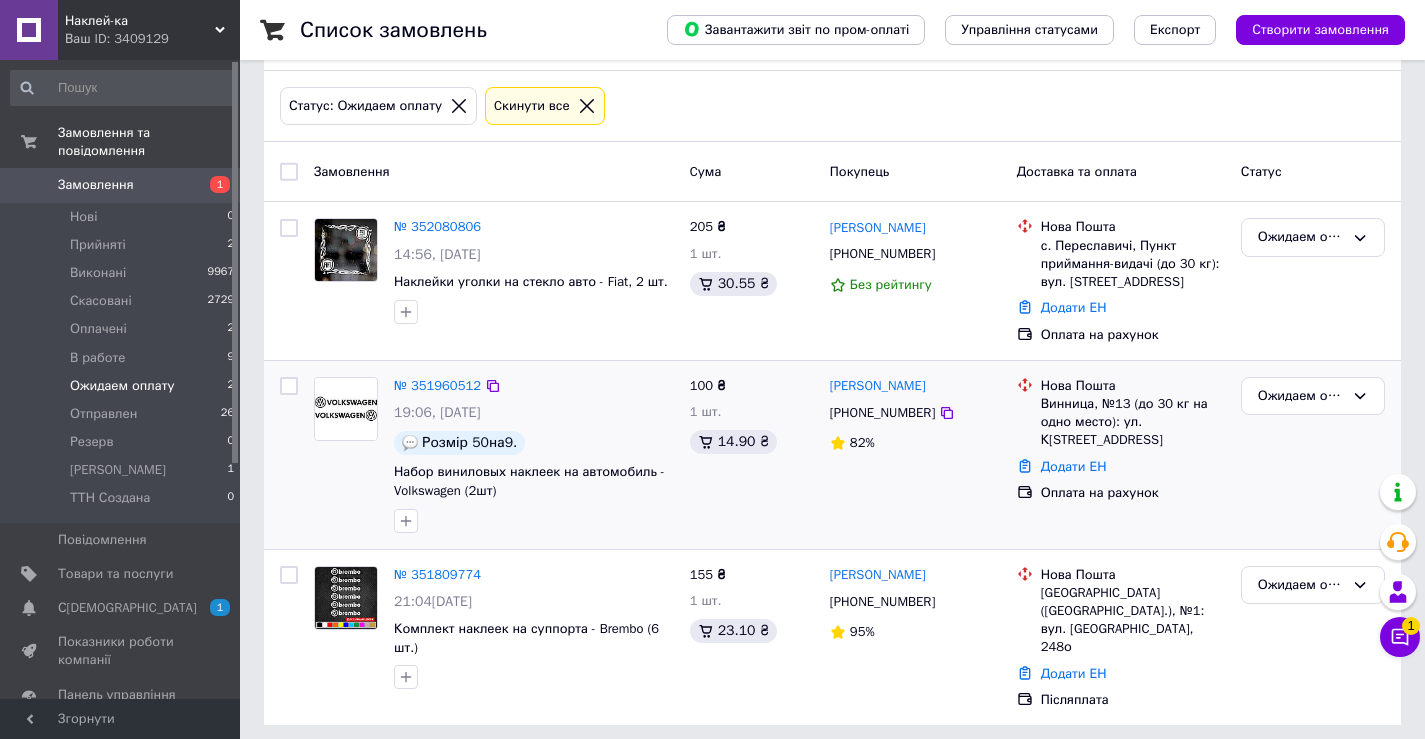 scroll, scrollTop: 195, scrollLeft: 0, axis: vertical 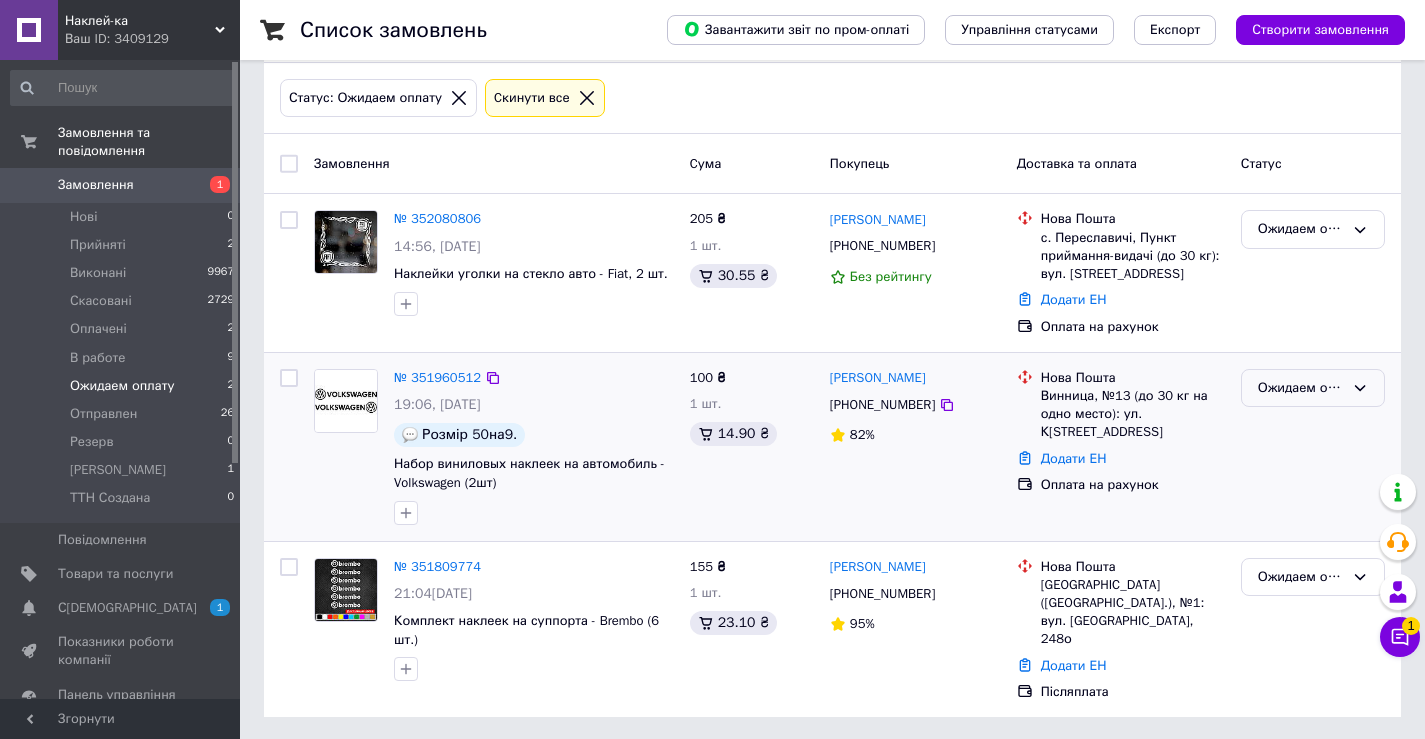 click on "Ожидаем оплату" at bounding box center [1301, 388] 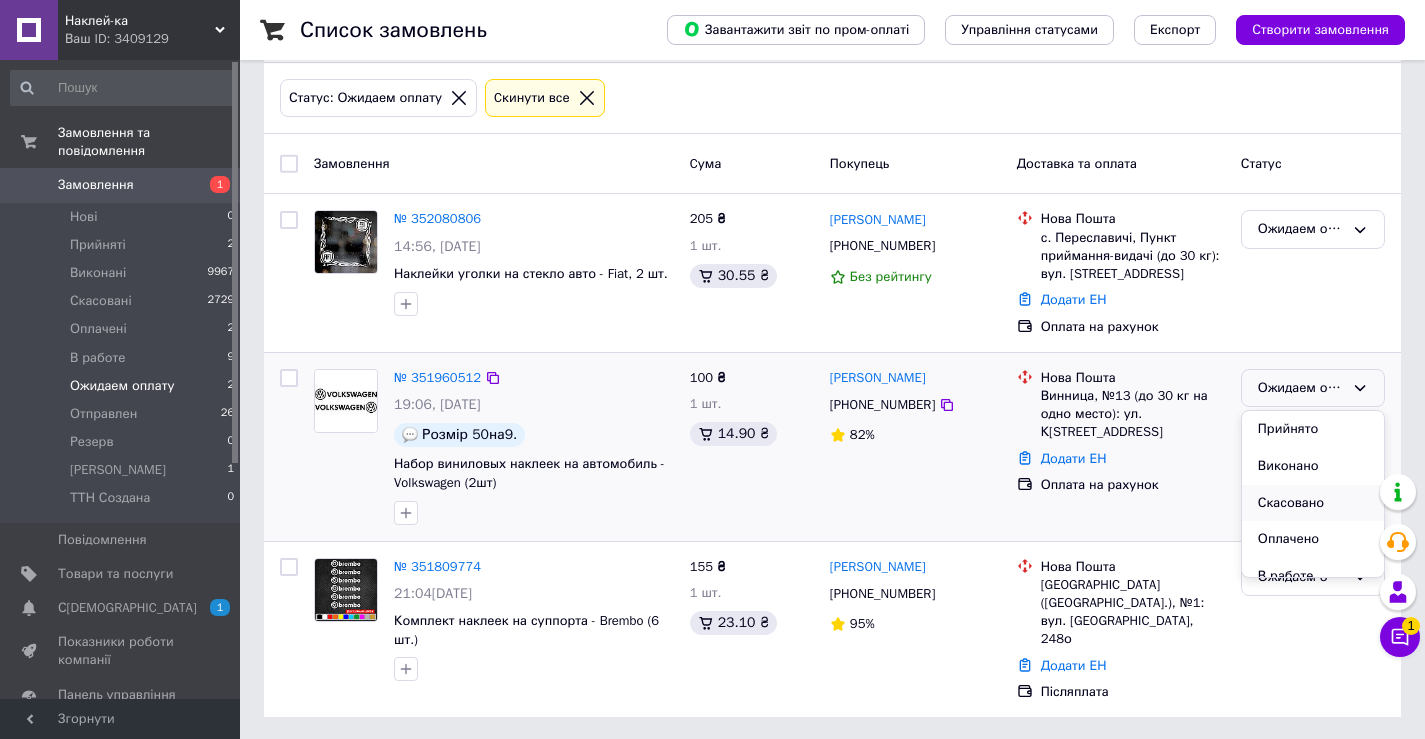 scroll, scrollTop: 163, scrollLeft: 0, axis: vertical 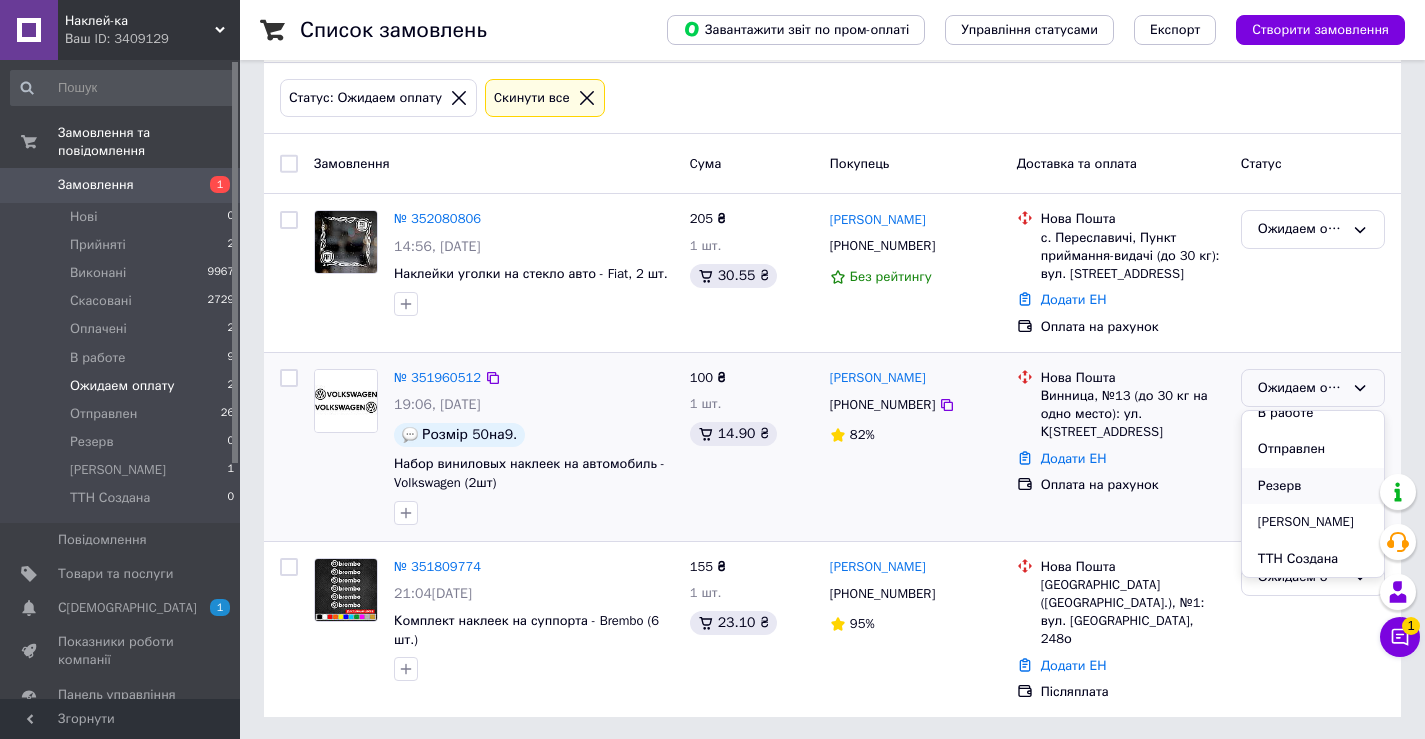 click on "Резерв" at bounding box center [1313, 486] 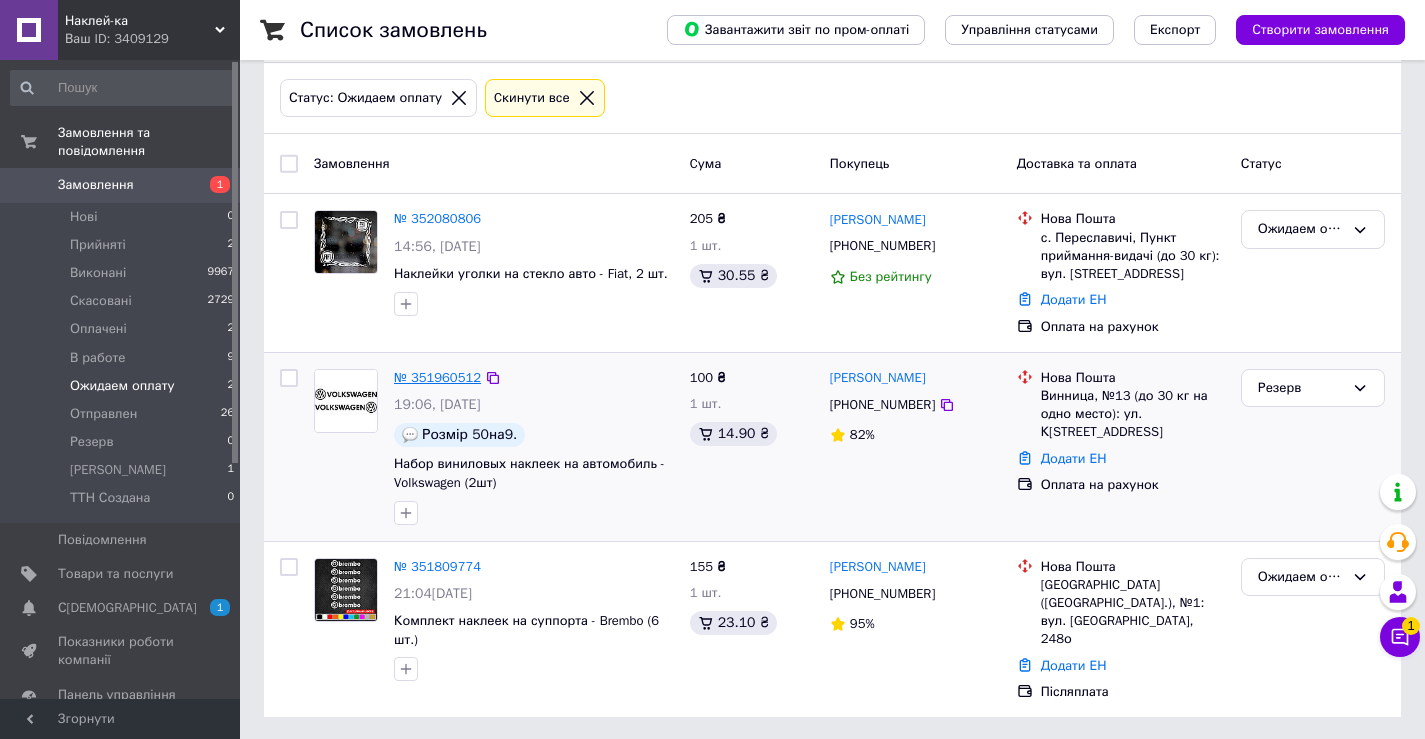 click on "№ 351960512" at bounding box center [437, 377] 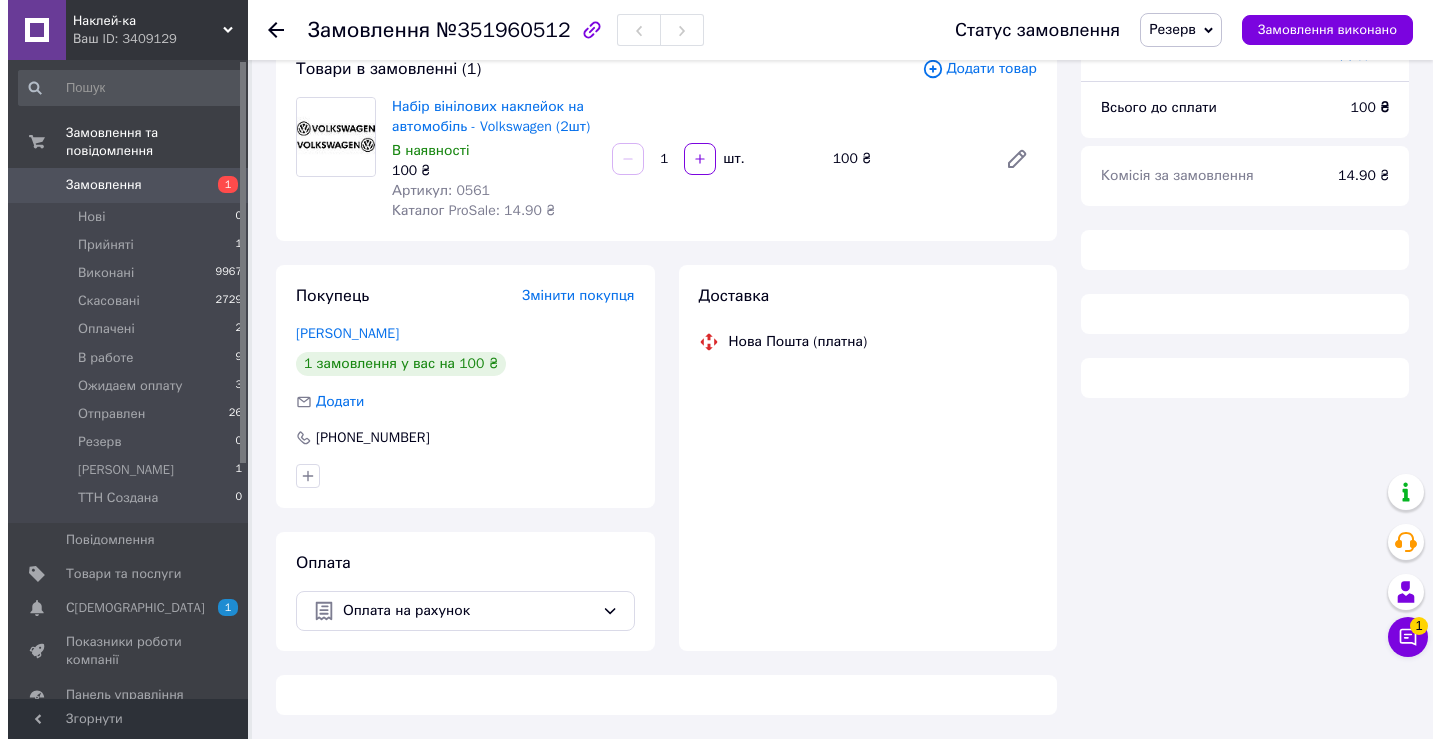 scroll, scrollTop: 195, scrollLeft: 0, axis: vertical 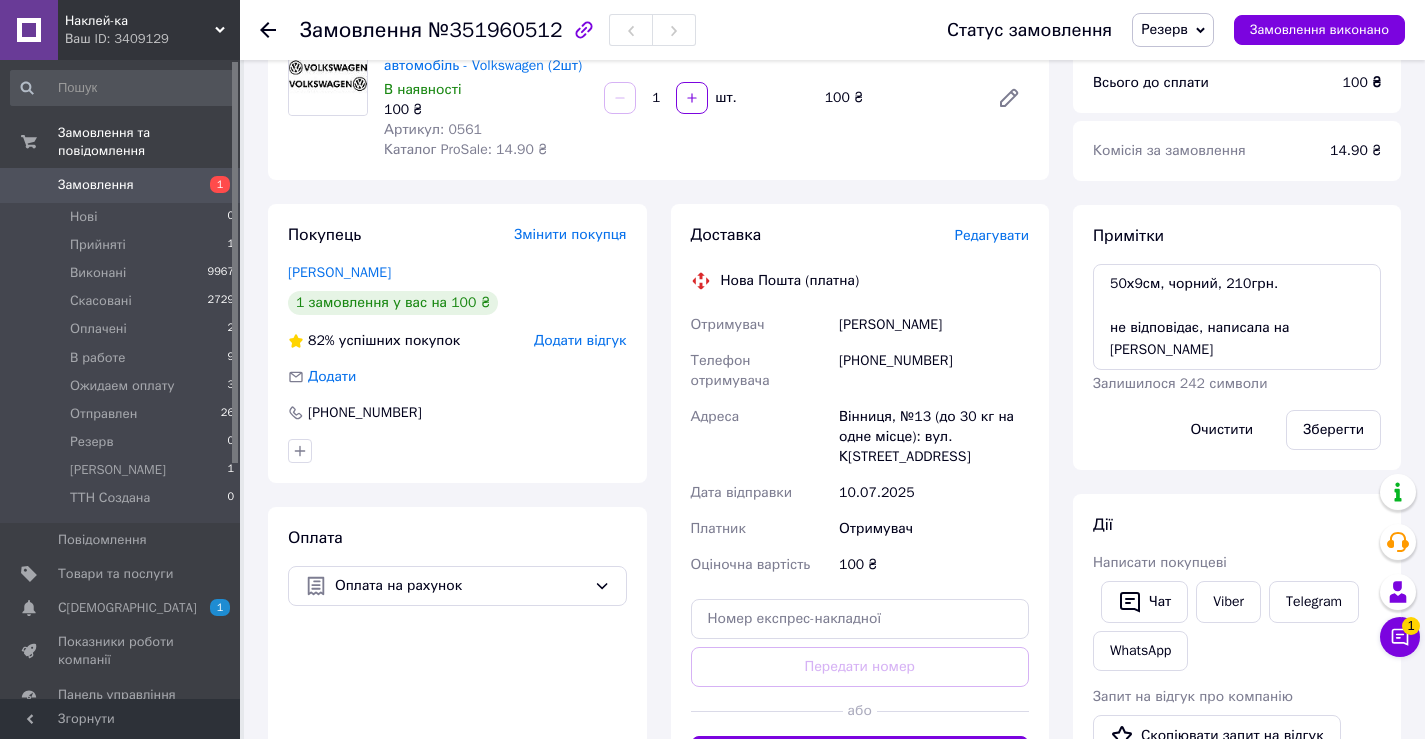 click on "Редагувати" at bounding box center (992, 235) 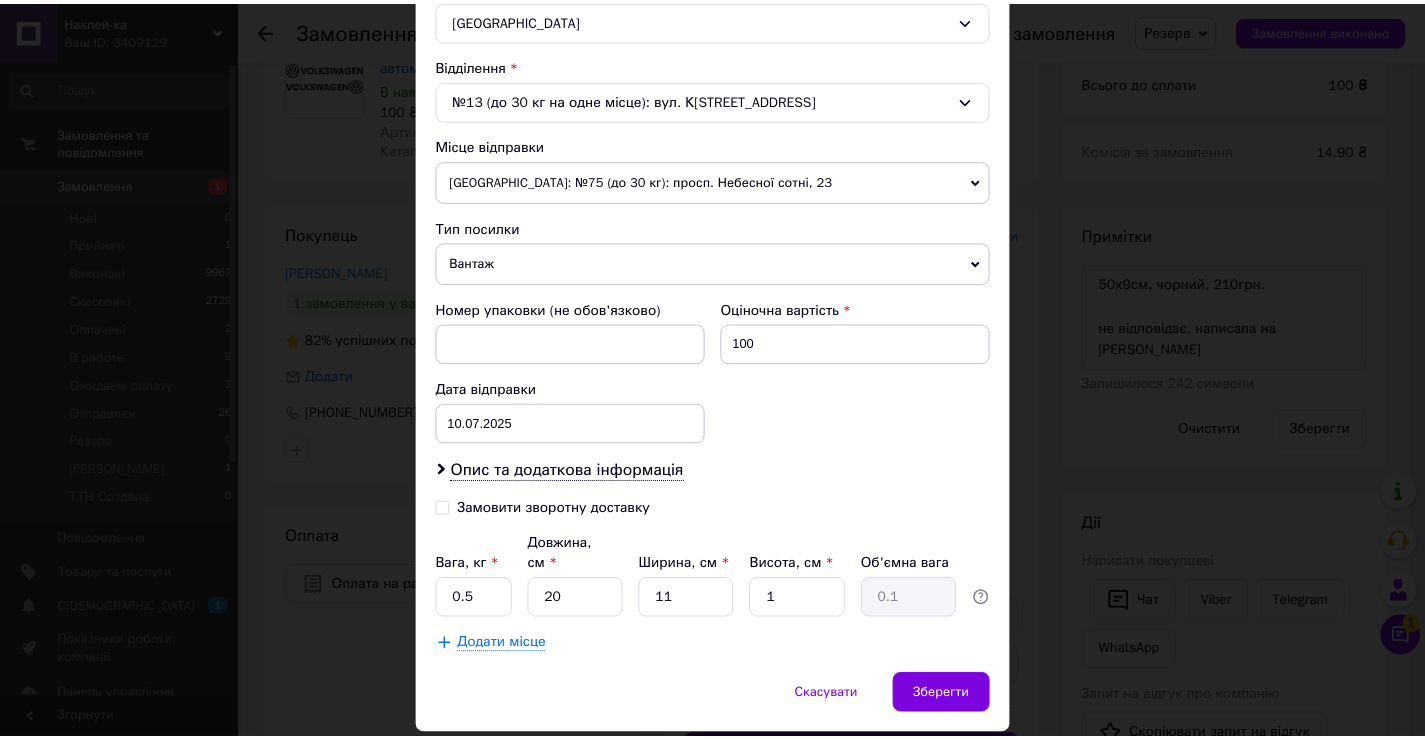 scroll, scrollTop: 600, scrollLeft: 0, axis: vertical 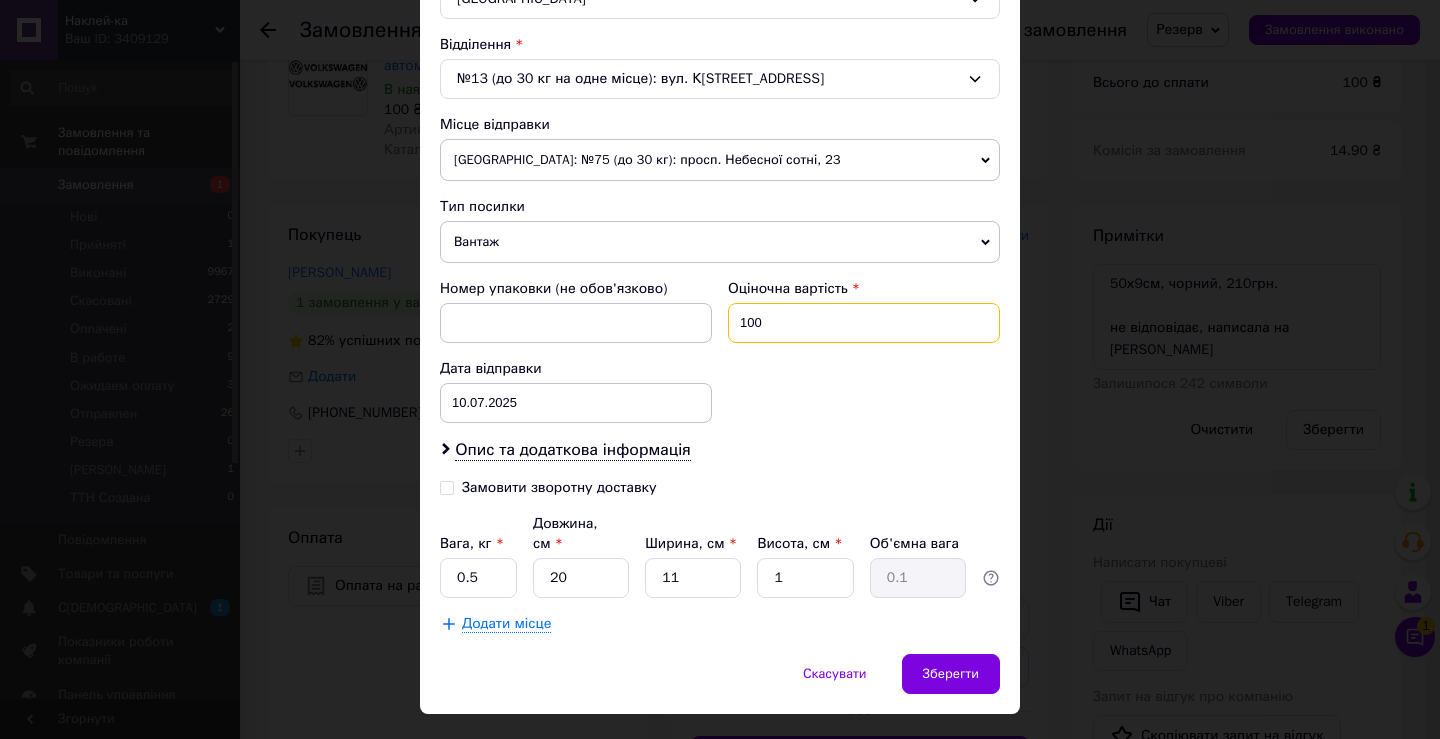 drag, startPoint x: 768, startPoint y: 330, endPoint x: 723, endPoint y: 330, distance: 45 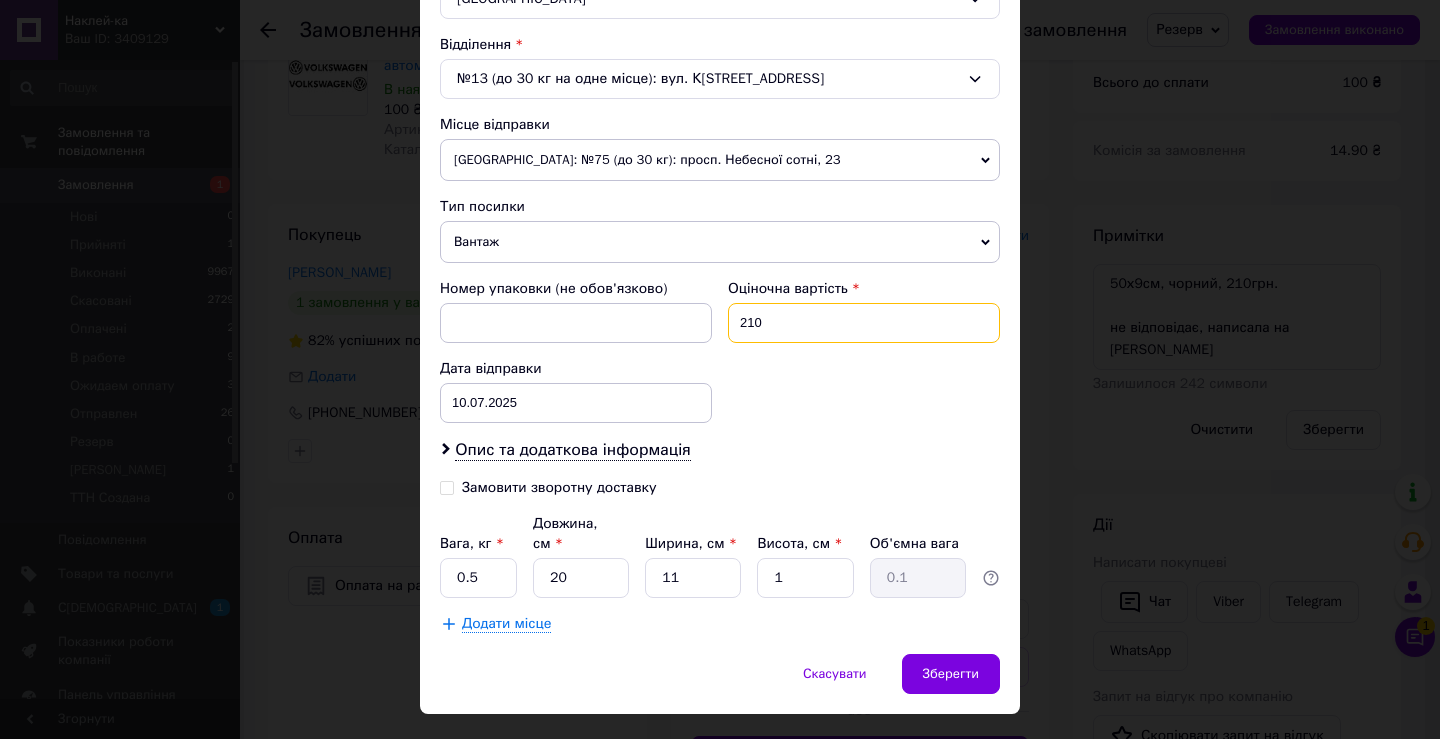 type on "210" 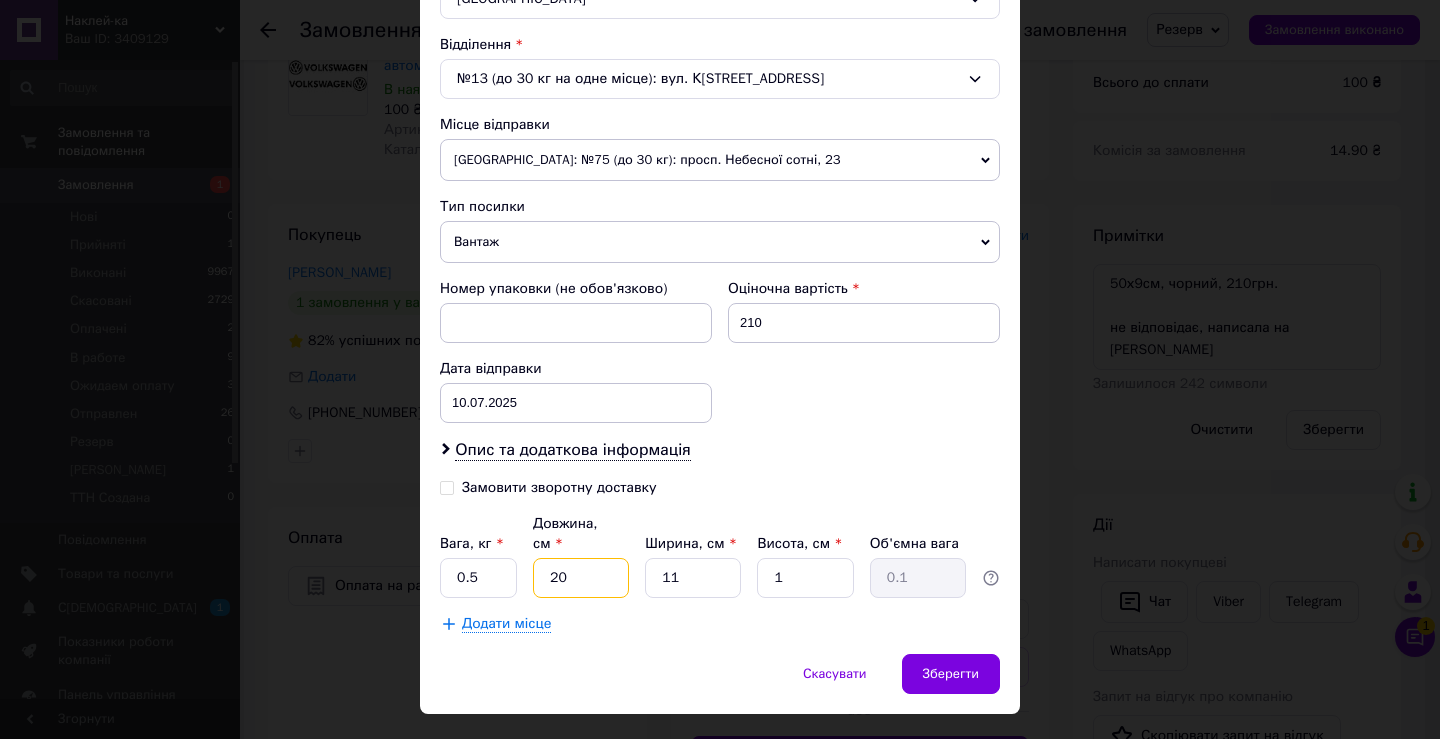 drag, startPoint x: 575, startPoint y: 557, endPoint x: 538, endPoint y: 563, distance: 37.48333 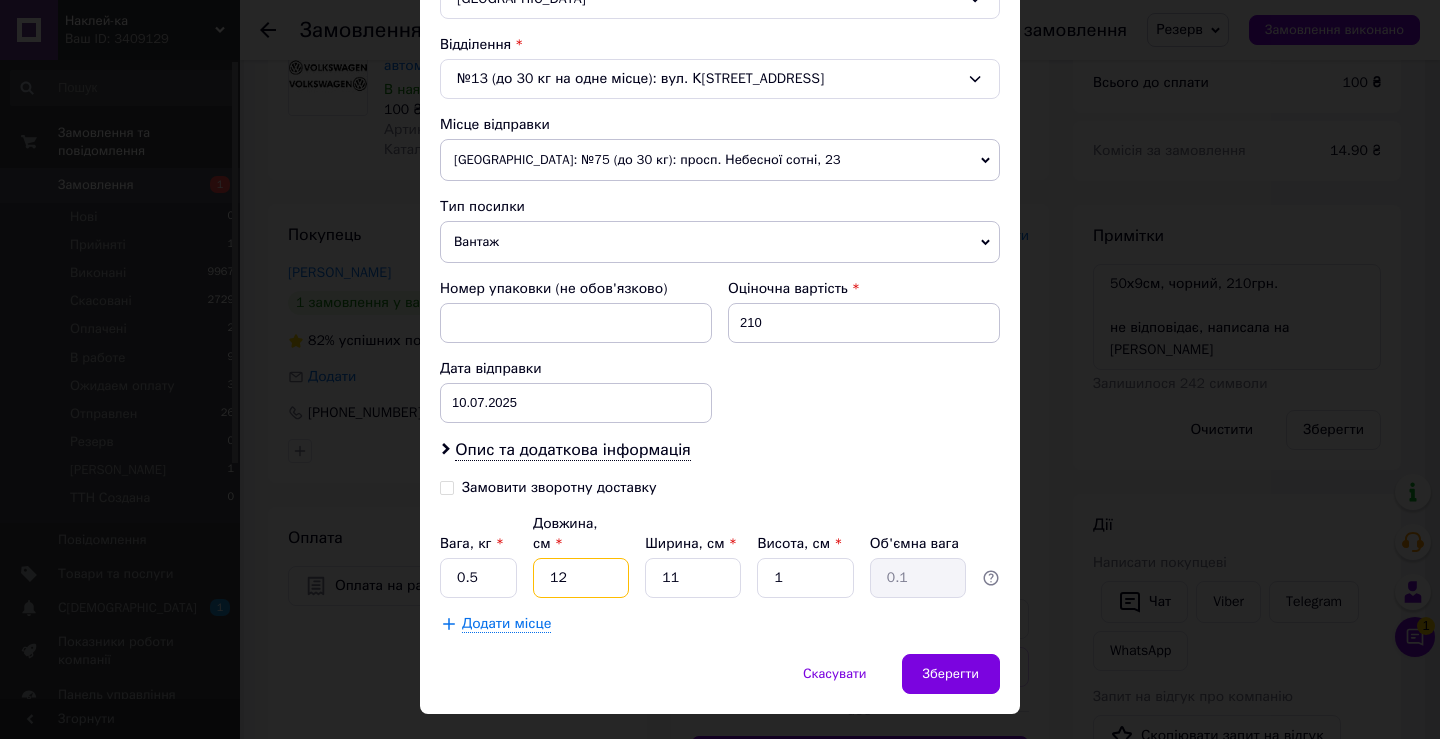 type on "12" 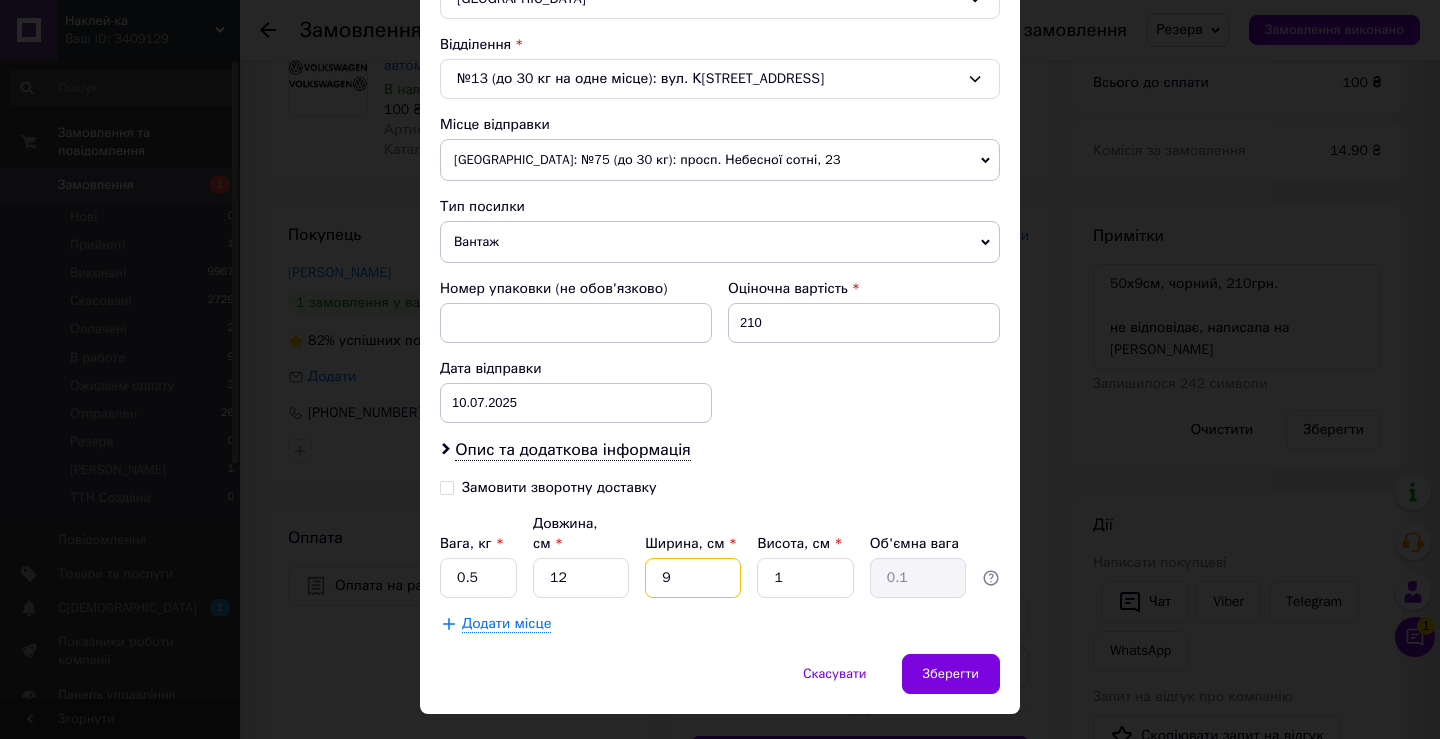 type on "9" 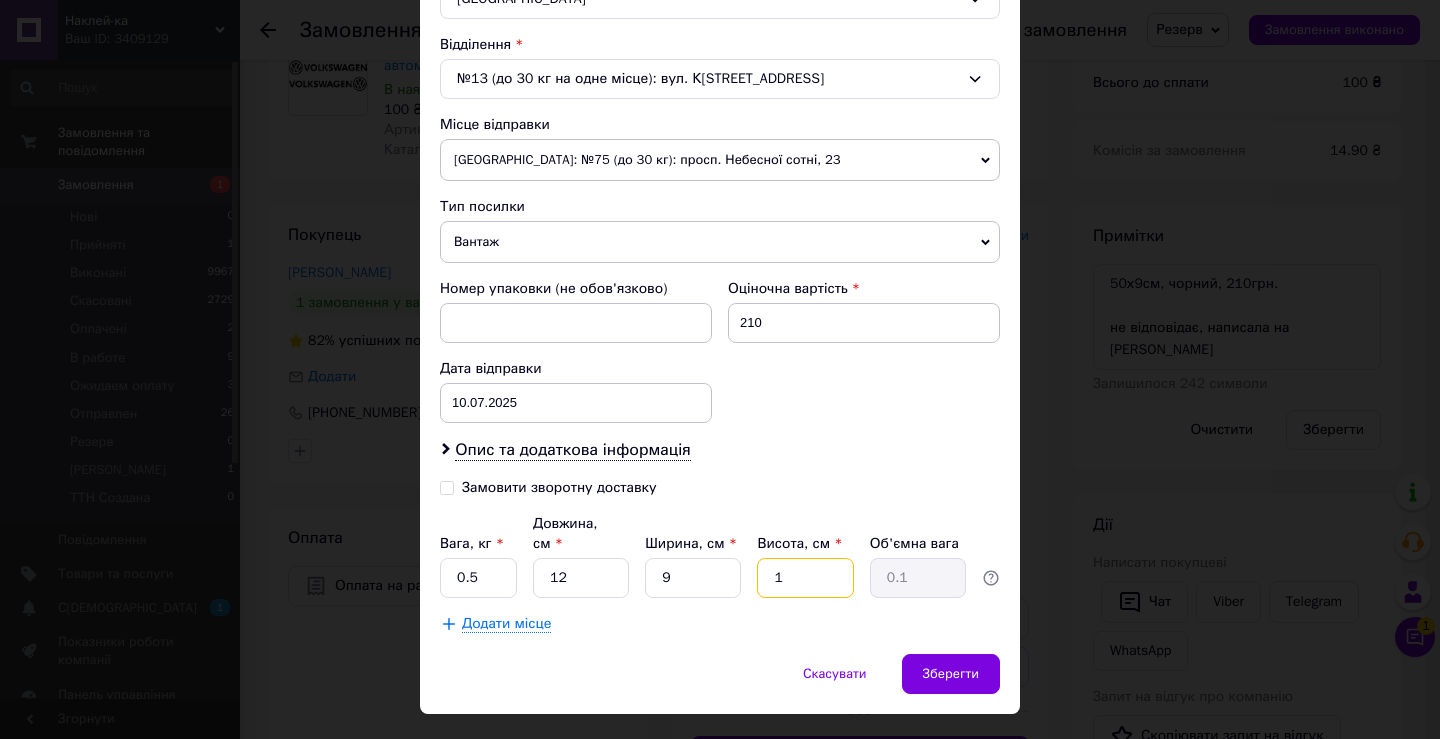 type on "9" 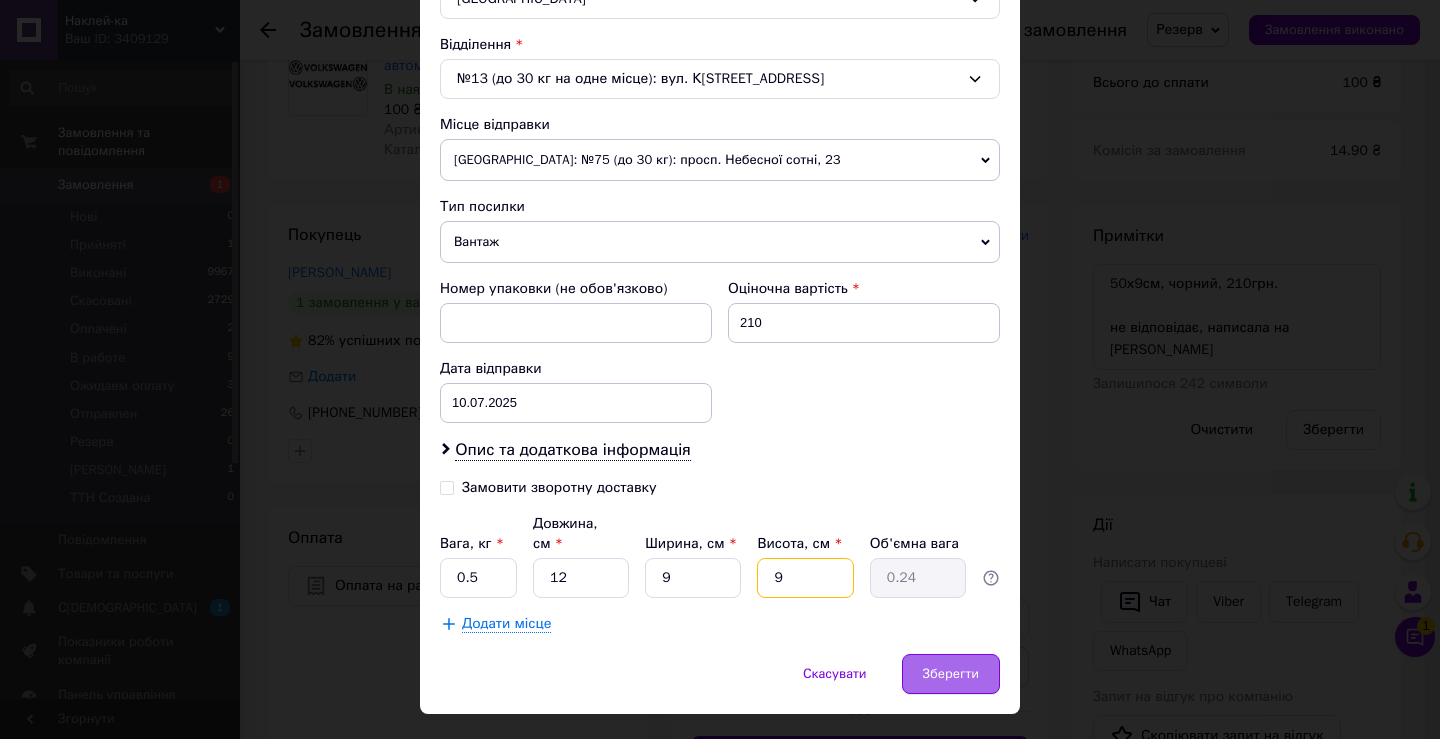 type on "9" 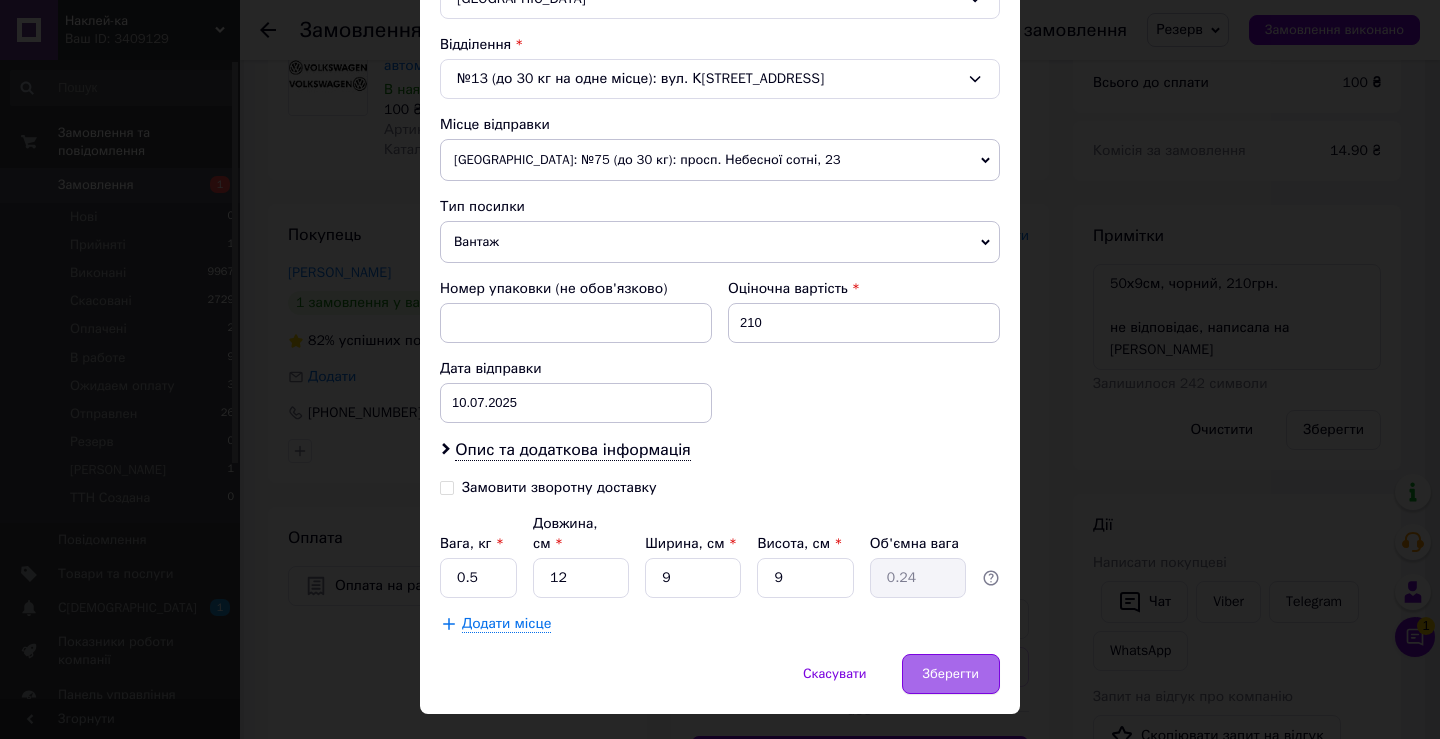 click on "Зберегти" at bounding box center (951, 674) 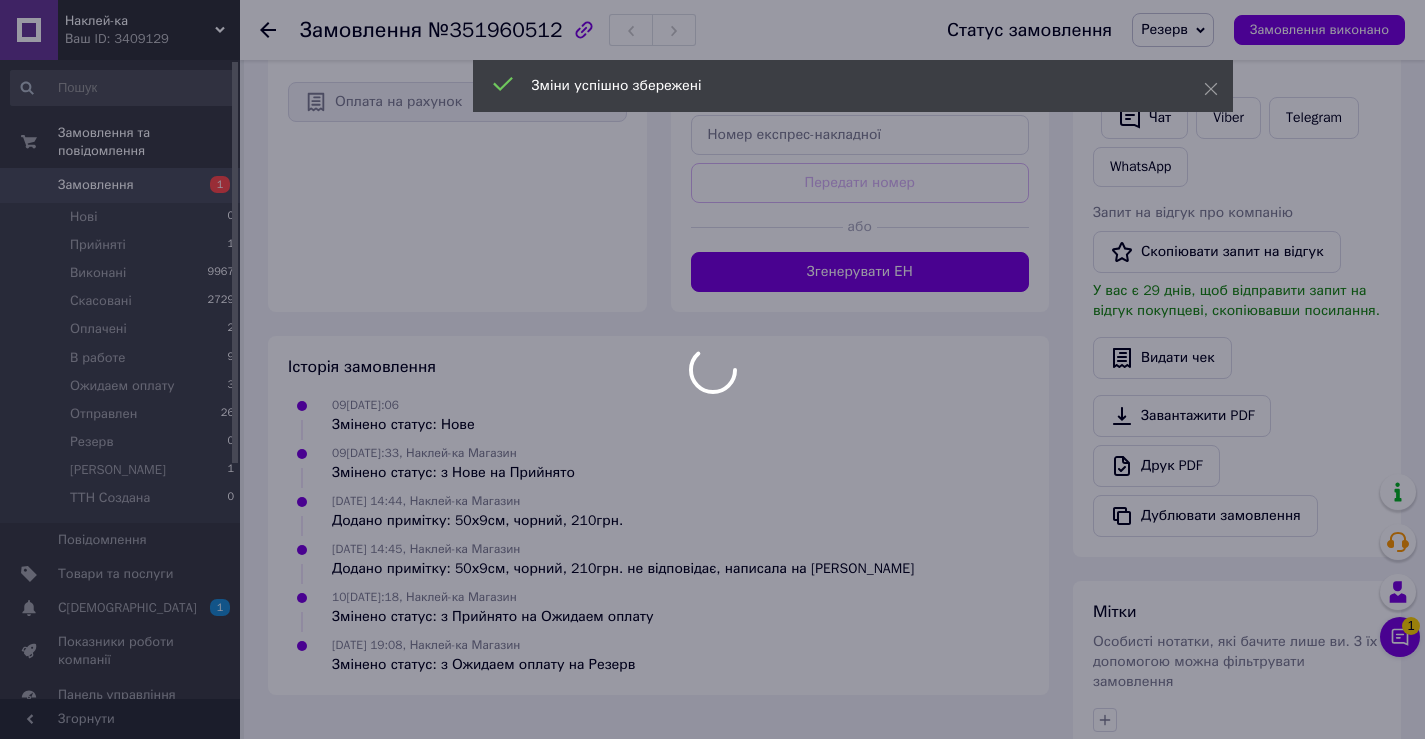 scroll, scrollTop: 695, scrollLeft: 0, axis: vertical 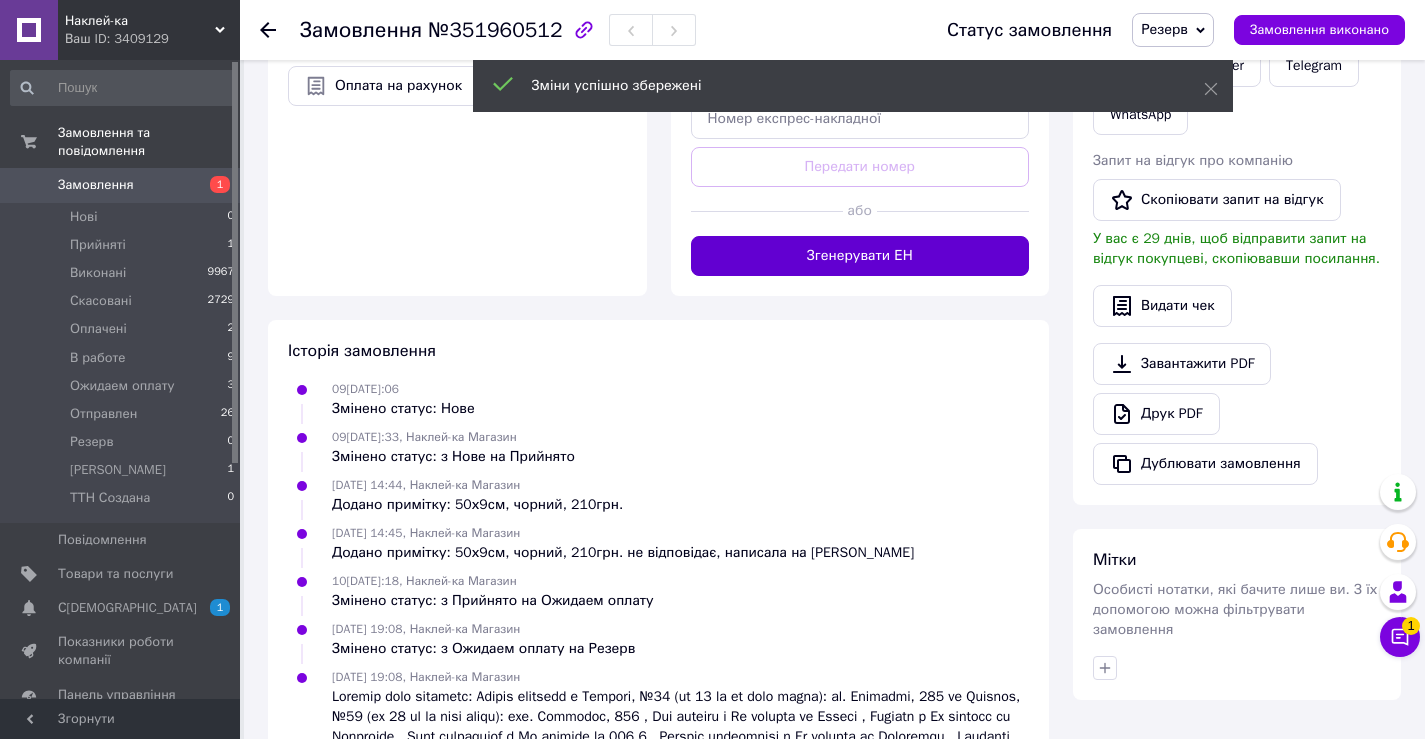 click on "Згенерувати ЕН" at bounding box center [860, 256] 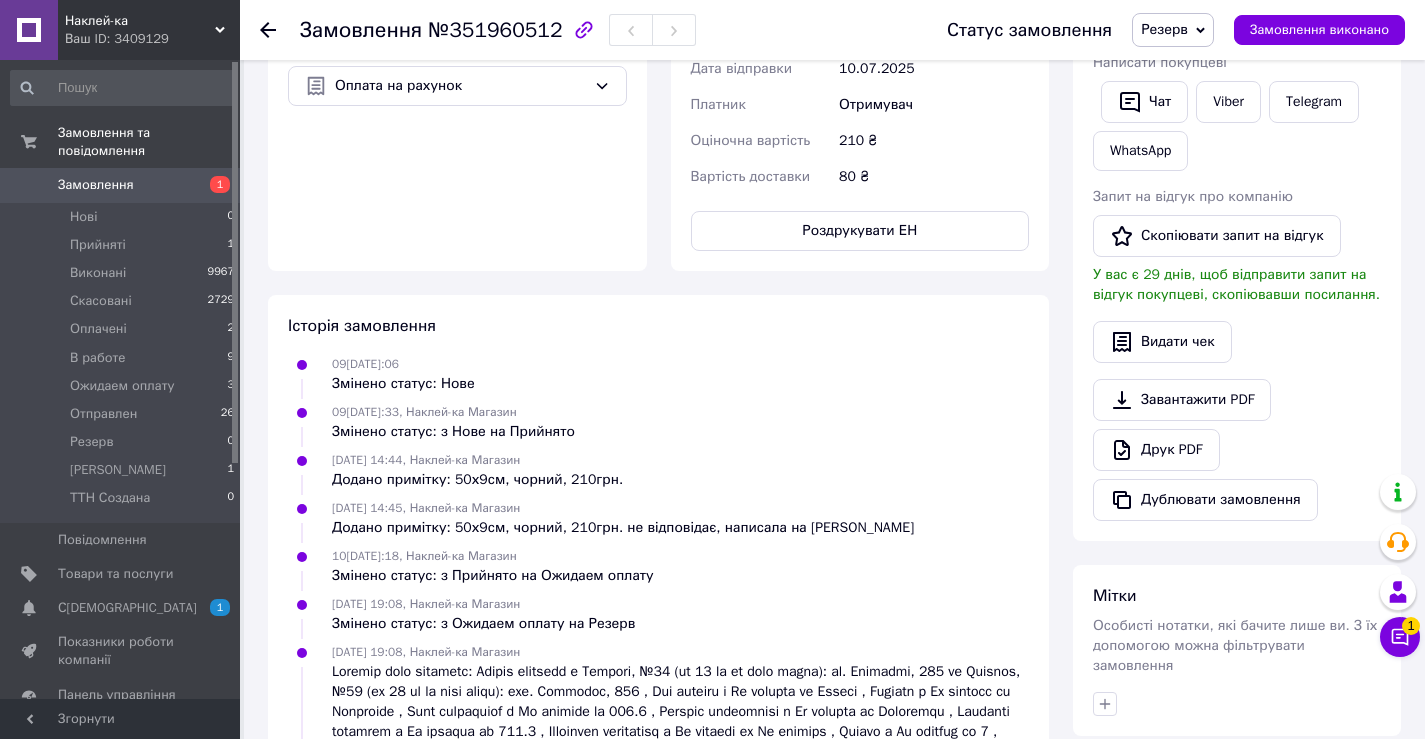 click on "Замовлення" at bounding box center (96, 185) 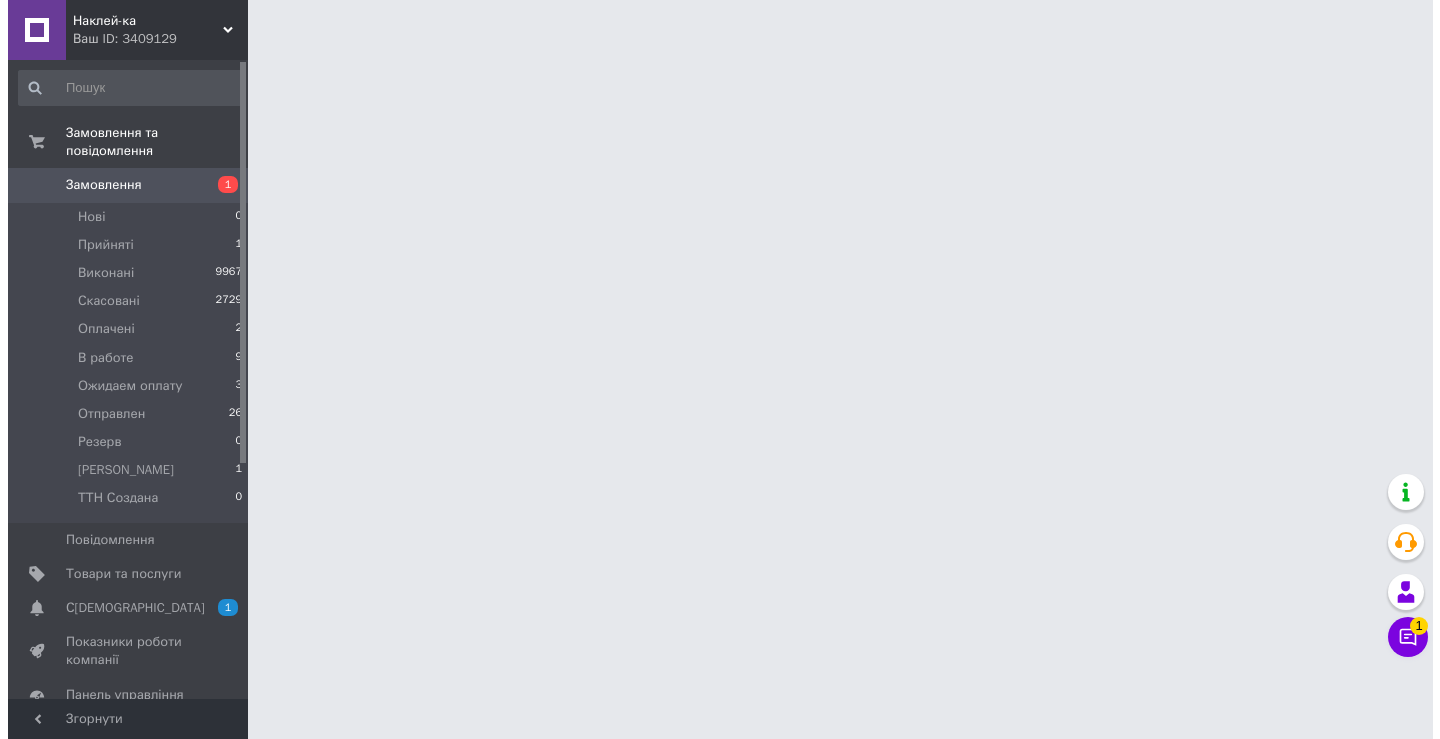 scroll, scrollTop: 0, scrollLeft: 0, axis: both 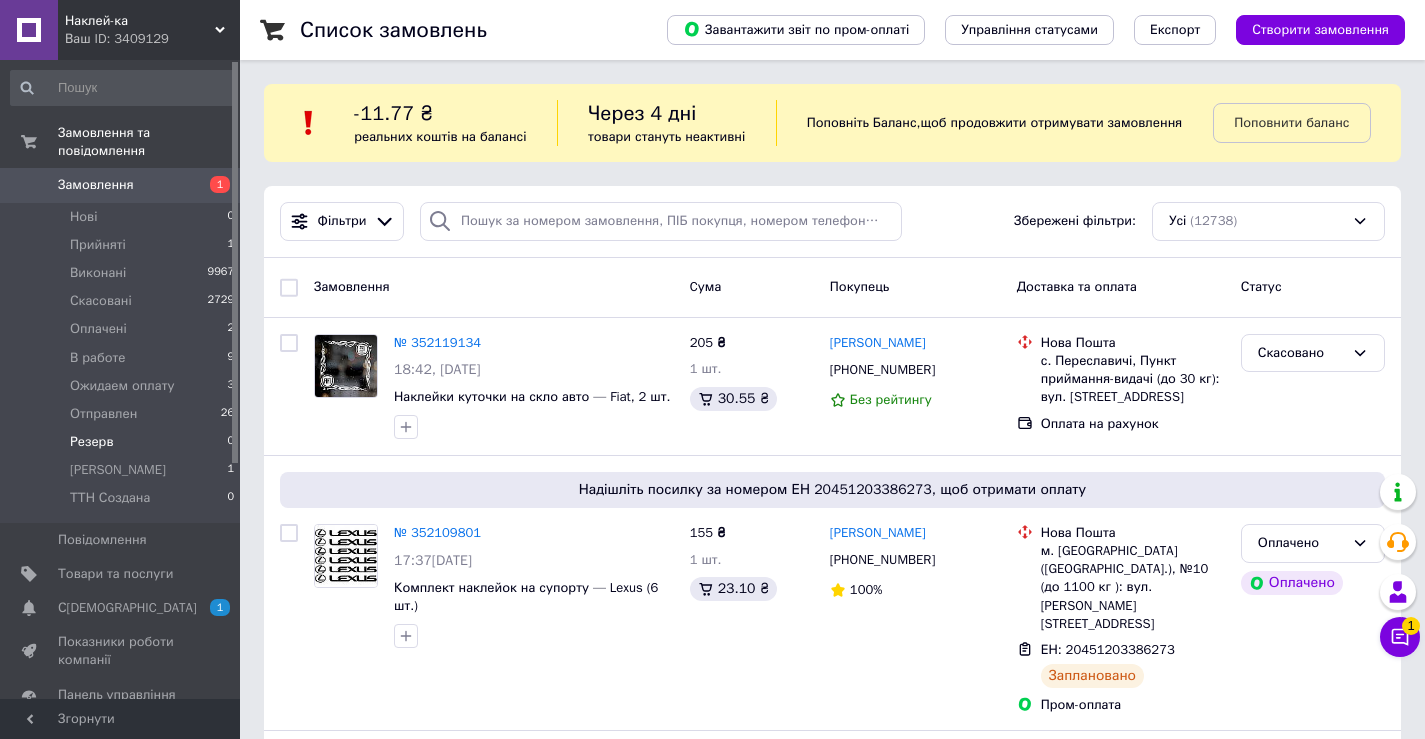 click on "Резерв" at bounding box center [91, 442] 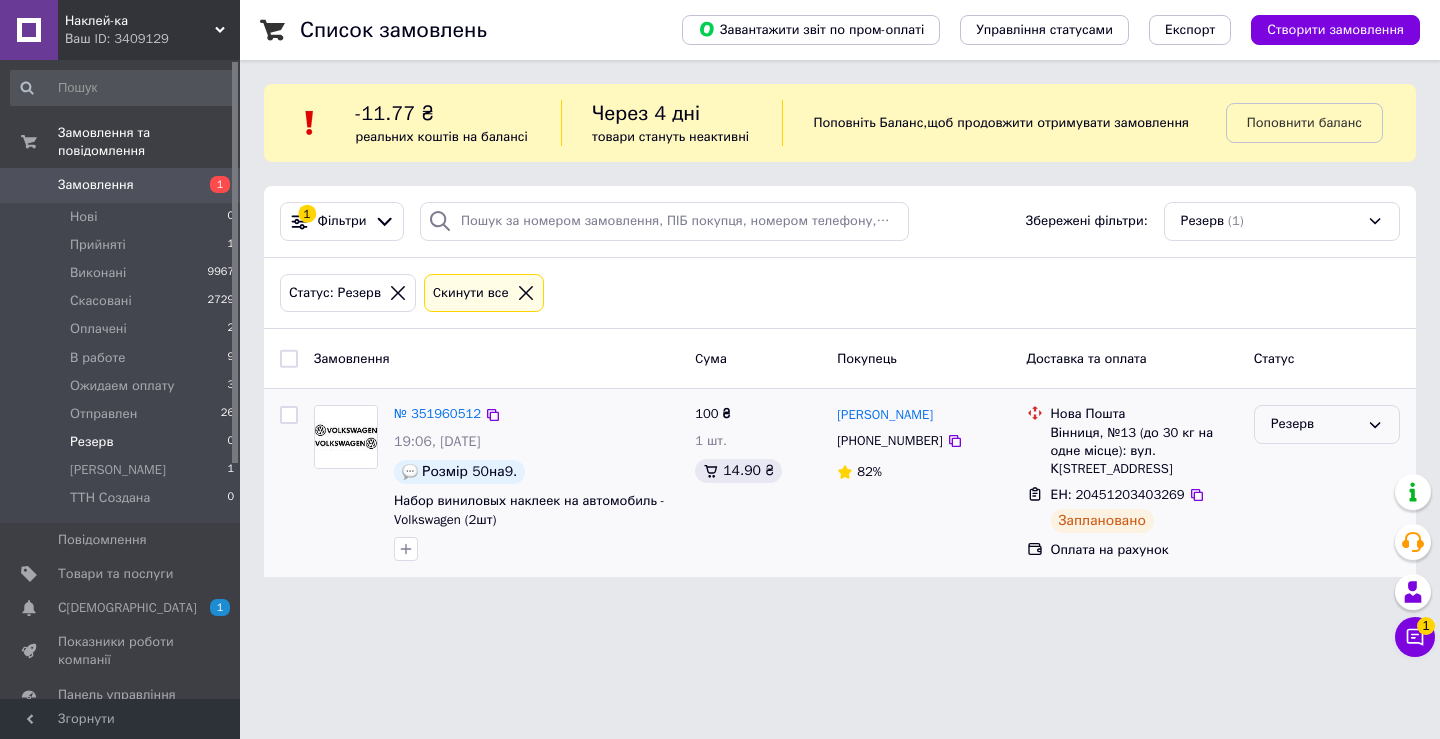 click on "Резерв" at bounding box center [1315, 424] 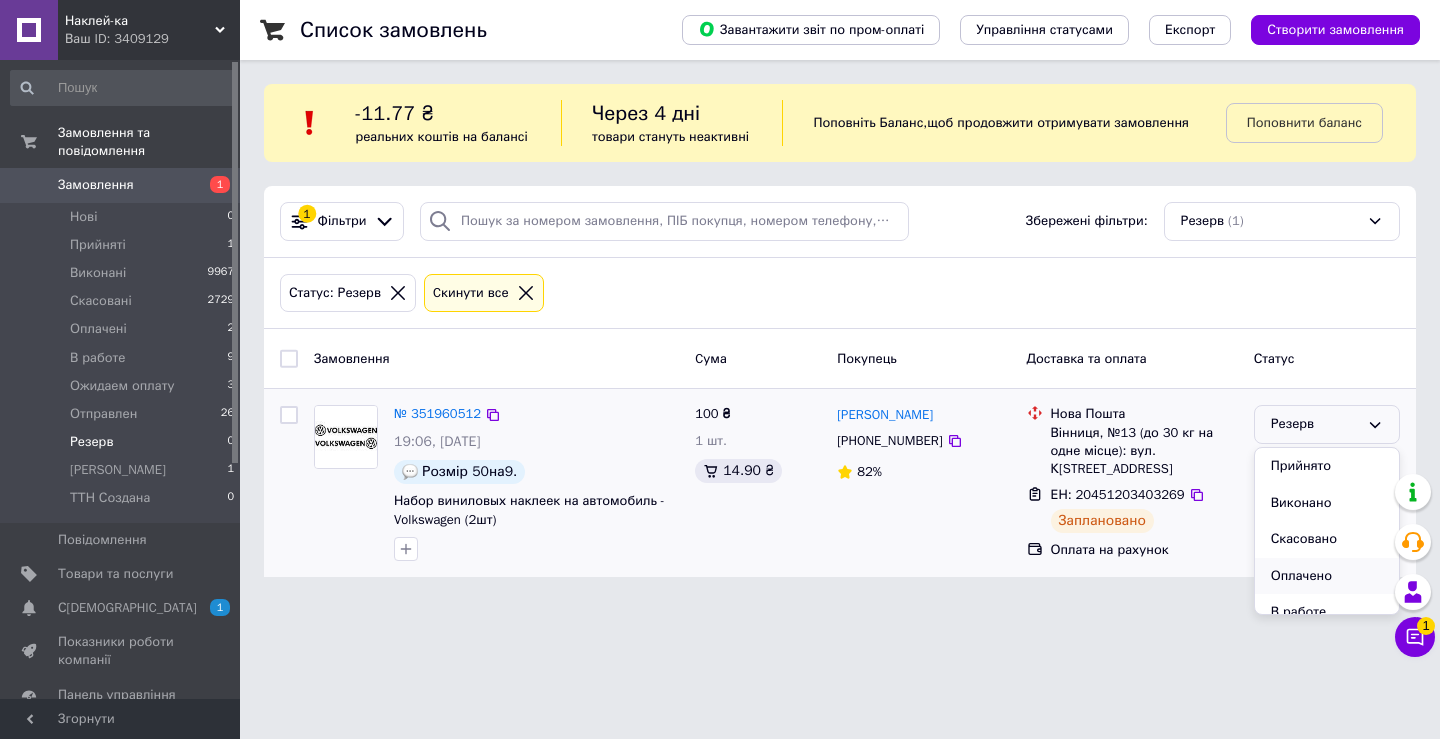 click on "Оплачено" at bounding box center [1327, 576] 